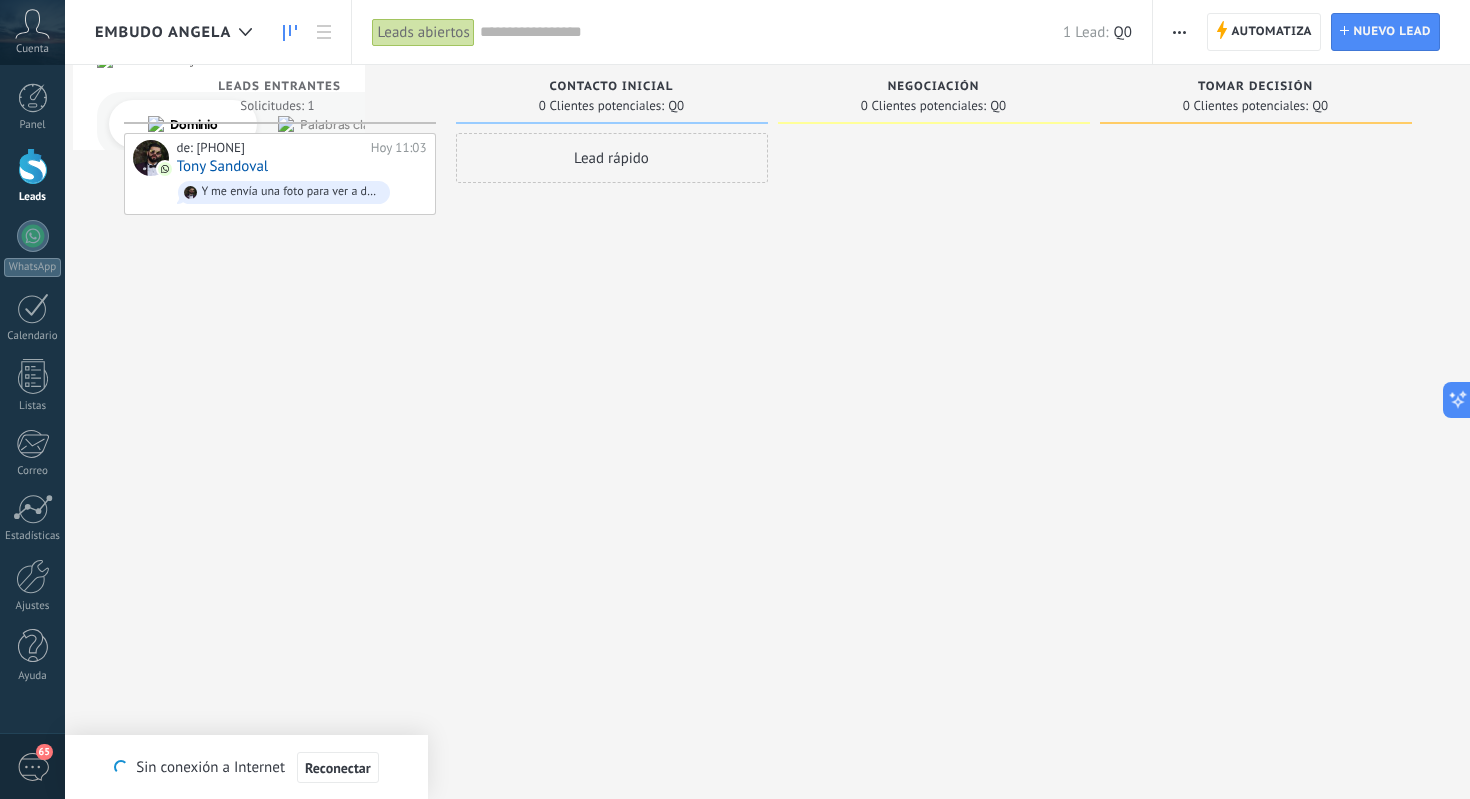 scroll, scrollTop: 0, scrollLeft: 0, axis: both 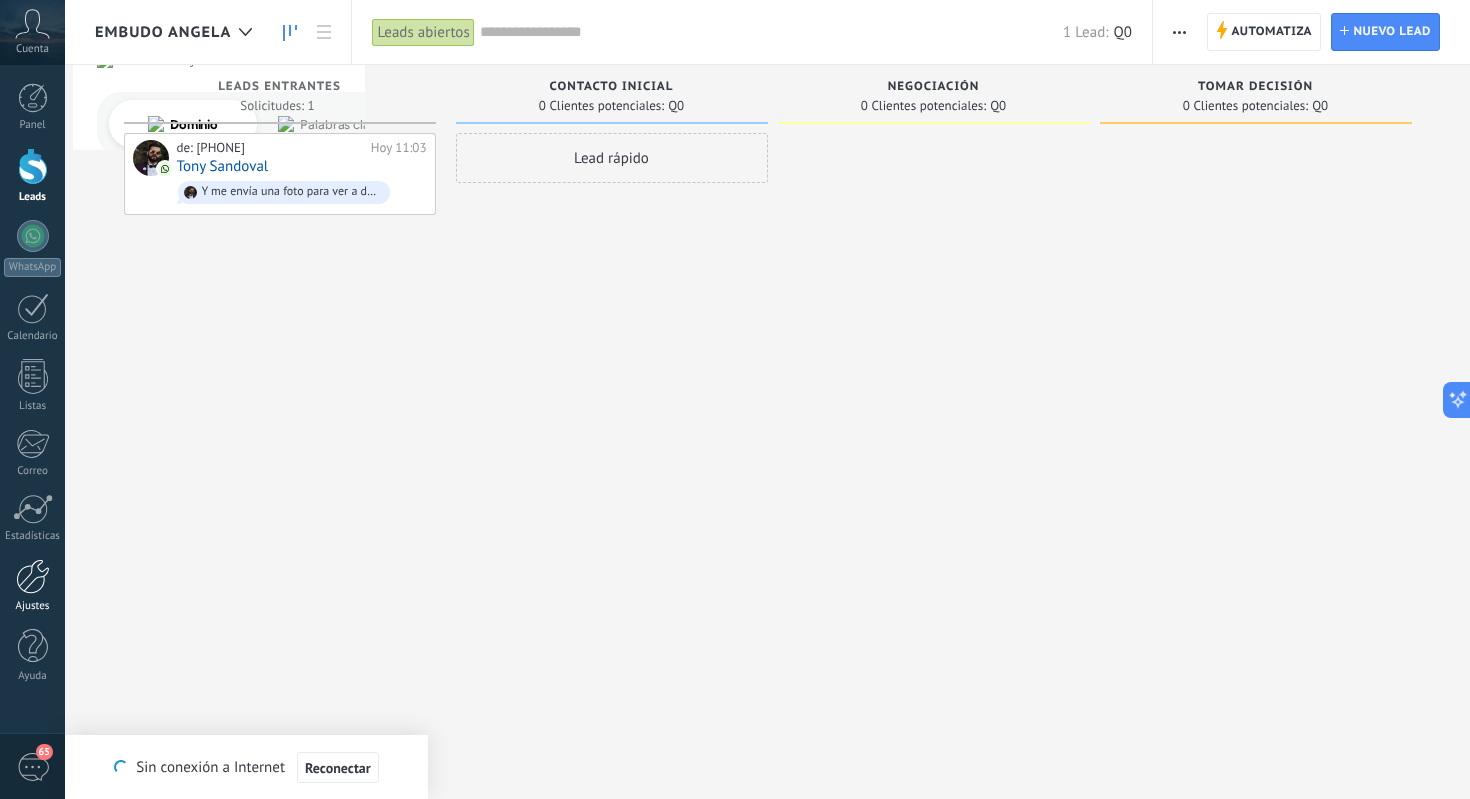 click at bounding box center (33, 576) 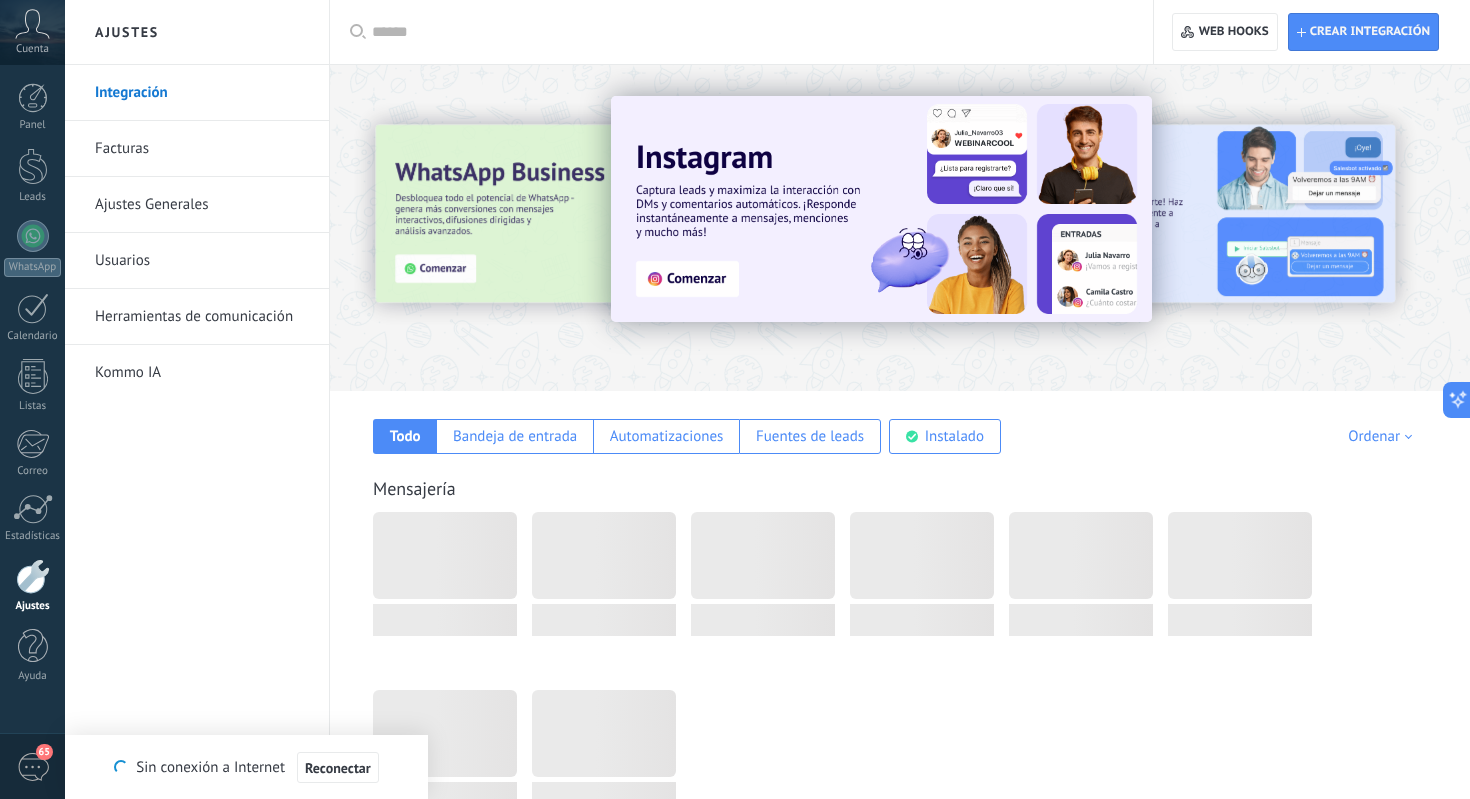 click on "Usuarios" at bounding box center [202, 261] 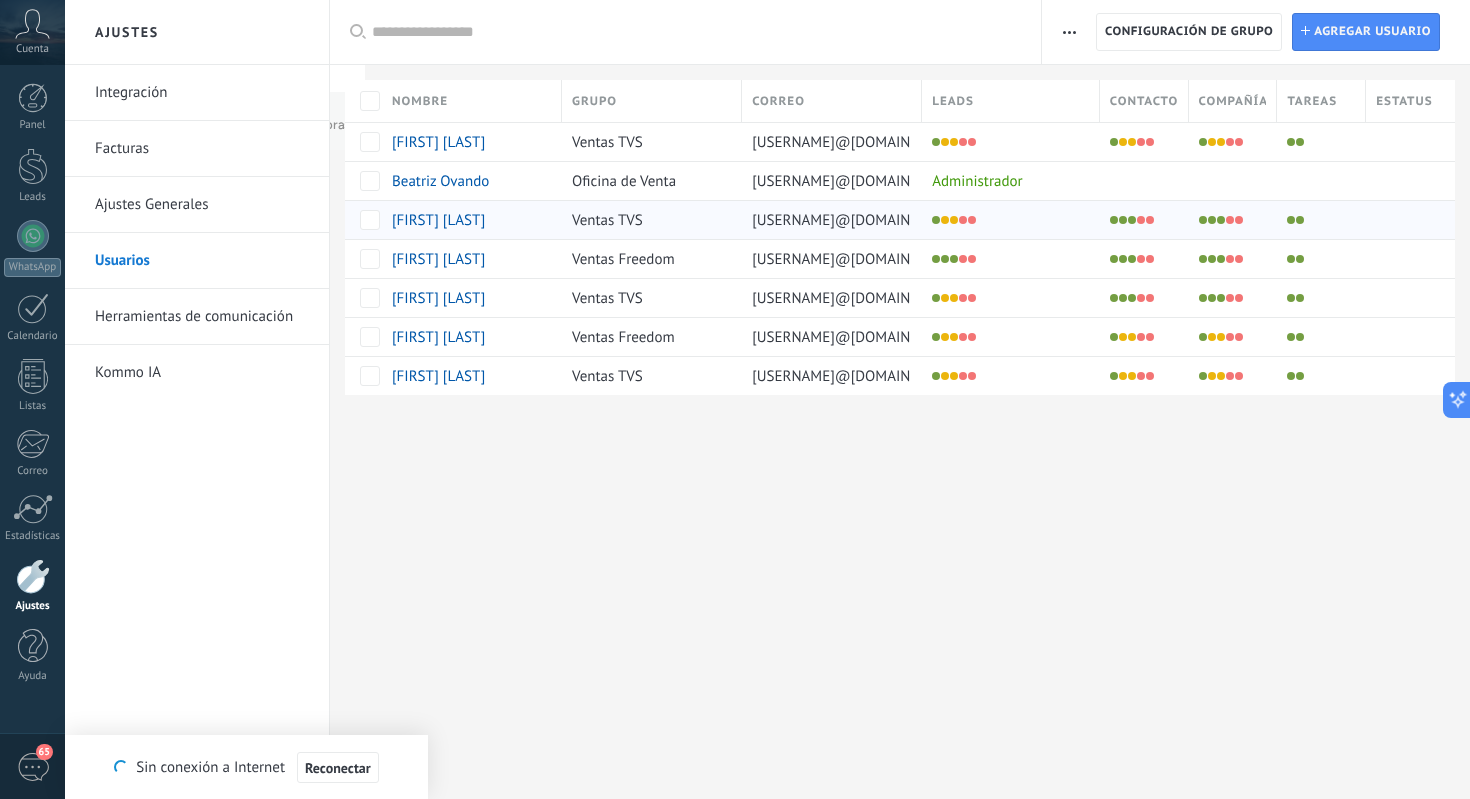 click on "[FIRST] [LAST]" at bounding box center [438, 220] 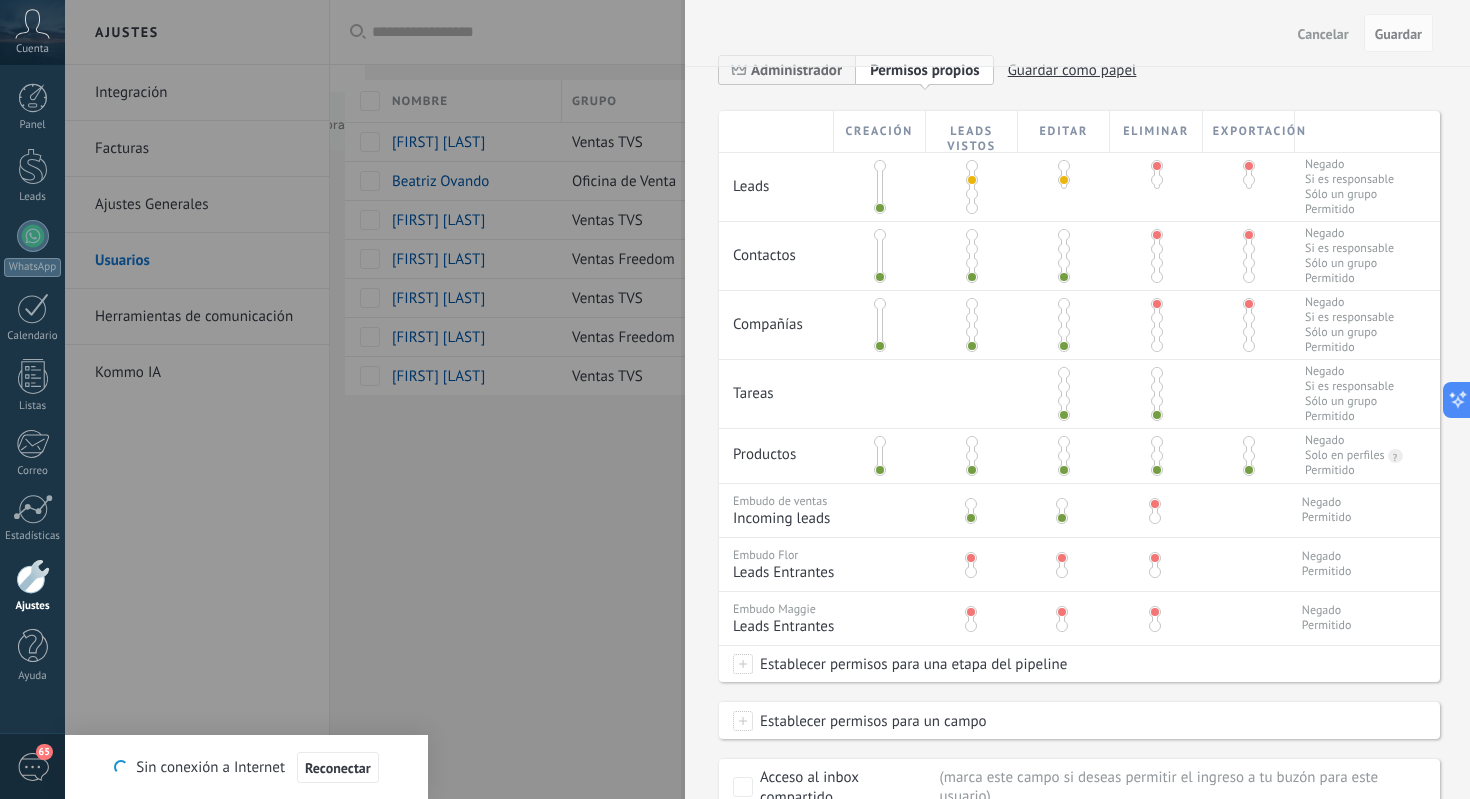 scroll, scrollTop: 413, scrollLeft: 0, axis: vertical 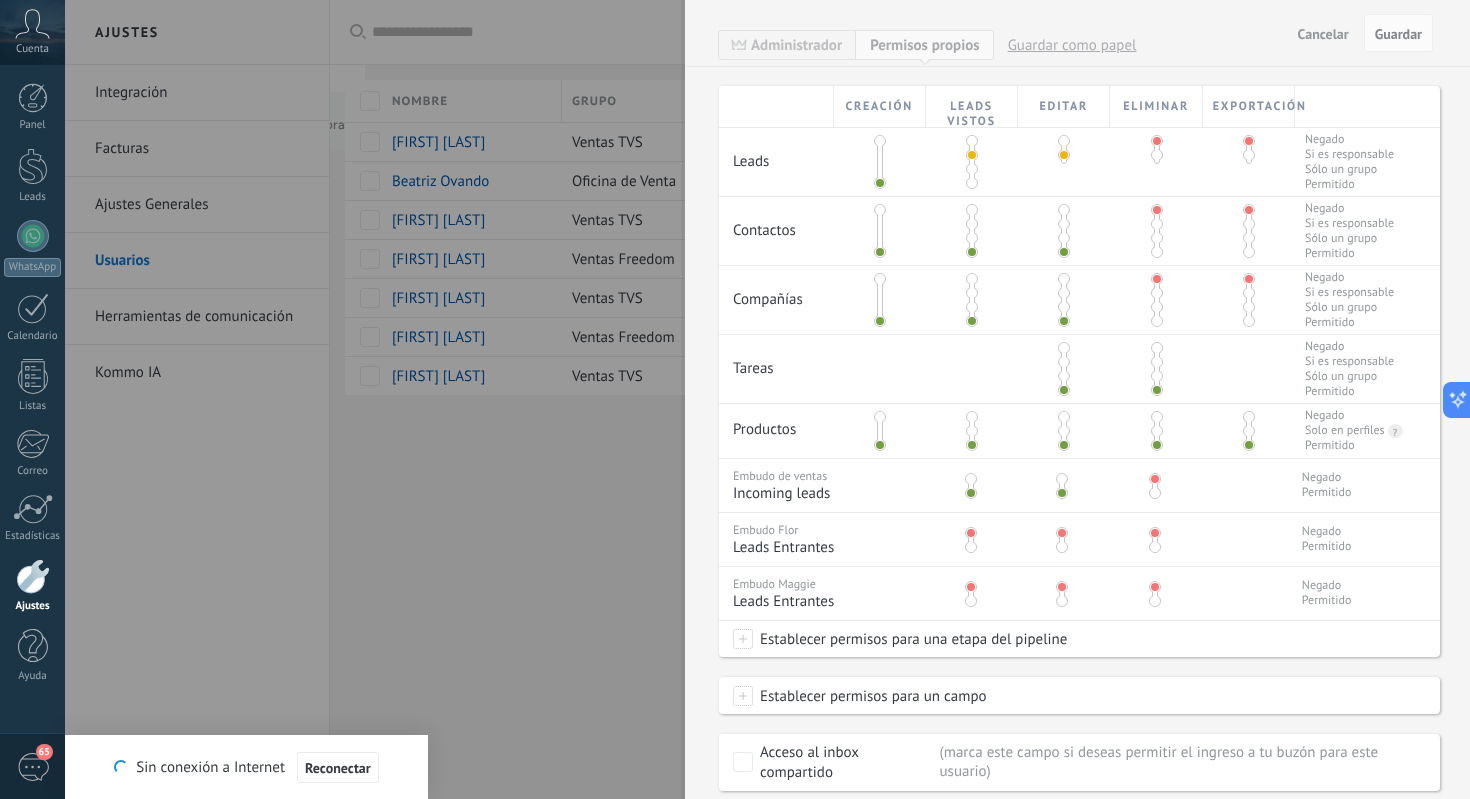 click at bounding box center (972, 224) 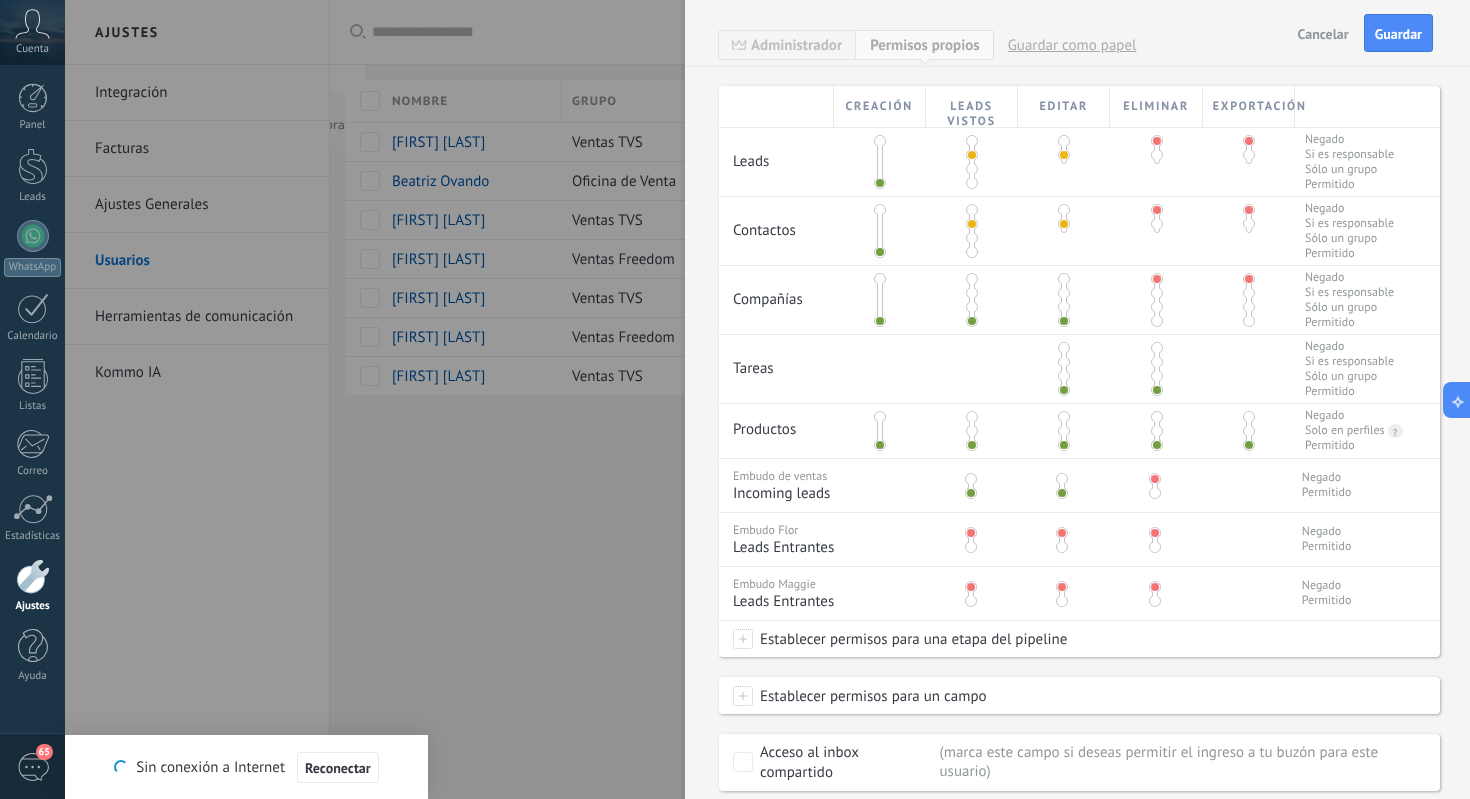 click at bounding box center [972, 293] 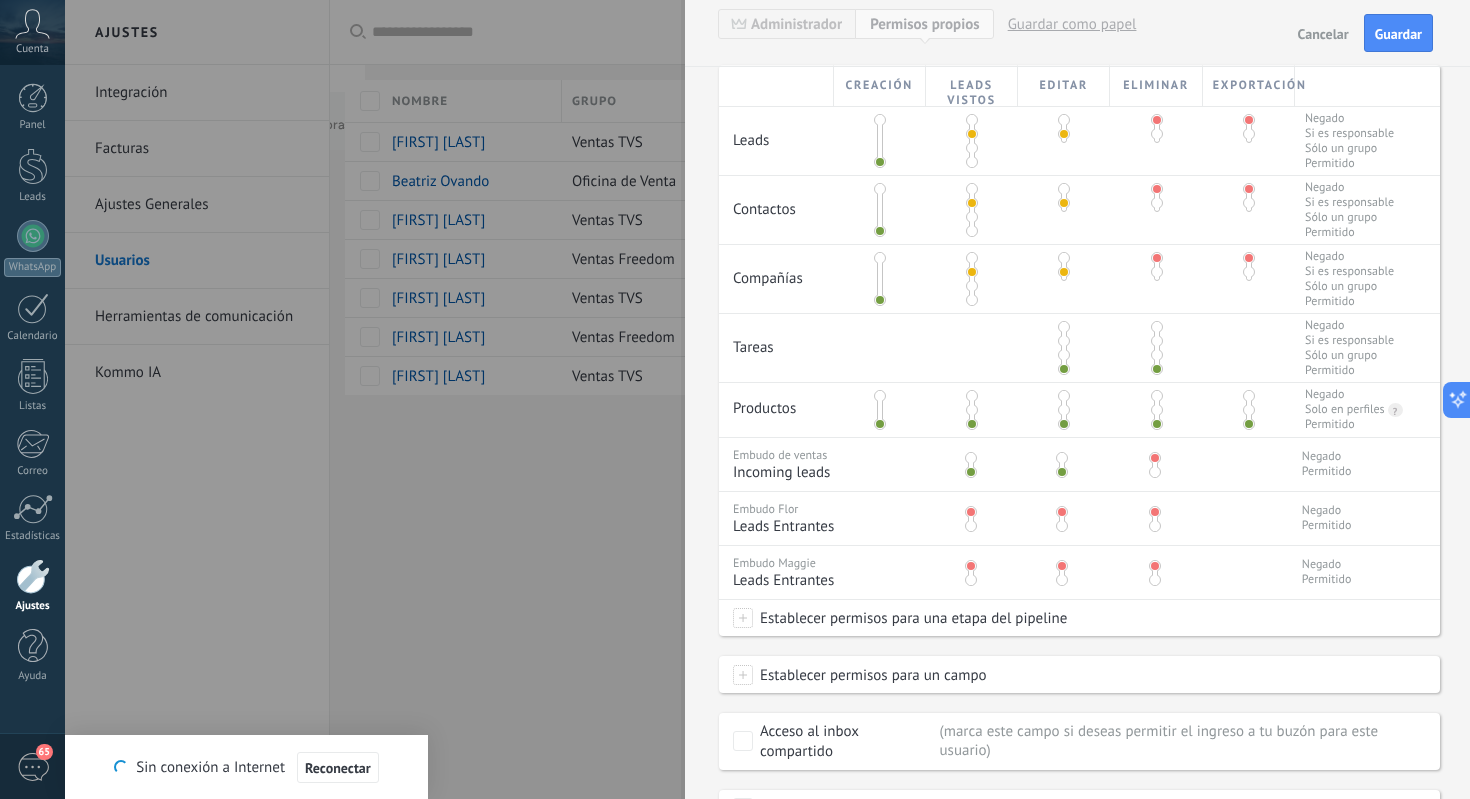 scroll, scrollTop: 456, scrollLeft: 0, axis: vertical 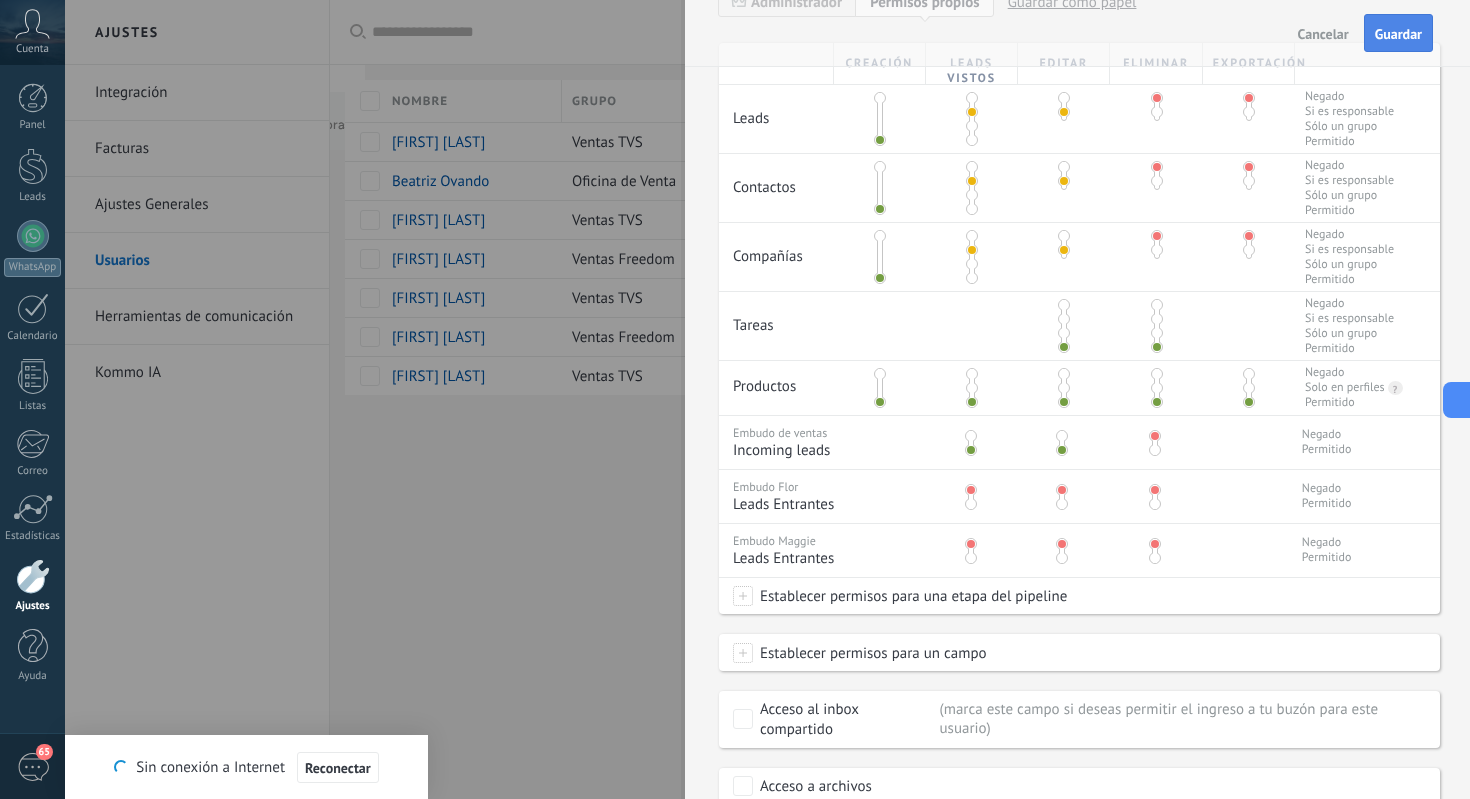 click on "Guardar" at bounding box center (1398, 34) 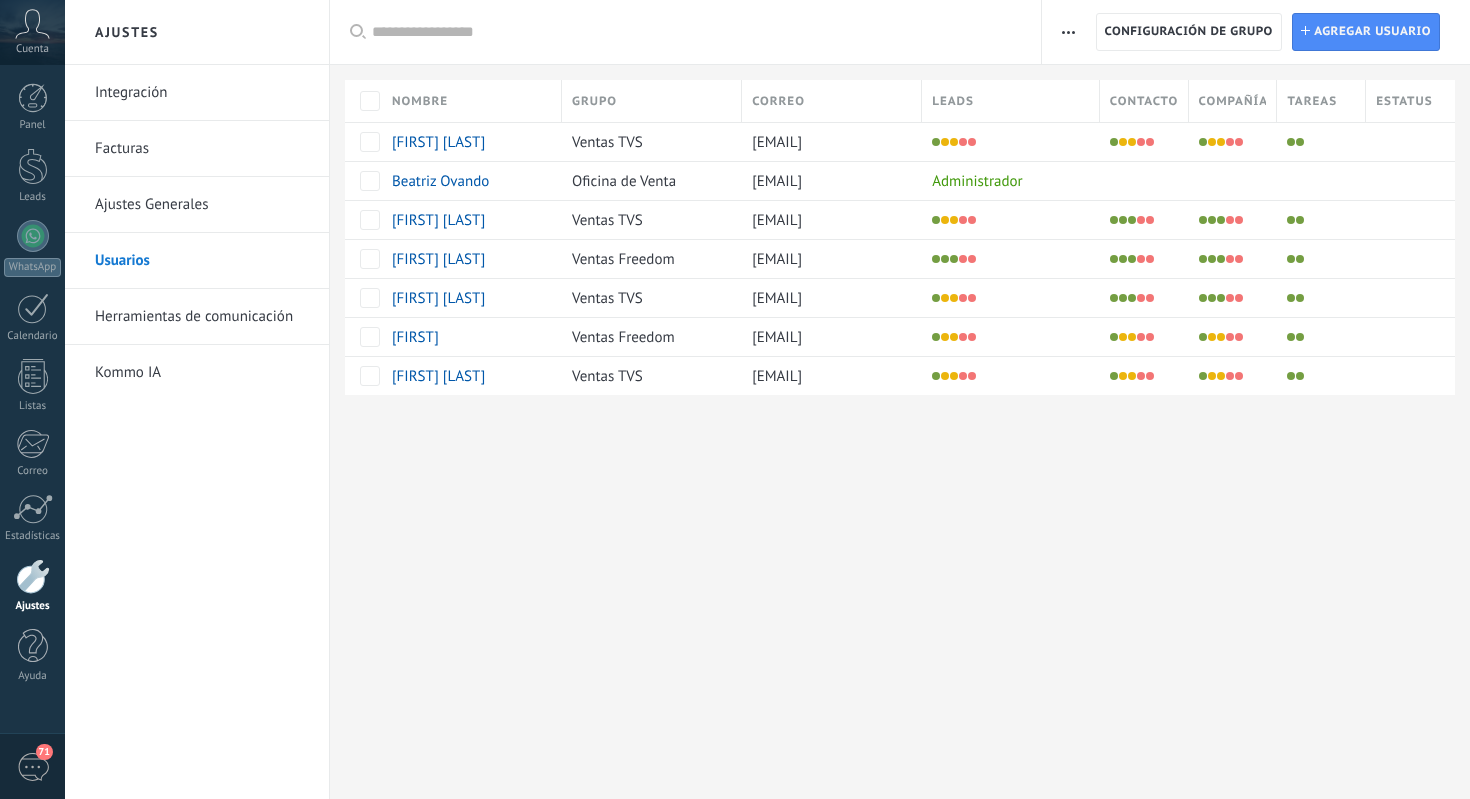 scroll, scrollTop: 0, scrollLeft: 0, axis: both 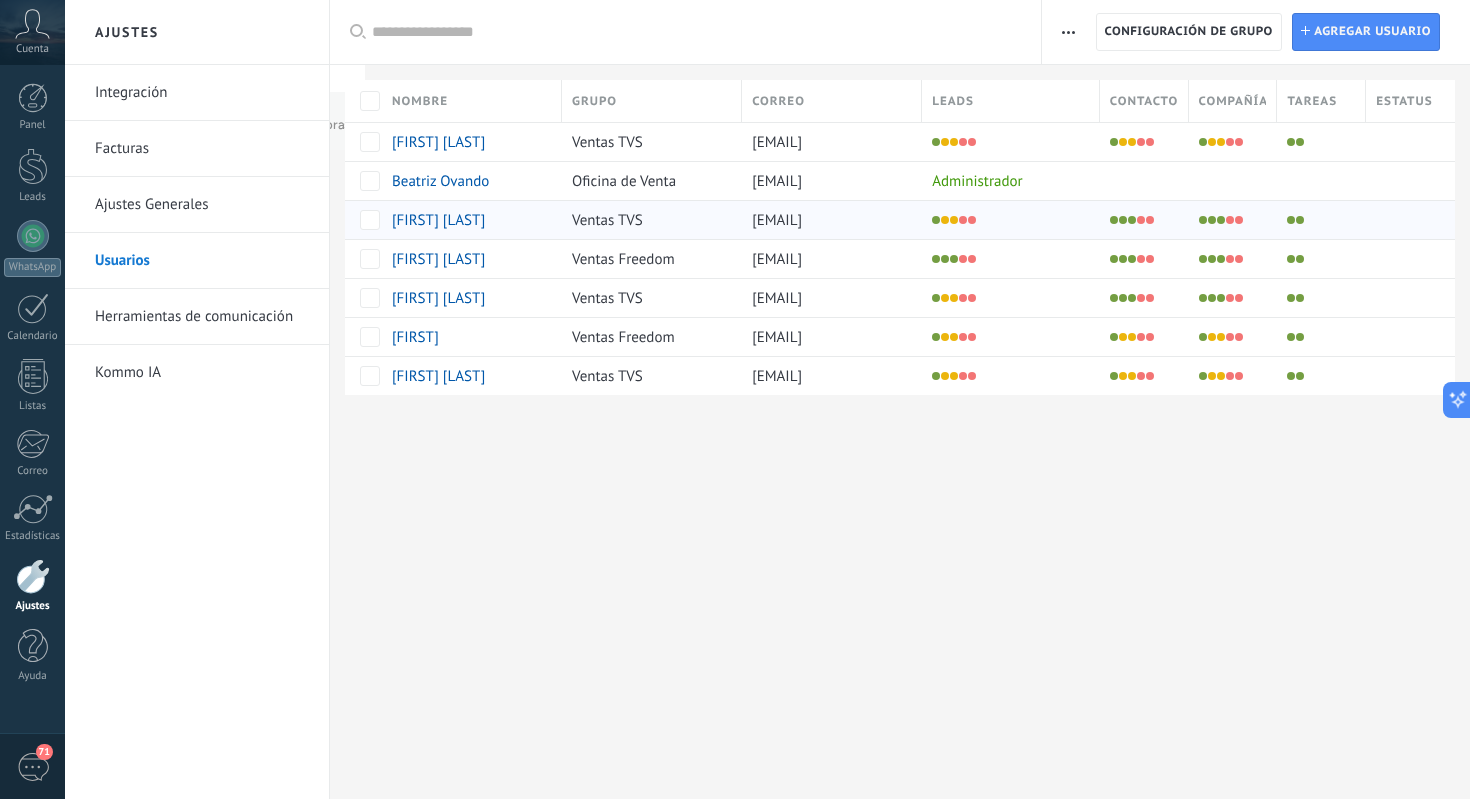 click on "[FIRST] [LAST]" at bounding box center [438, 220] 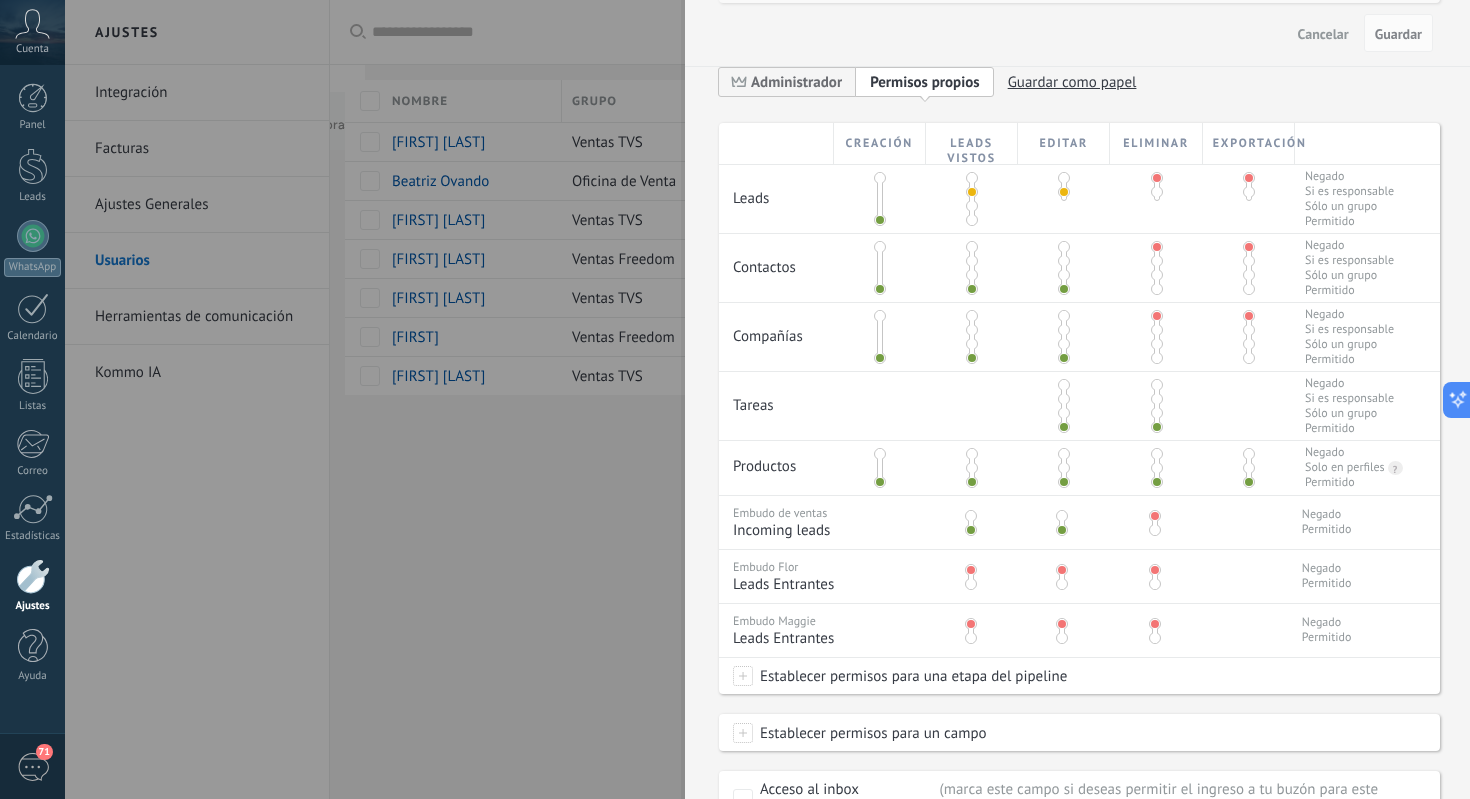 scroll, scrollTop: 463, scrollLeft: 0, axis: vertical 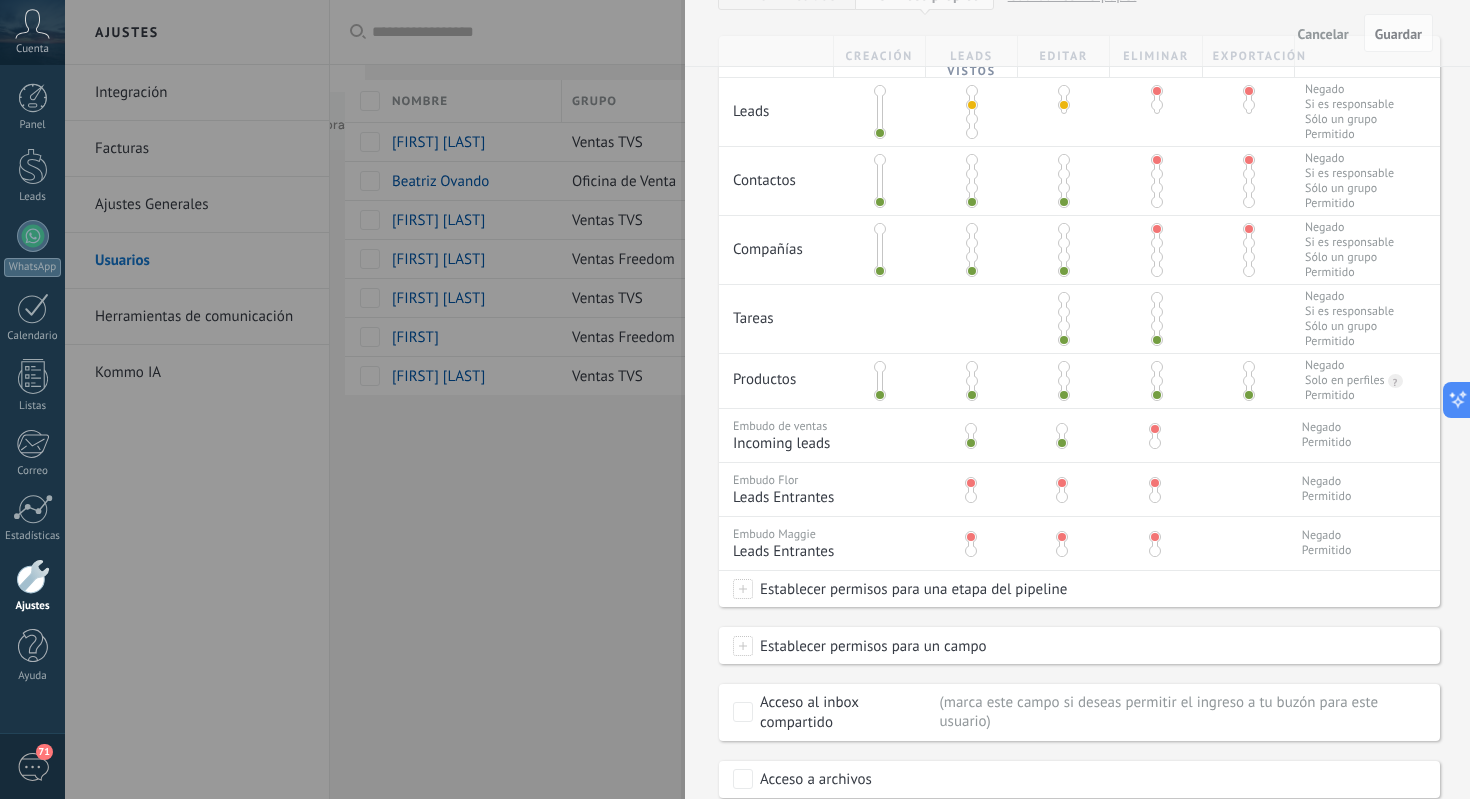 click at bounding box center [972, 174] 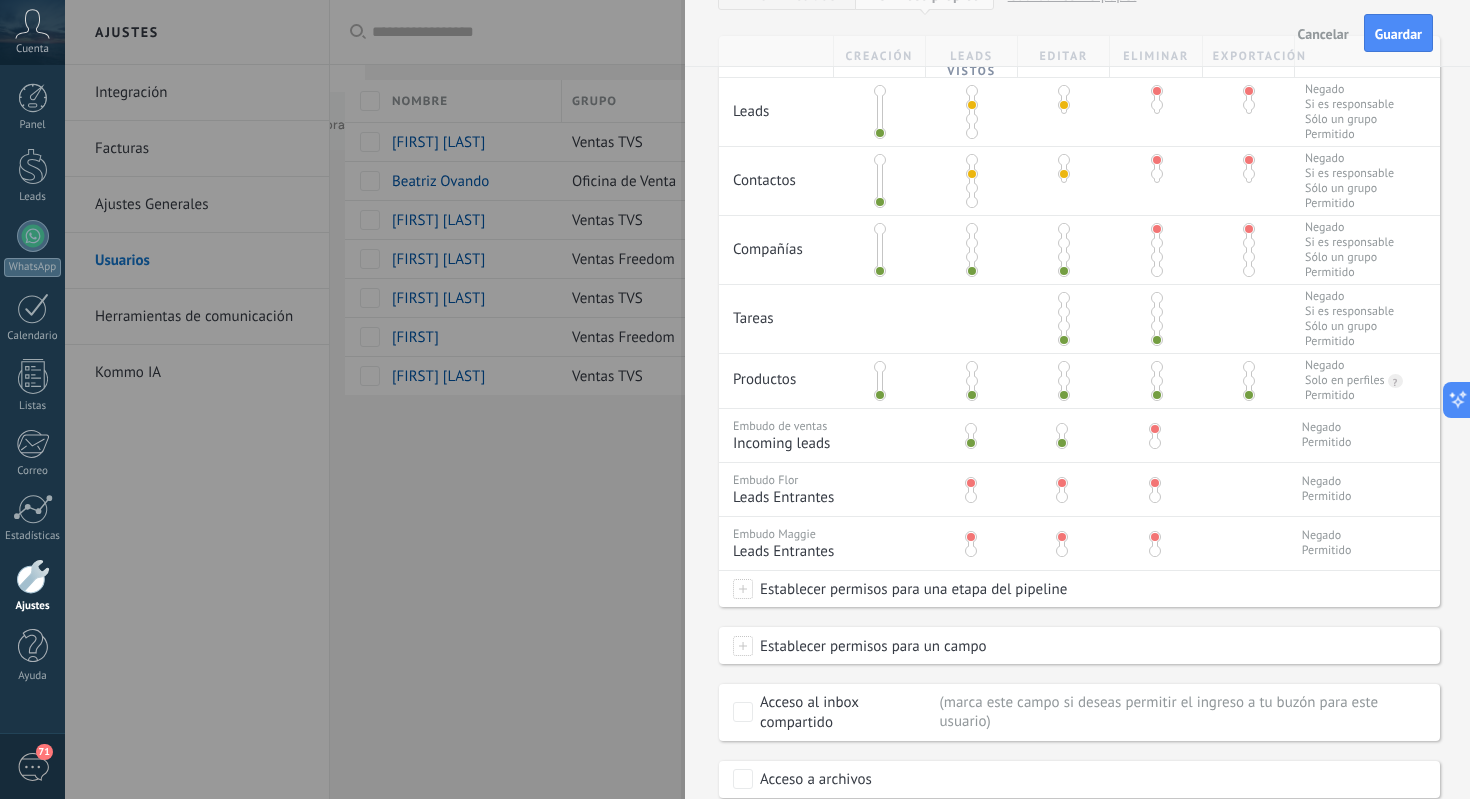 click at bounding box center [972, 250] 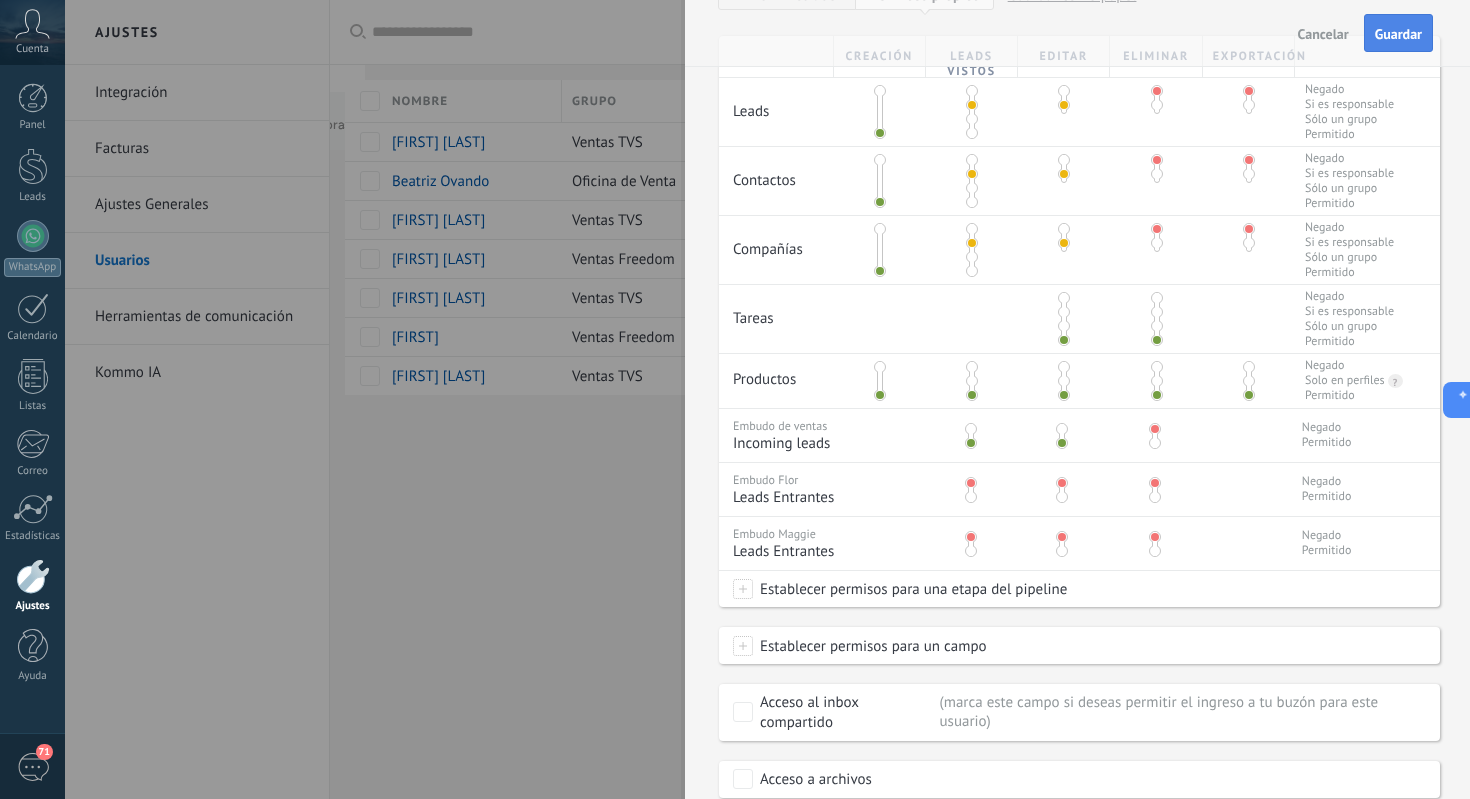 click on "Guardar" at bounding box center (1398, 34) 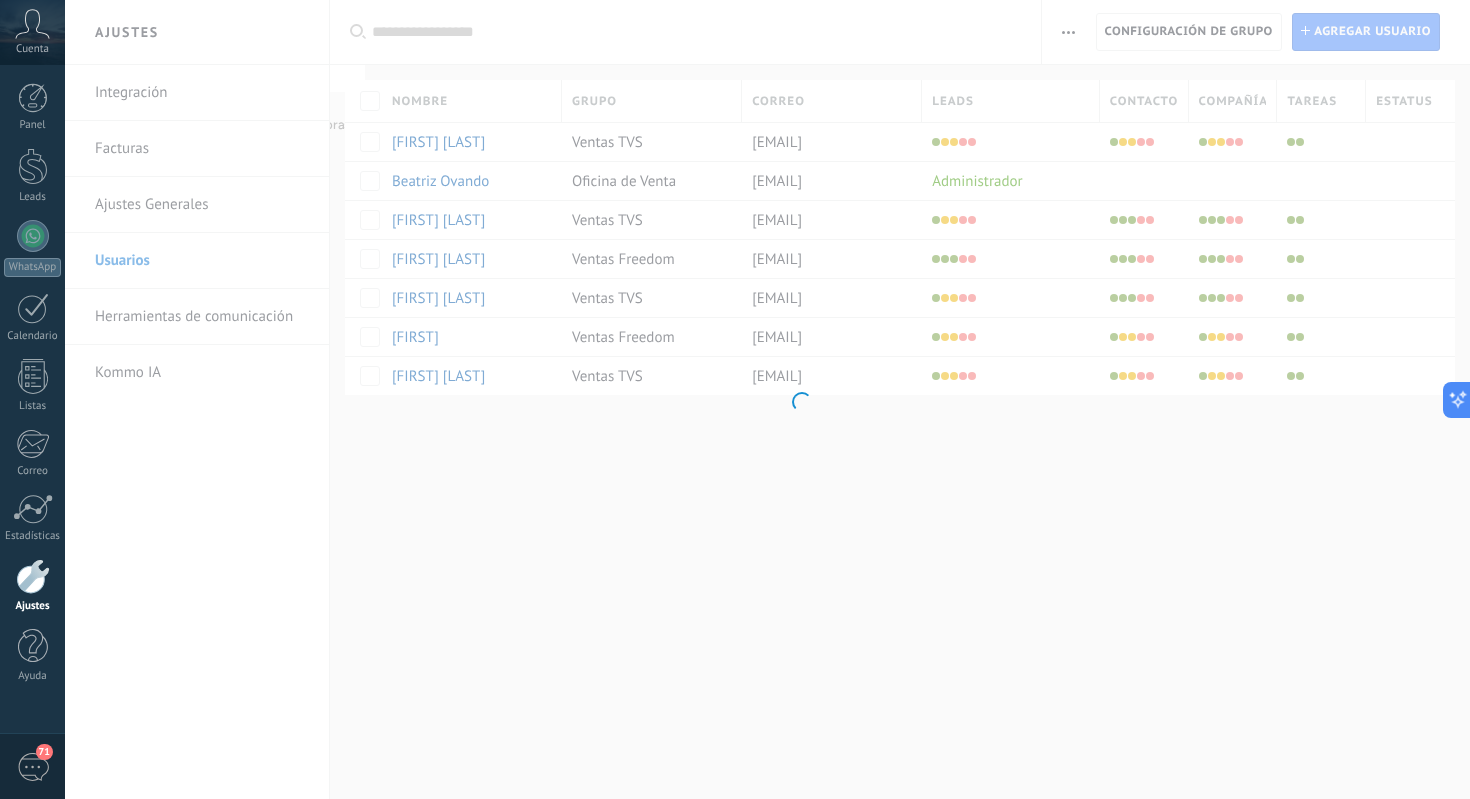 scroll, scrollTop: 0, scrollLeft: 0, axis: both 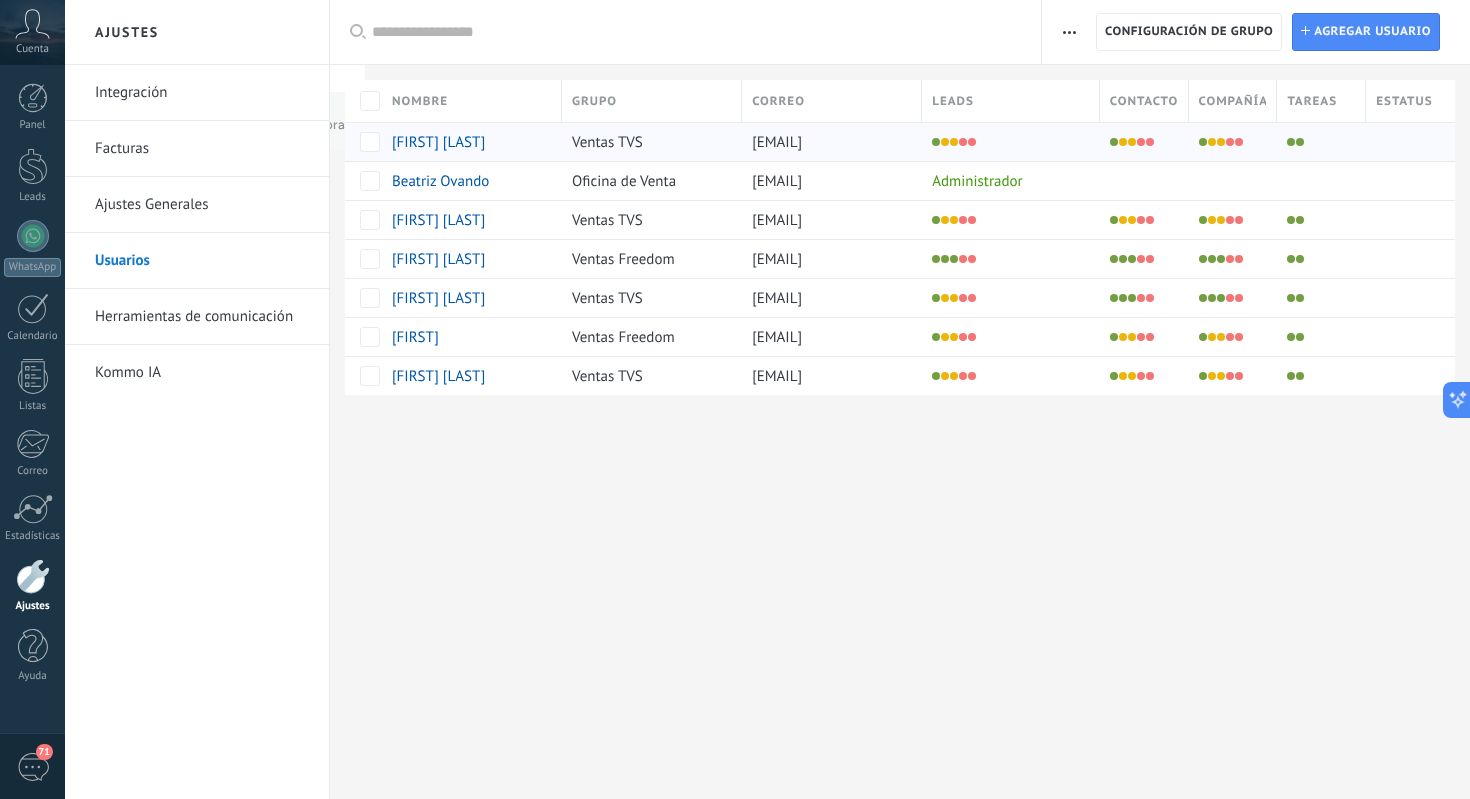 click on "[FIRST] [LAST]" at bounding box center [438, 142] 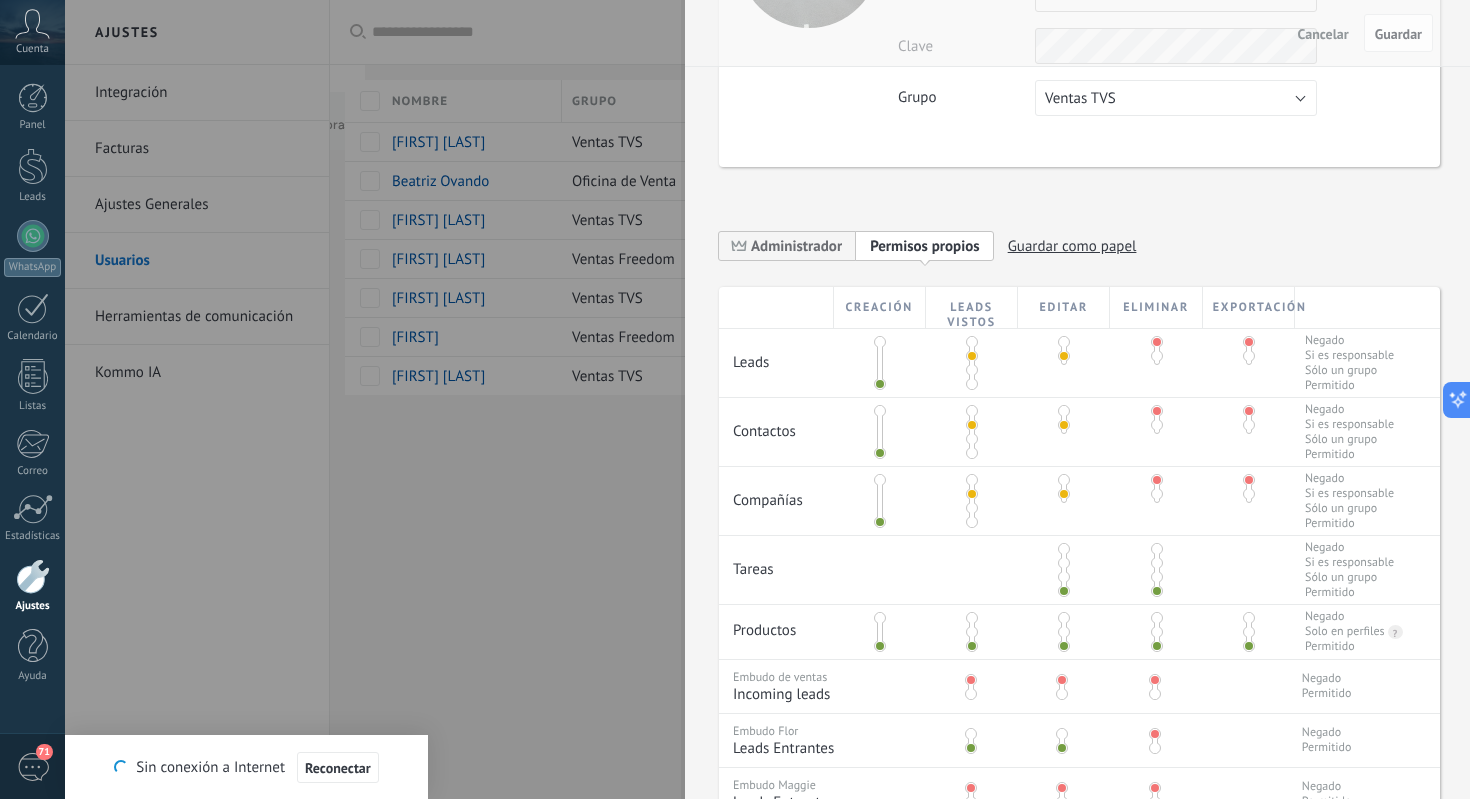 scroll, scrollTop: 211, scrollLeft: 0, axis: vertical 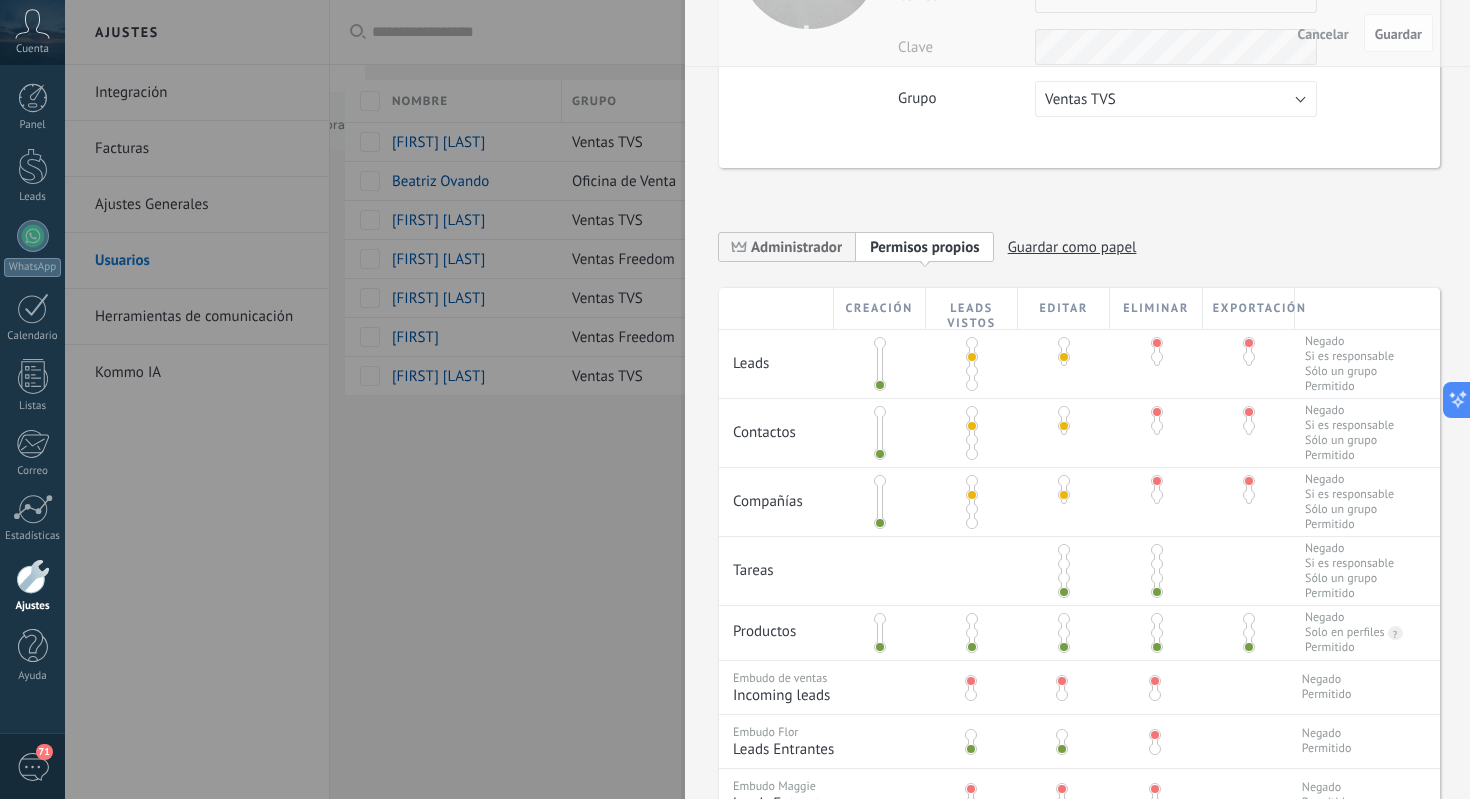 click on "**********" at bounding box center [1079, 485] 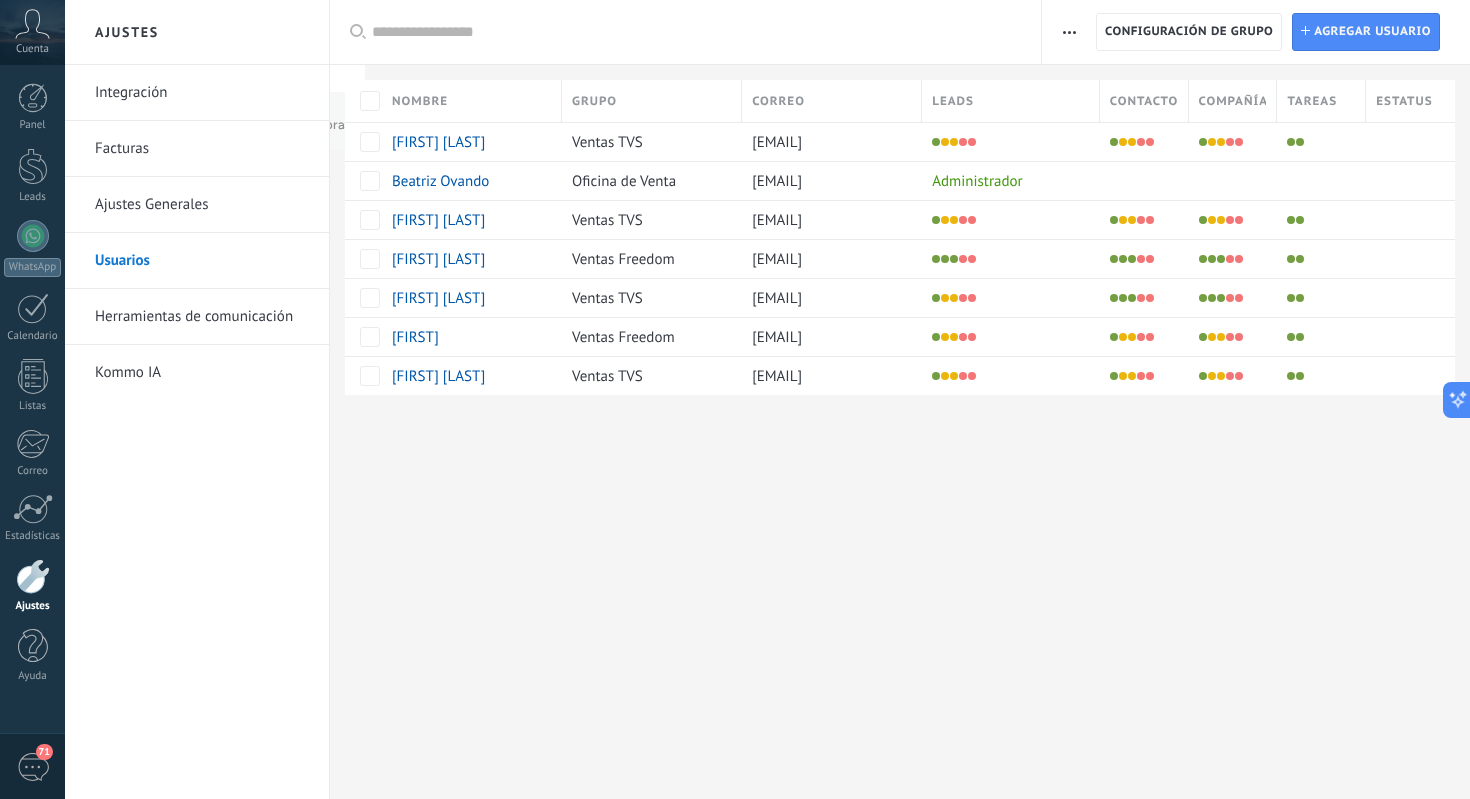 scroll, scrollTop: 0, scrollLeft: 0, axis: both 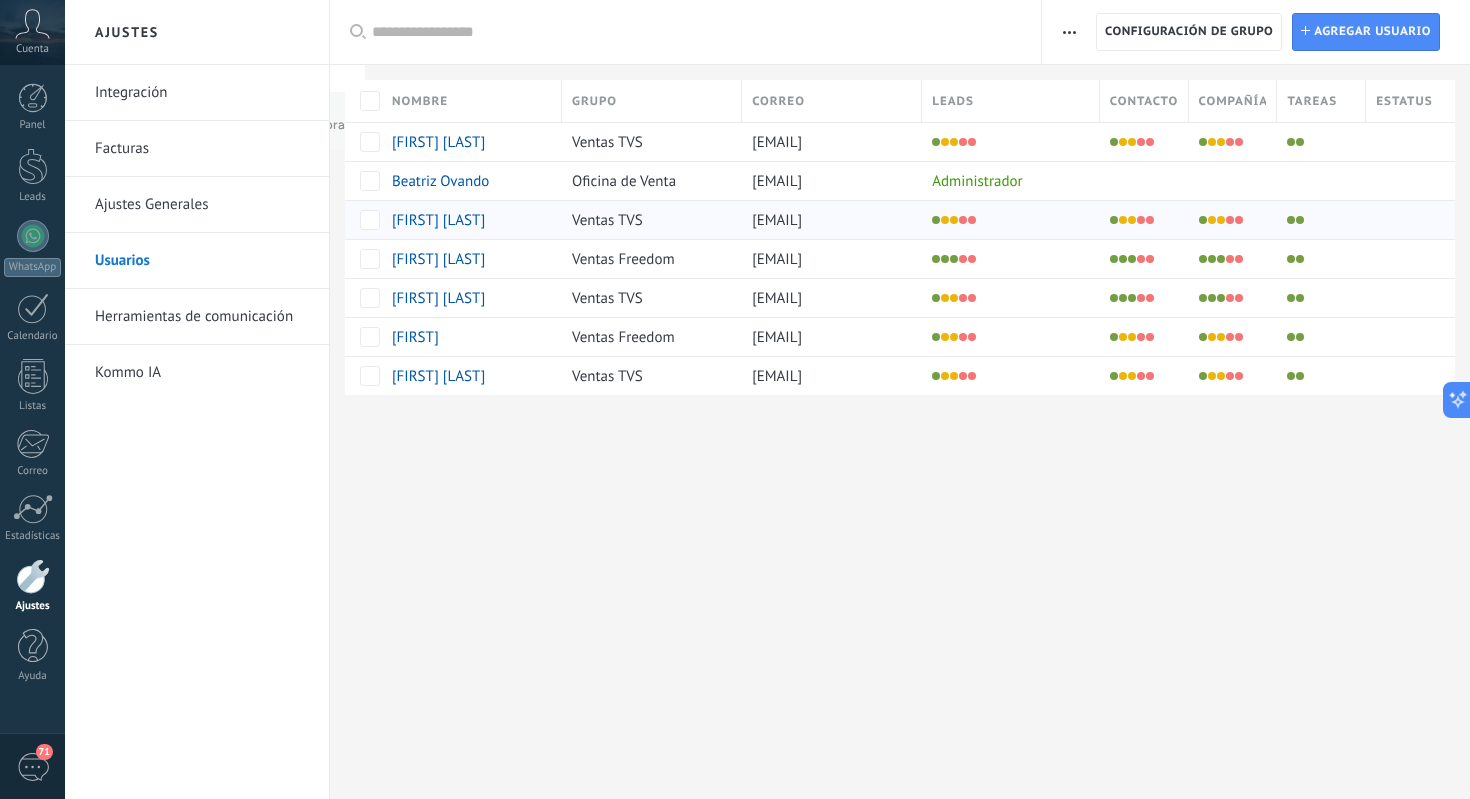 click on "[FIRST] [LAST]" at bounding box center (438, 220) 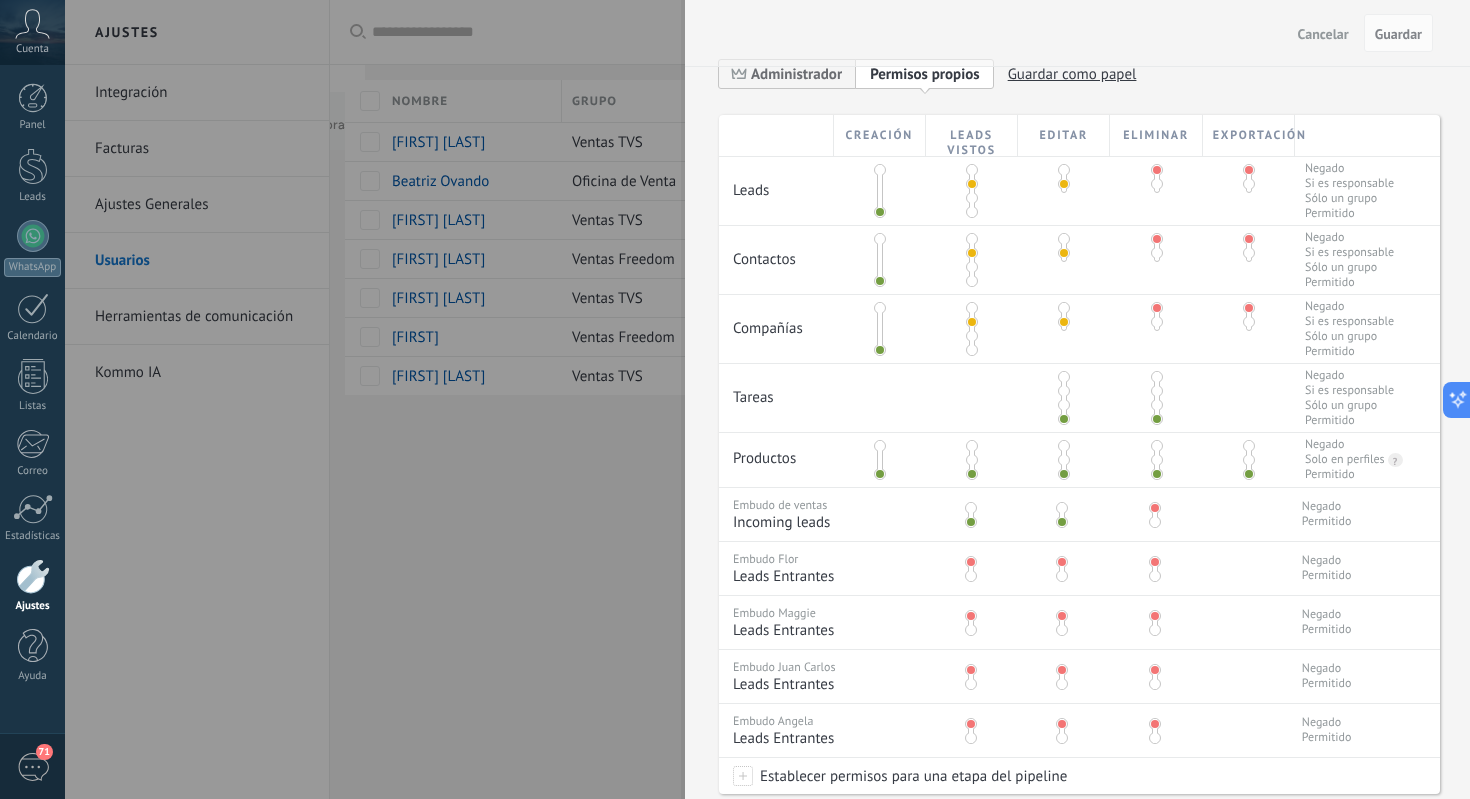 scroll, scrollTop: 411, scrollLeft: 0, axis: vertical 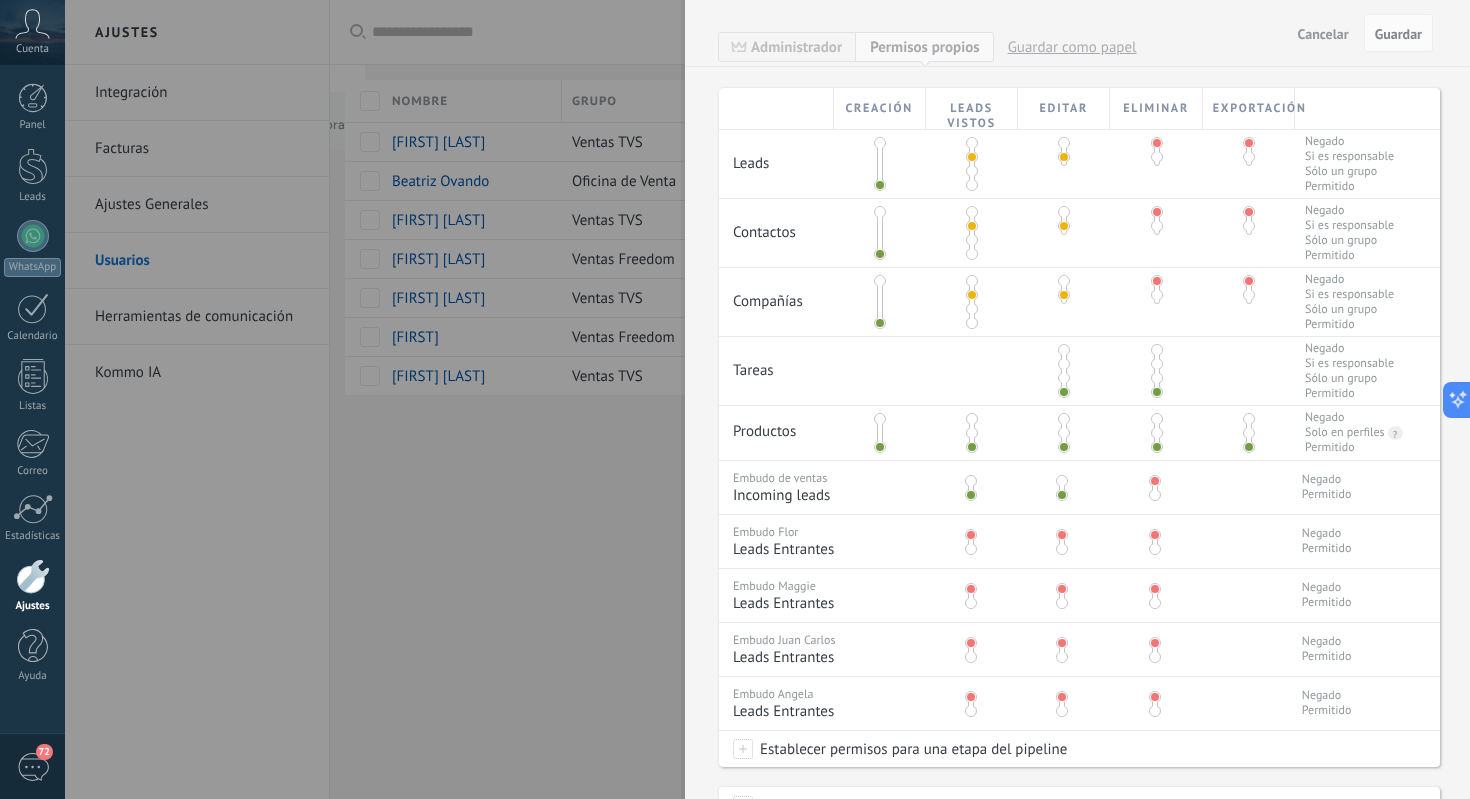click at bounding box center [735, 399] 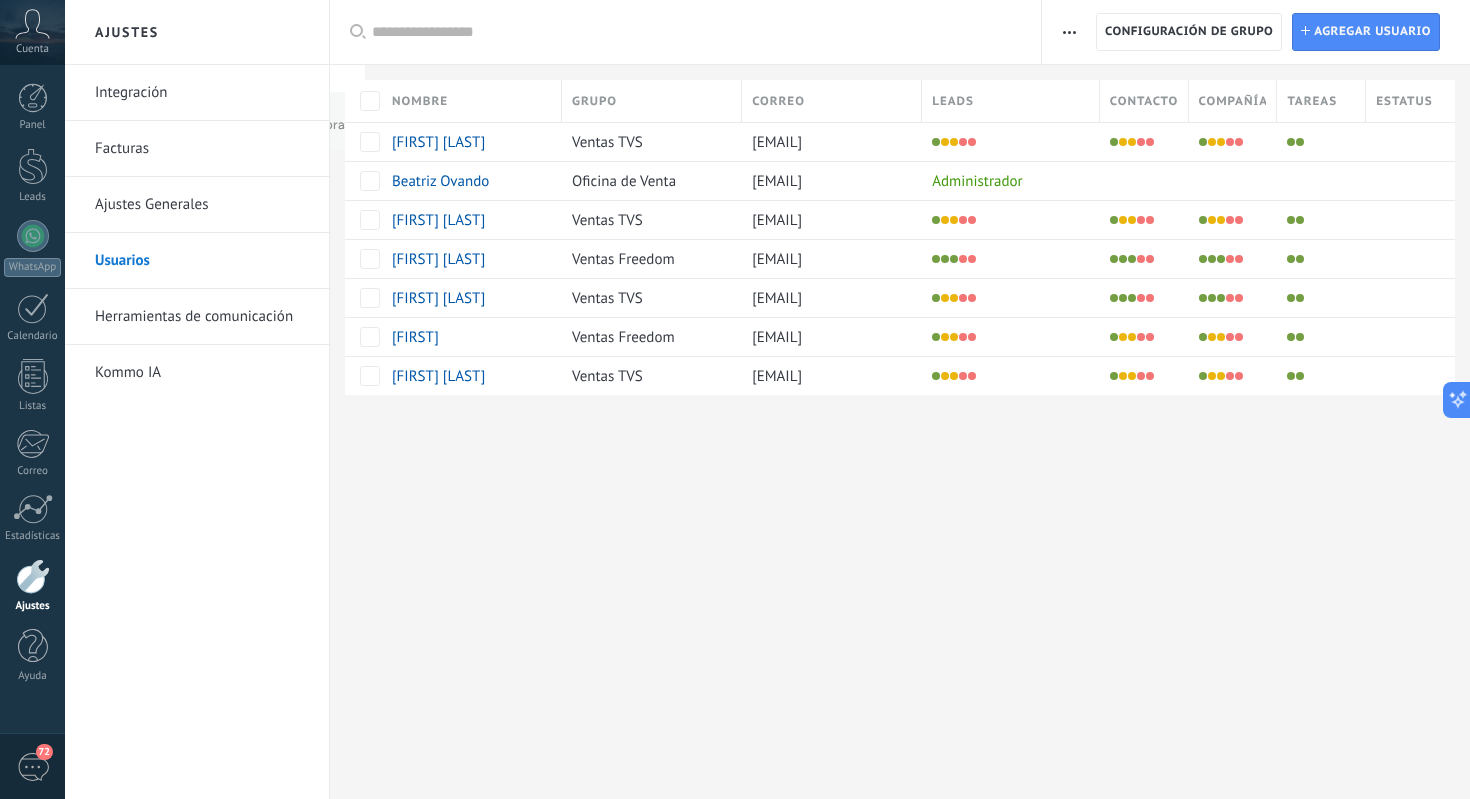 scroll, scrollTop: 0, scrollLeft: 0, axis: both 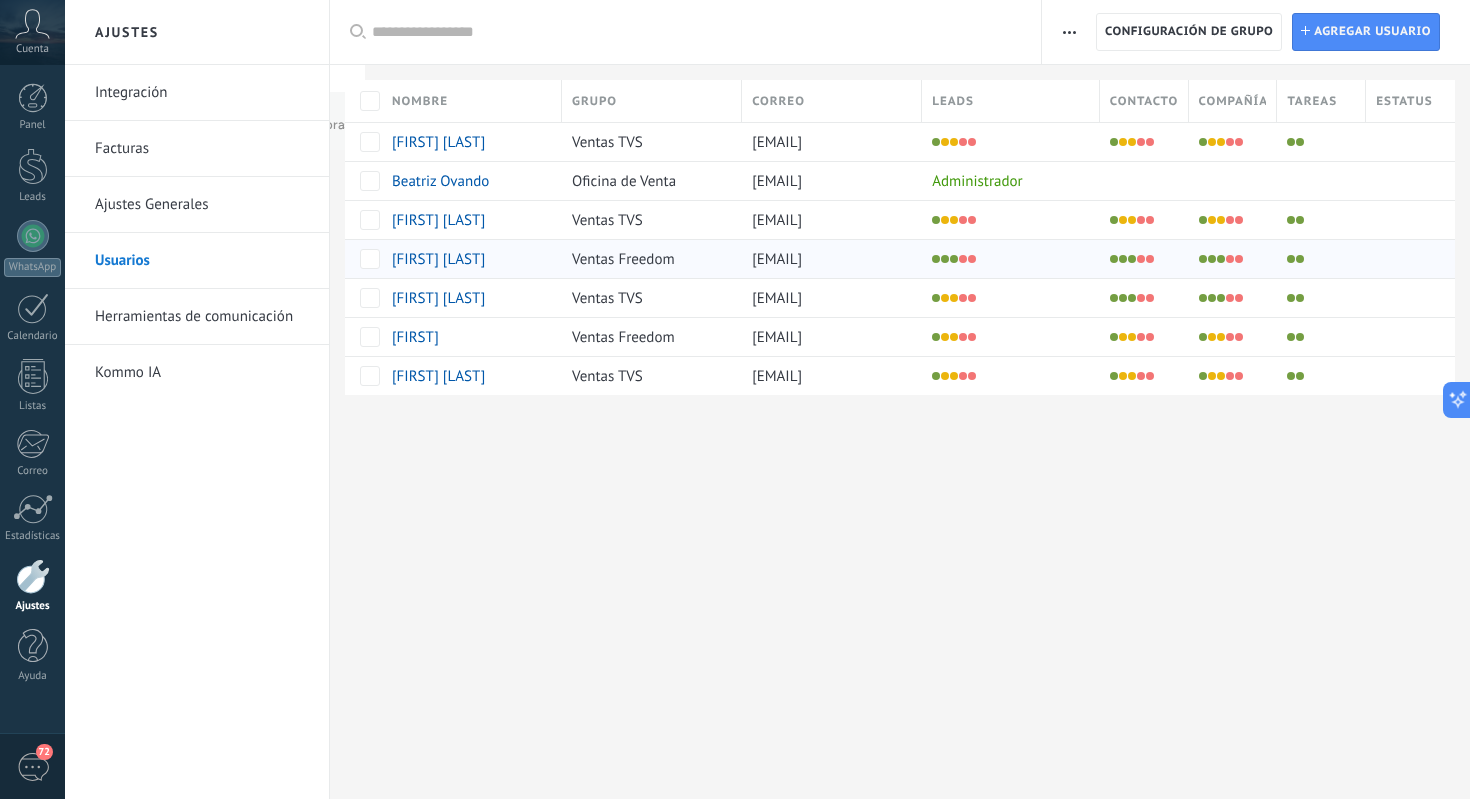 click on "[FIRST] [LAST]" at bounding box center [438, 259] 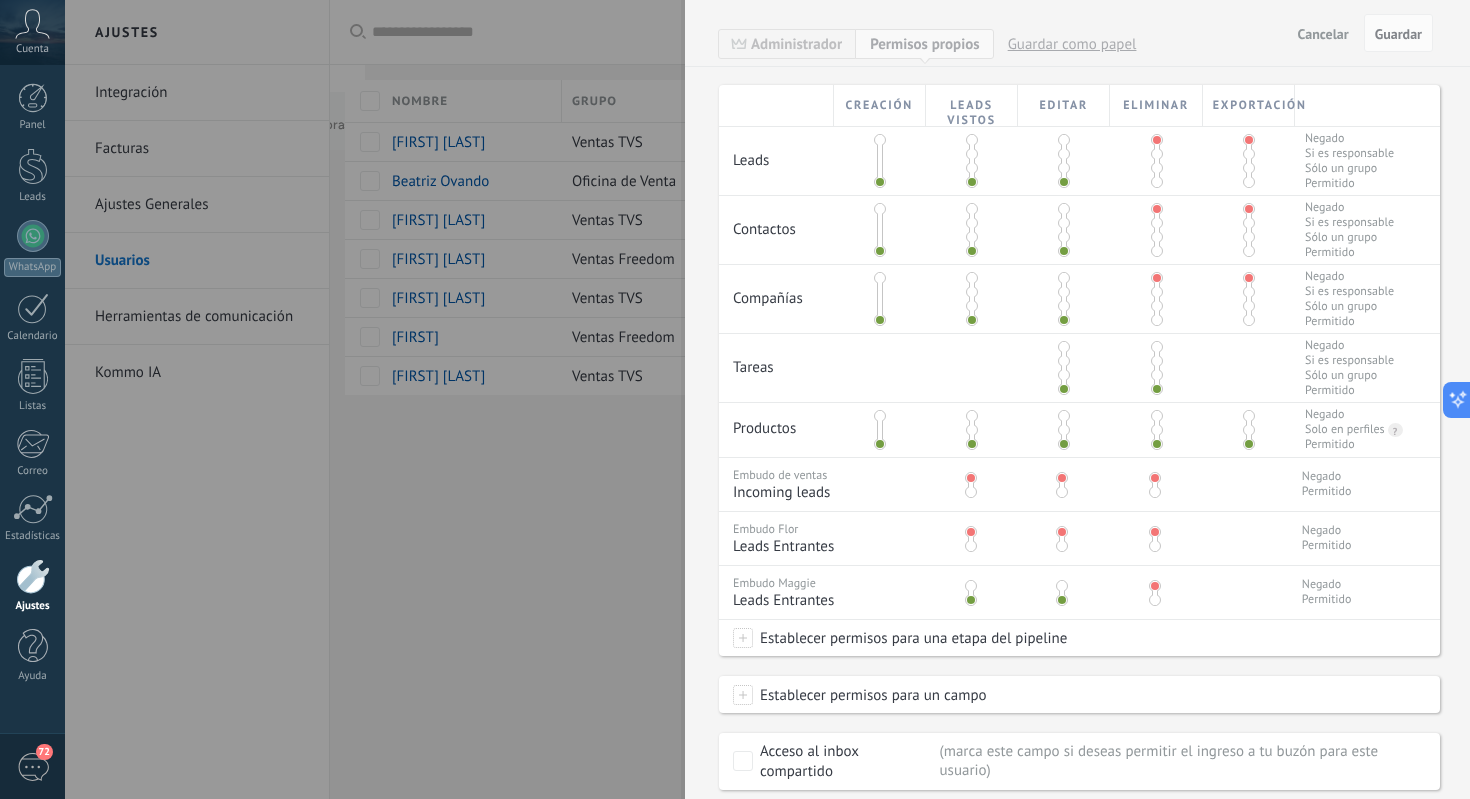 scroll, scrollTop: 412, scrollLeft: 0, axis: vertical 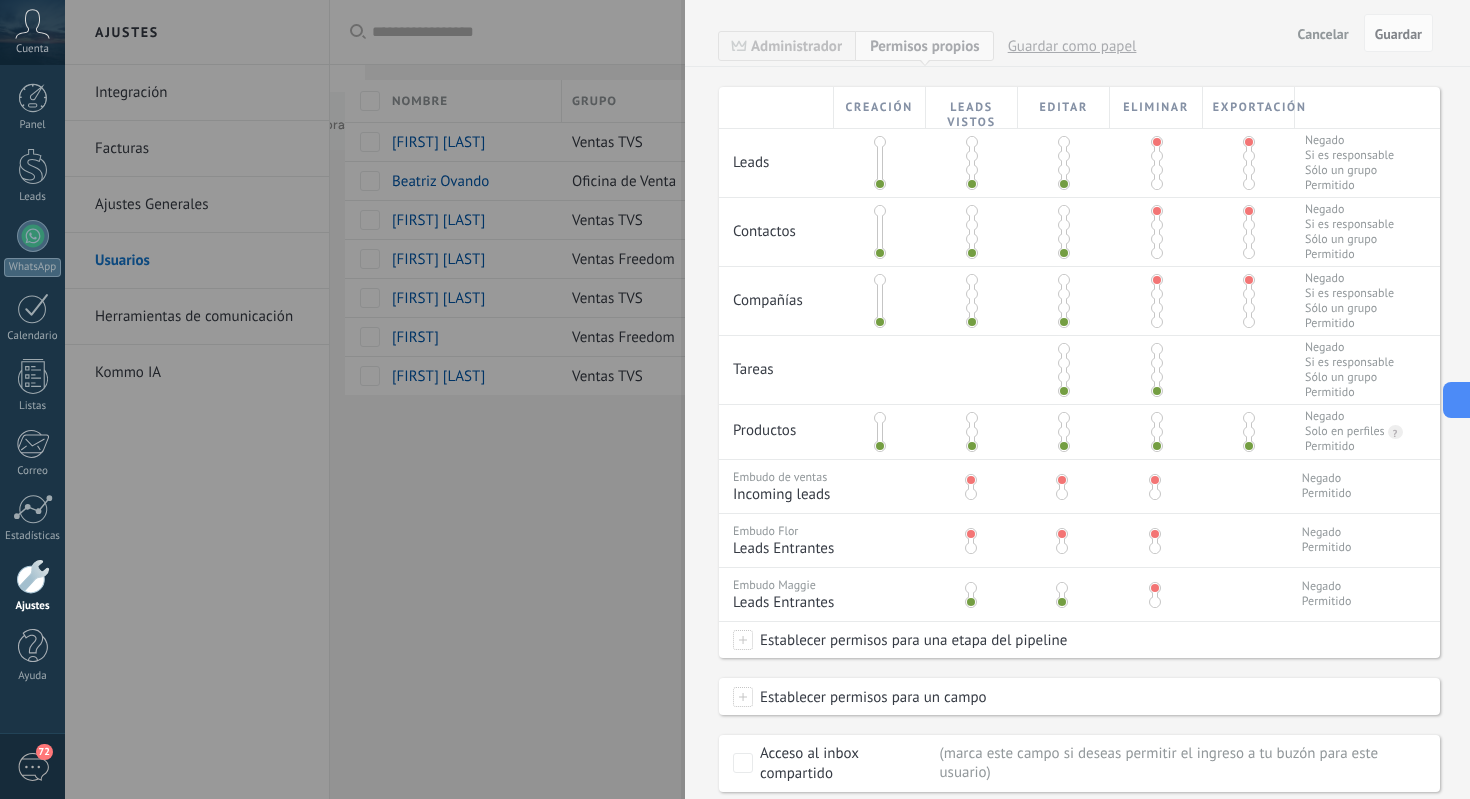 click at bounding box center (972, 225) 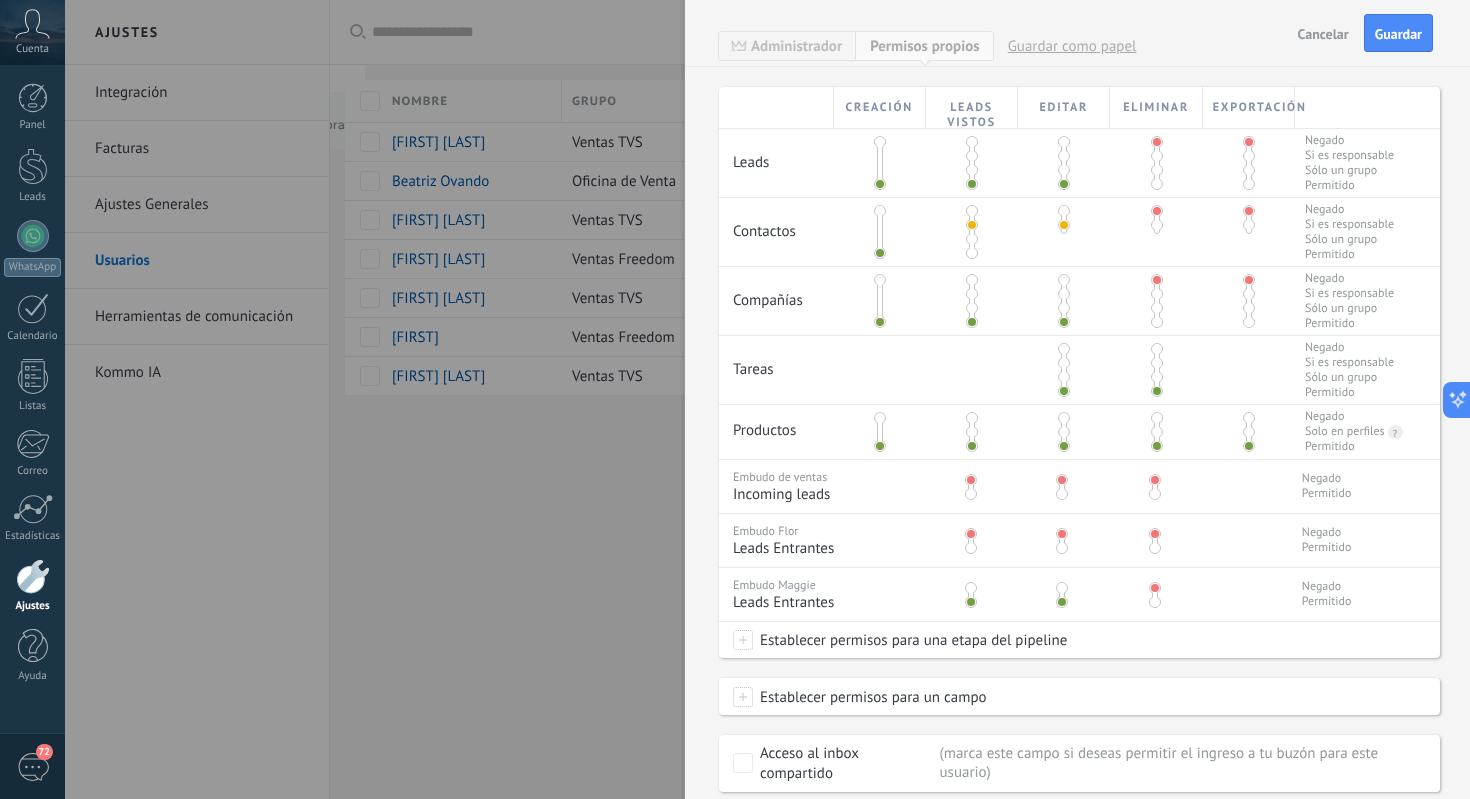 click at bounding box center (972, 294) 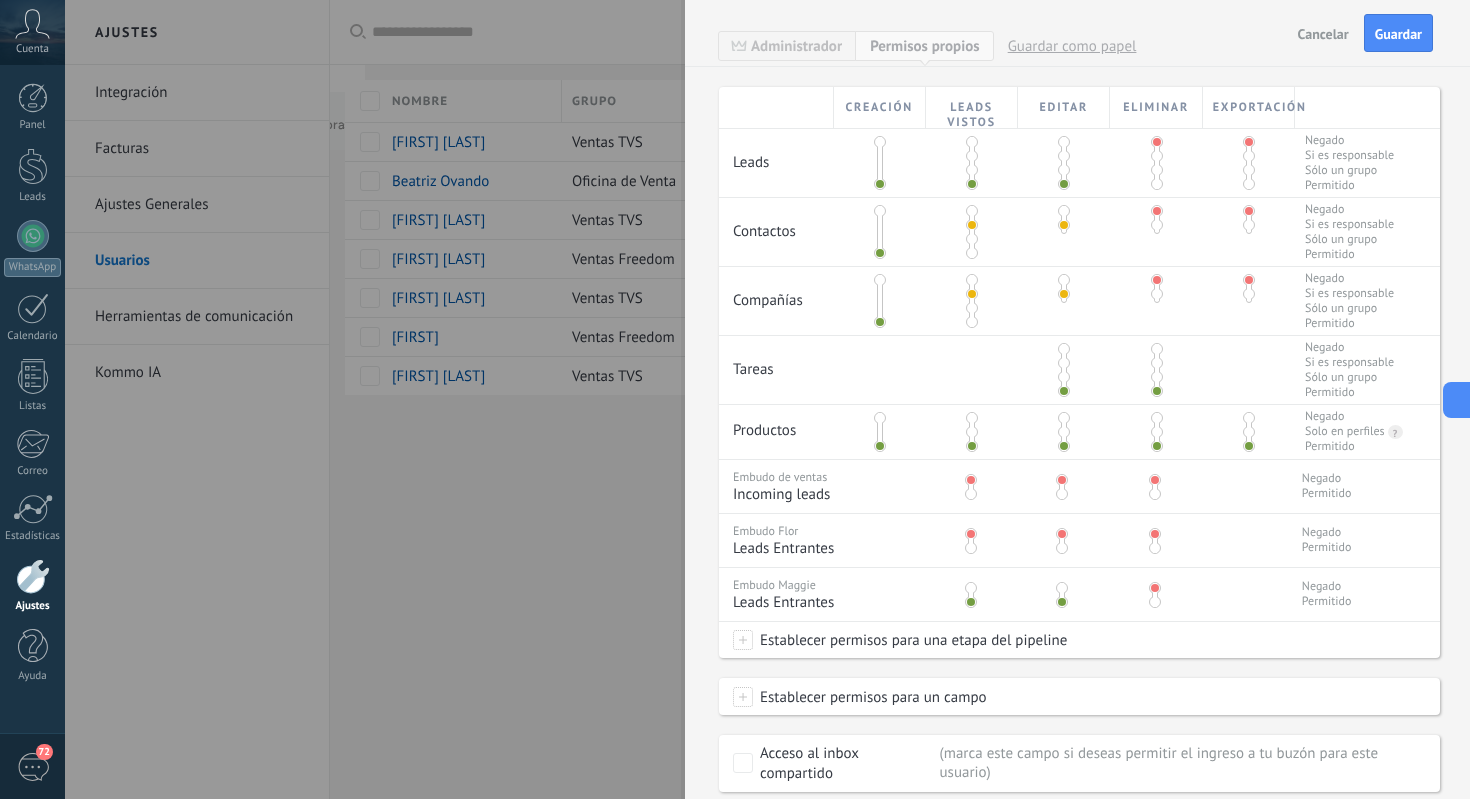 click at bounding box center (972, 156) 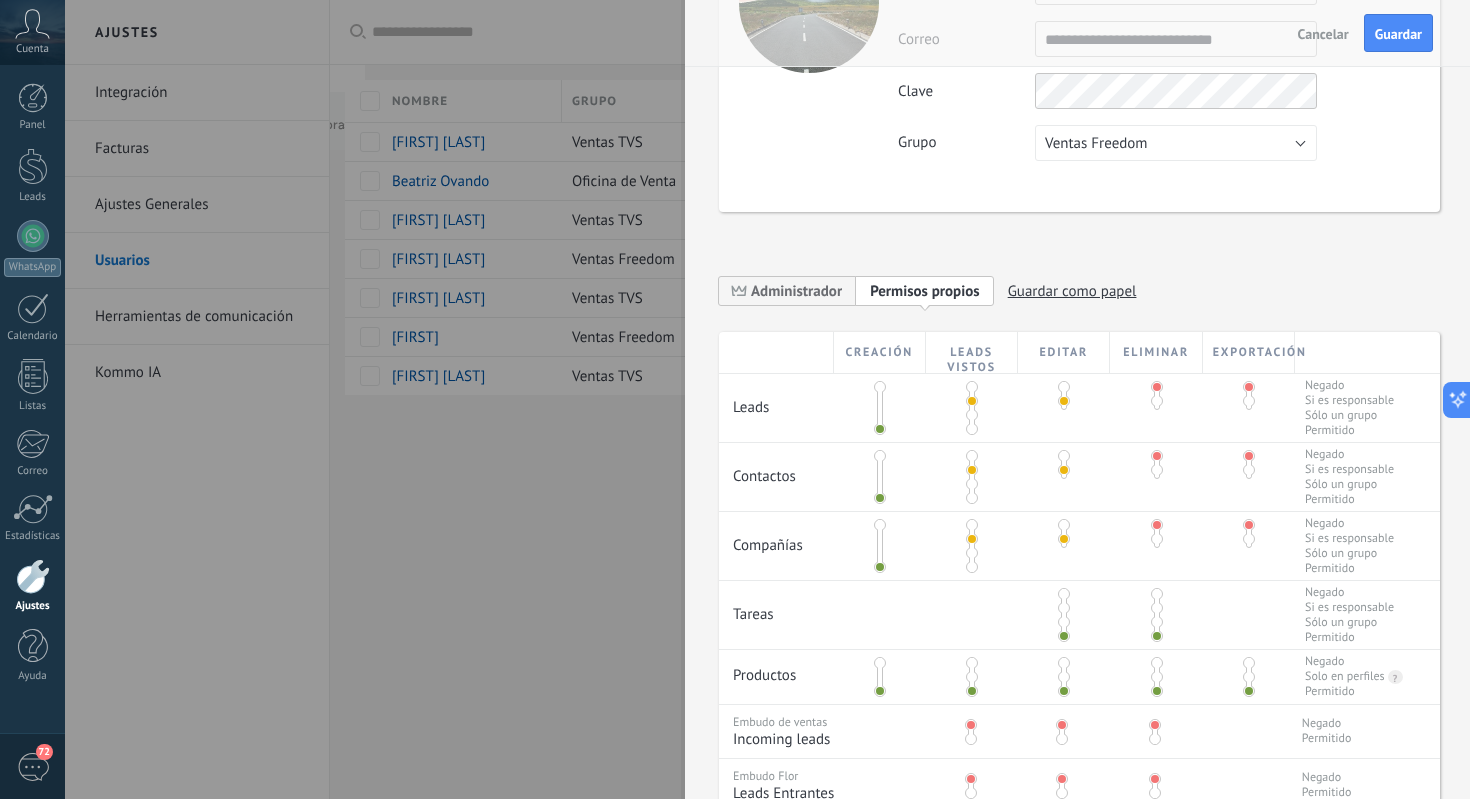 scroll, scrollTop: 0, scrollLeft: 0, axis: both 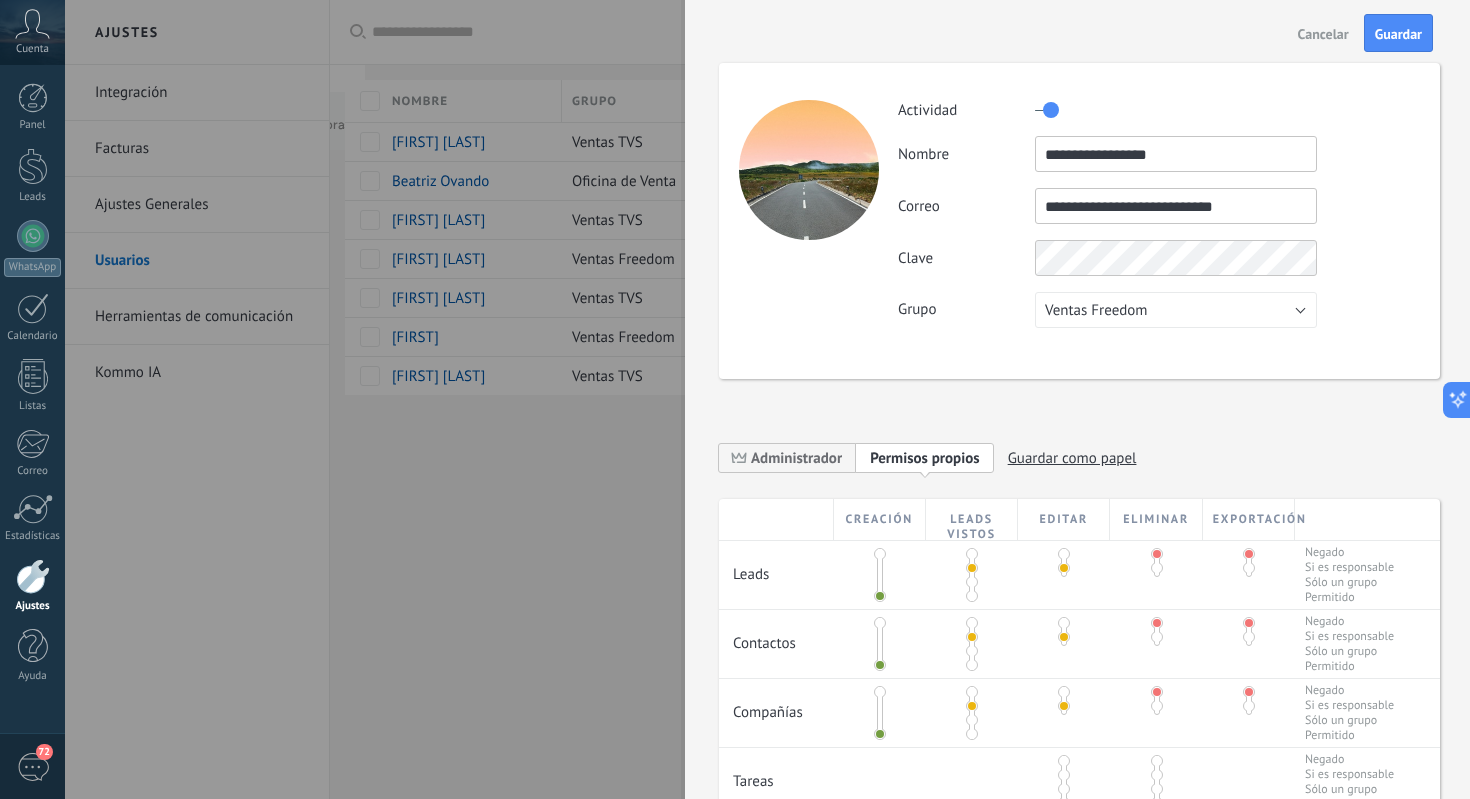 click at bounding box center [735, 399] 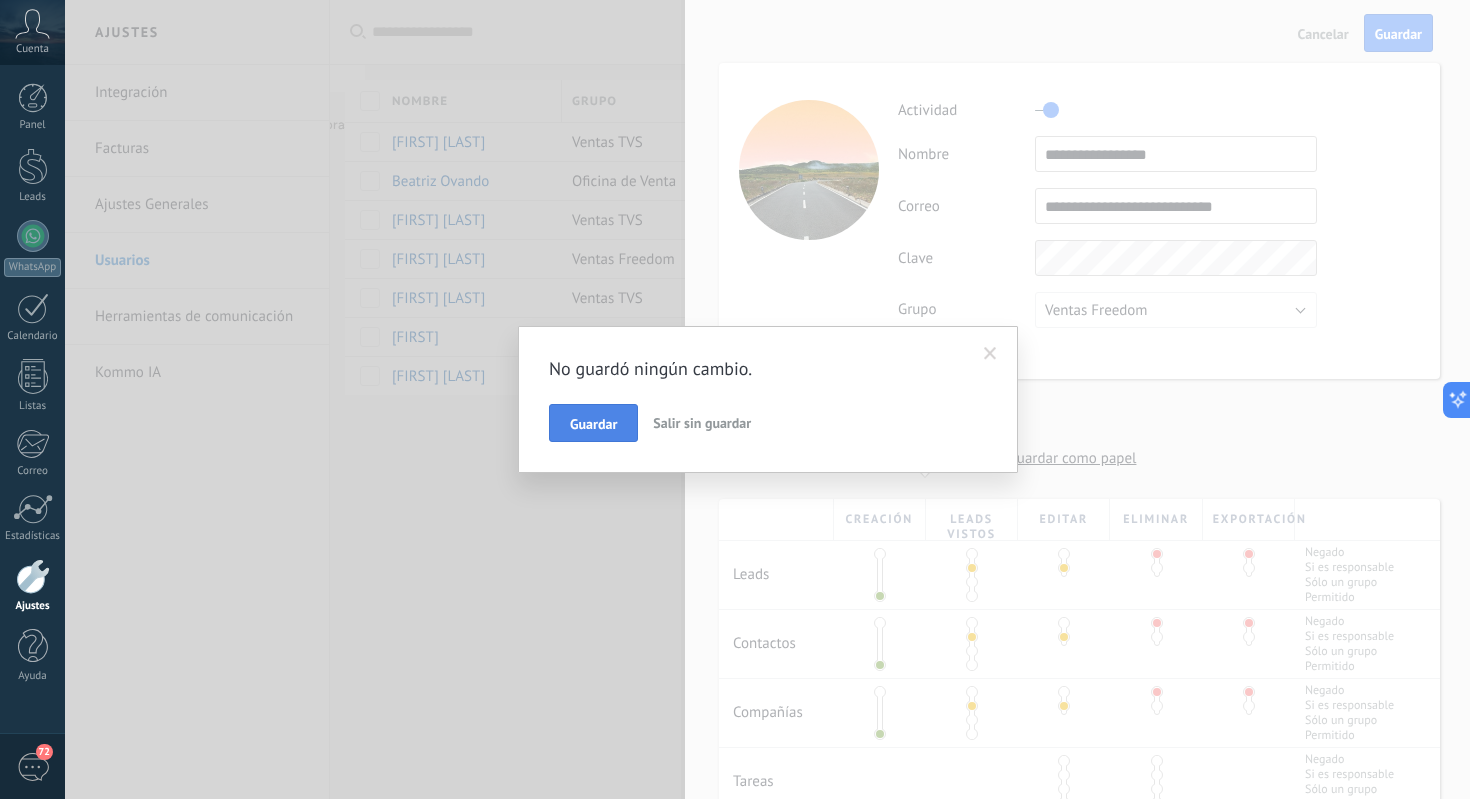 click on "Guardar" at bounding box center [593, 423] 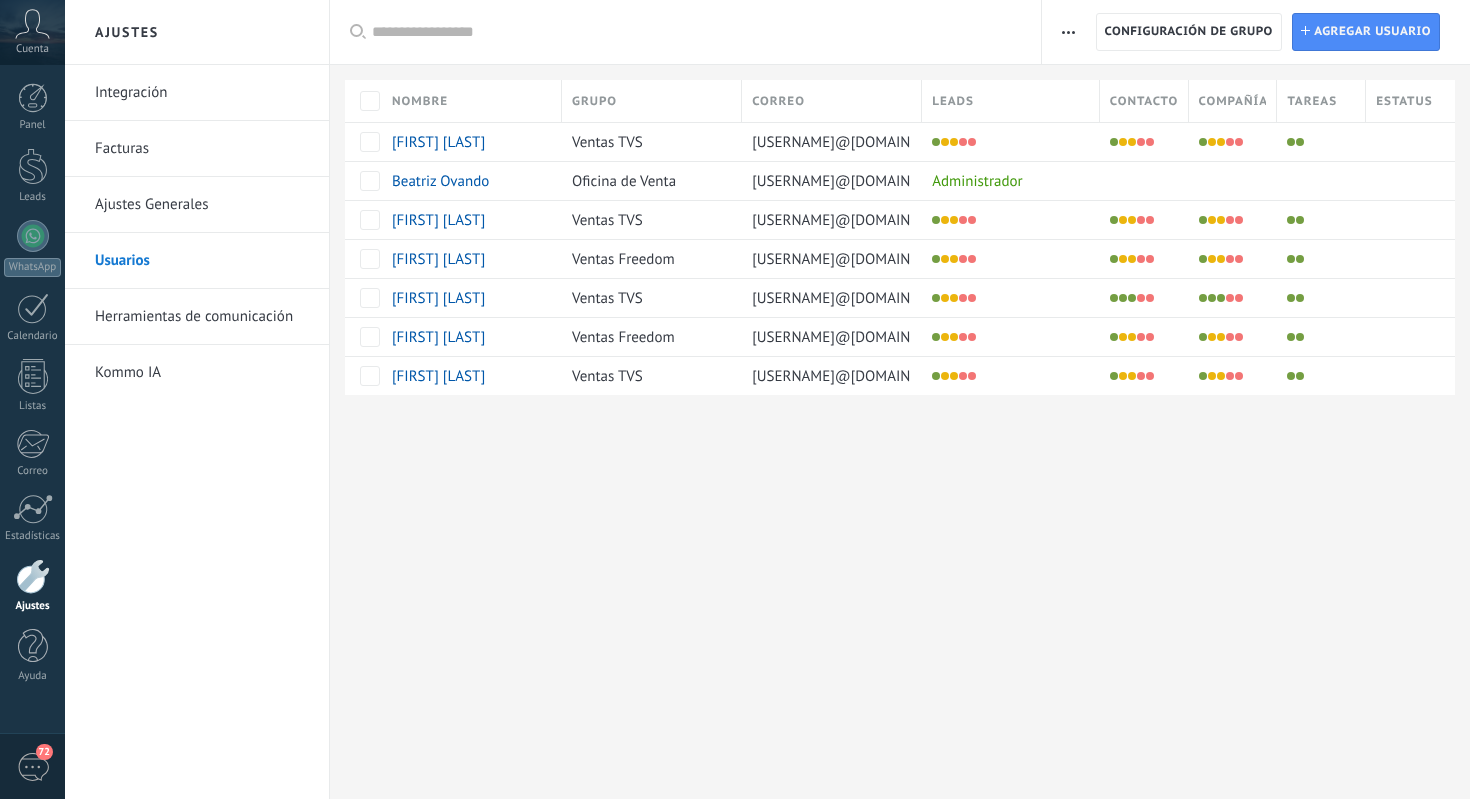 scroll, scrollTop: 0, scrollLeft: 0, axis: both 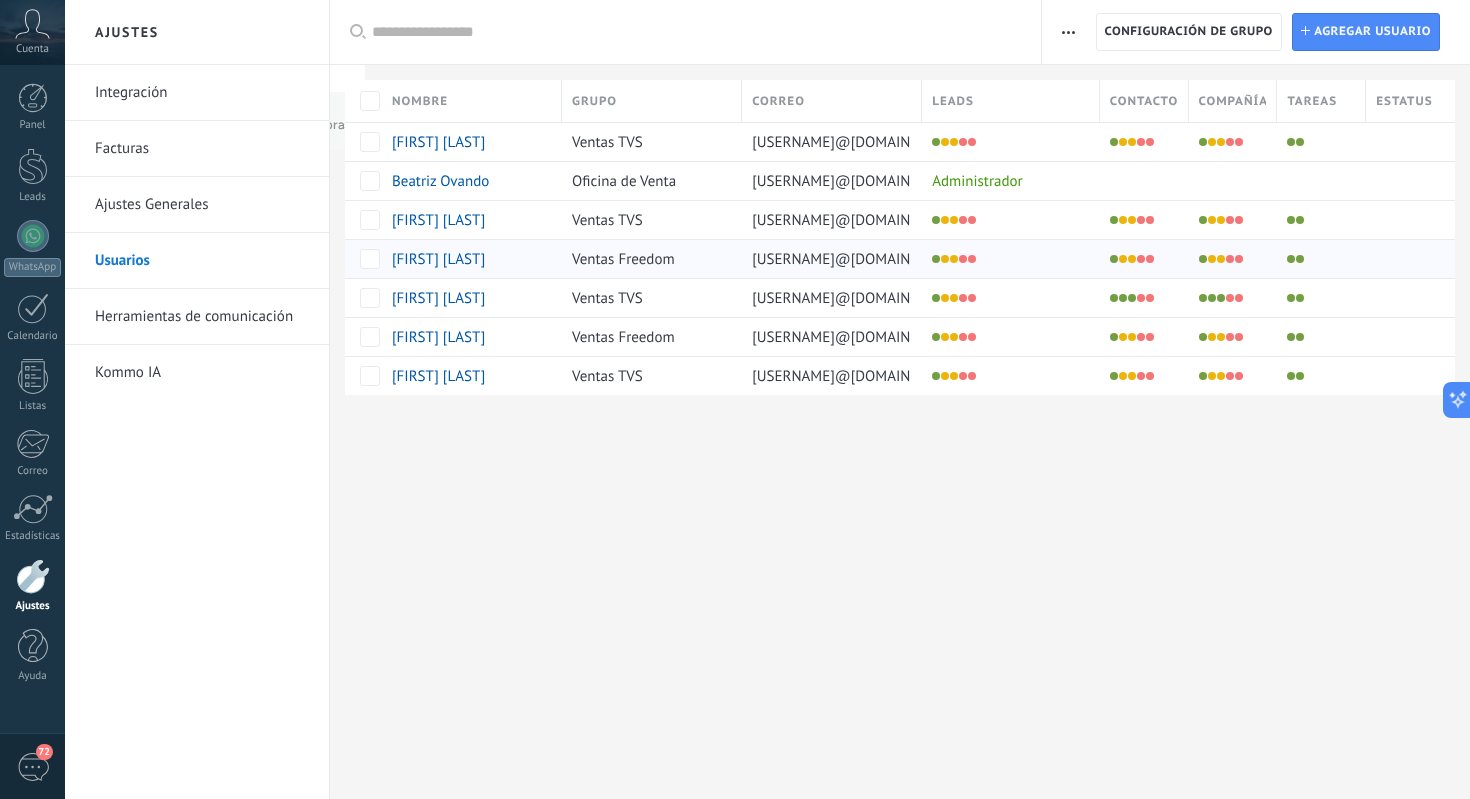 click on "[FIRST] [LAST]" at bounding box center (438, 259) 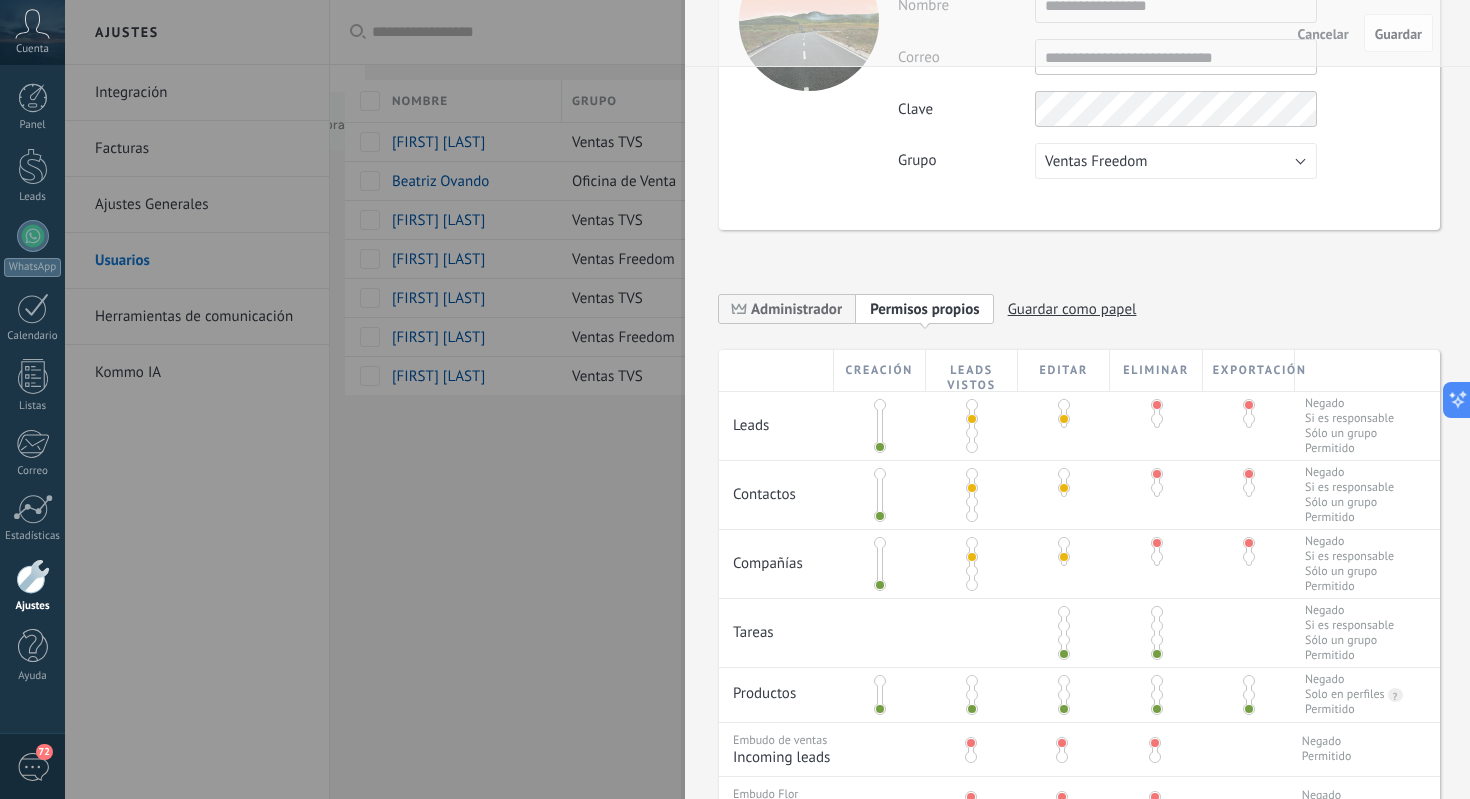 scroll, scrollTop: 0, scrollLeft: 0, axis: both 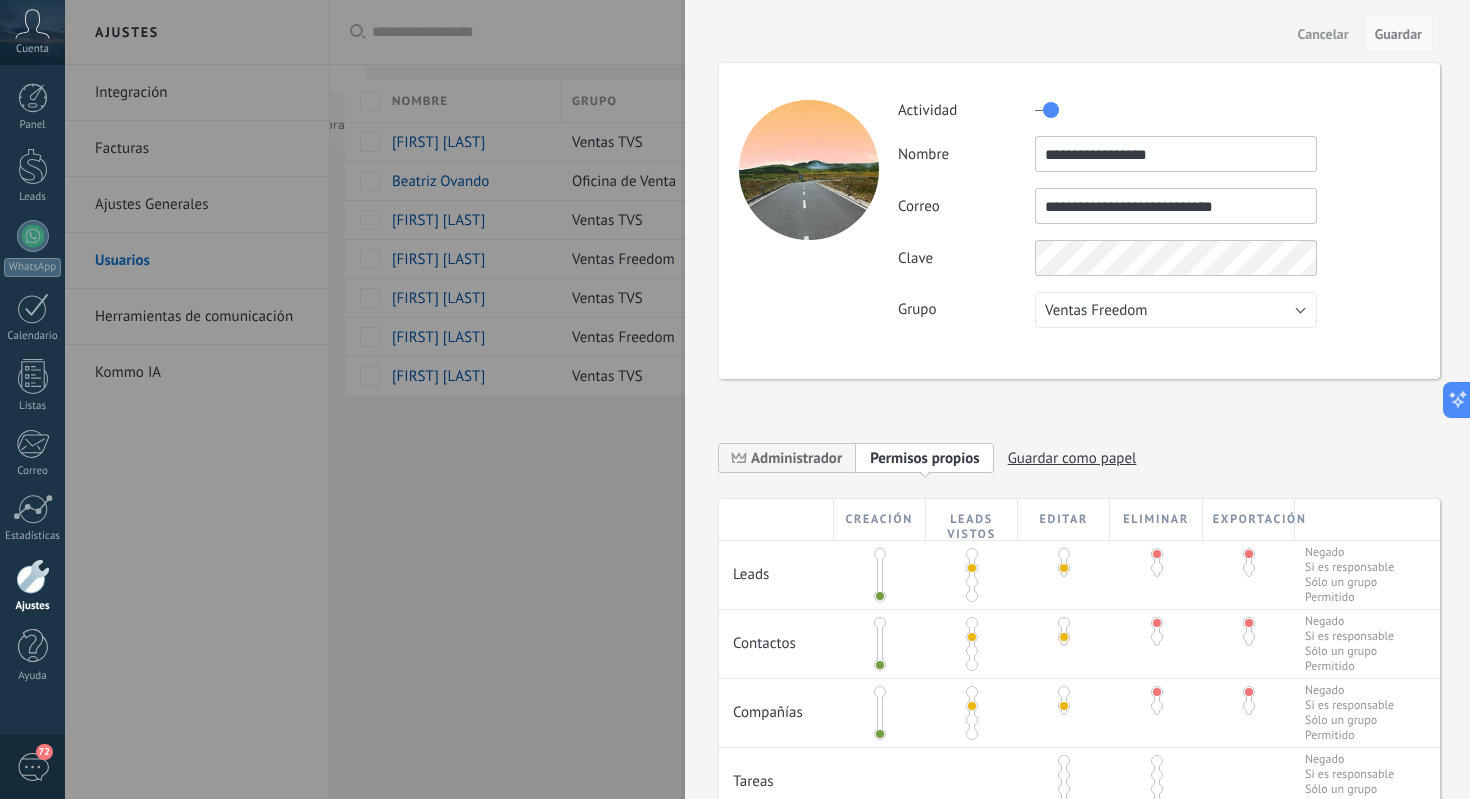 click on "Guardar" at bounding box center [1398, 34] 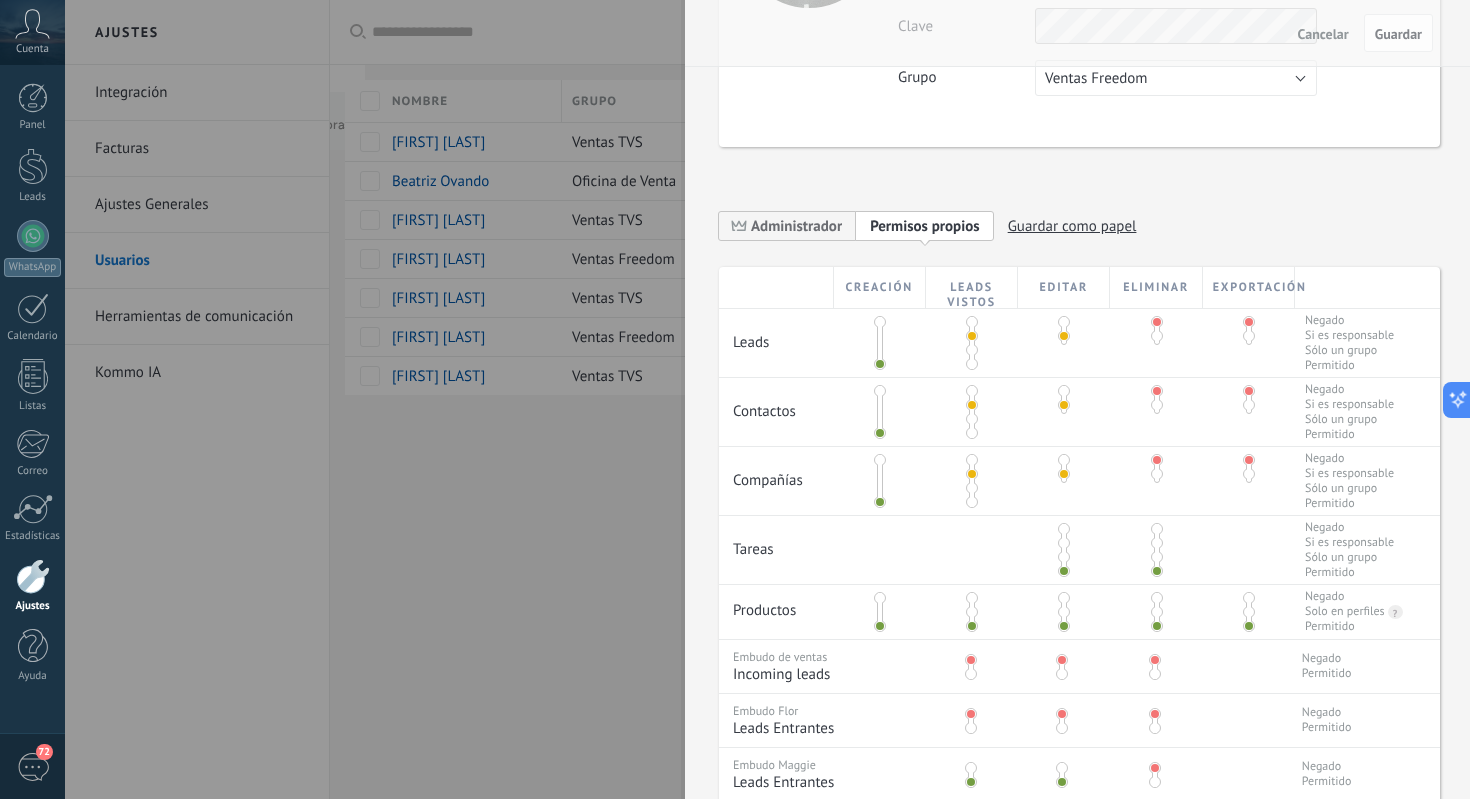 scroll, scrollTop: 75, scrollLeft: 0, axis: vertical 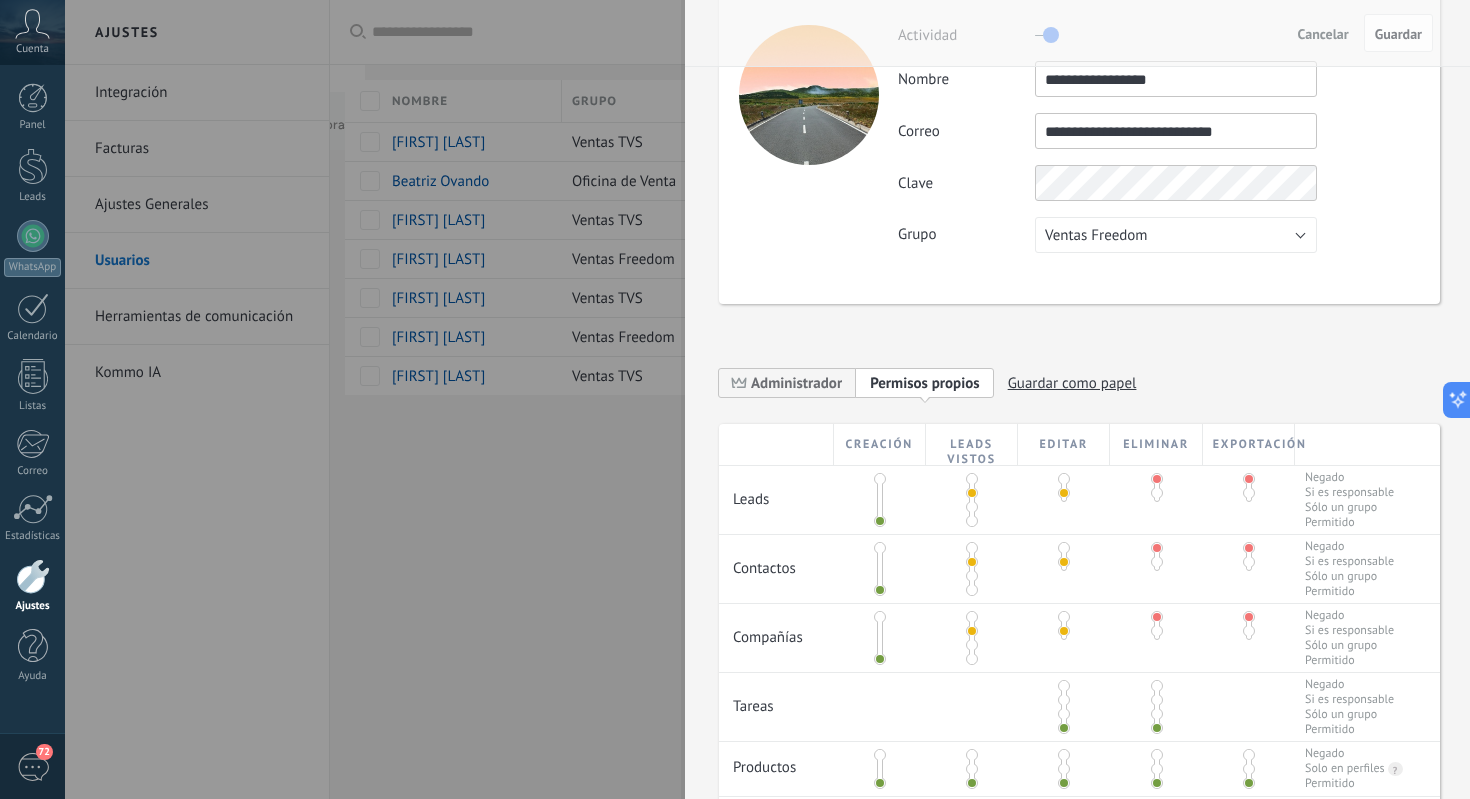 click at bounding box center (735, 399) 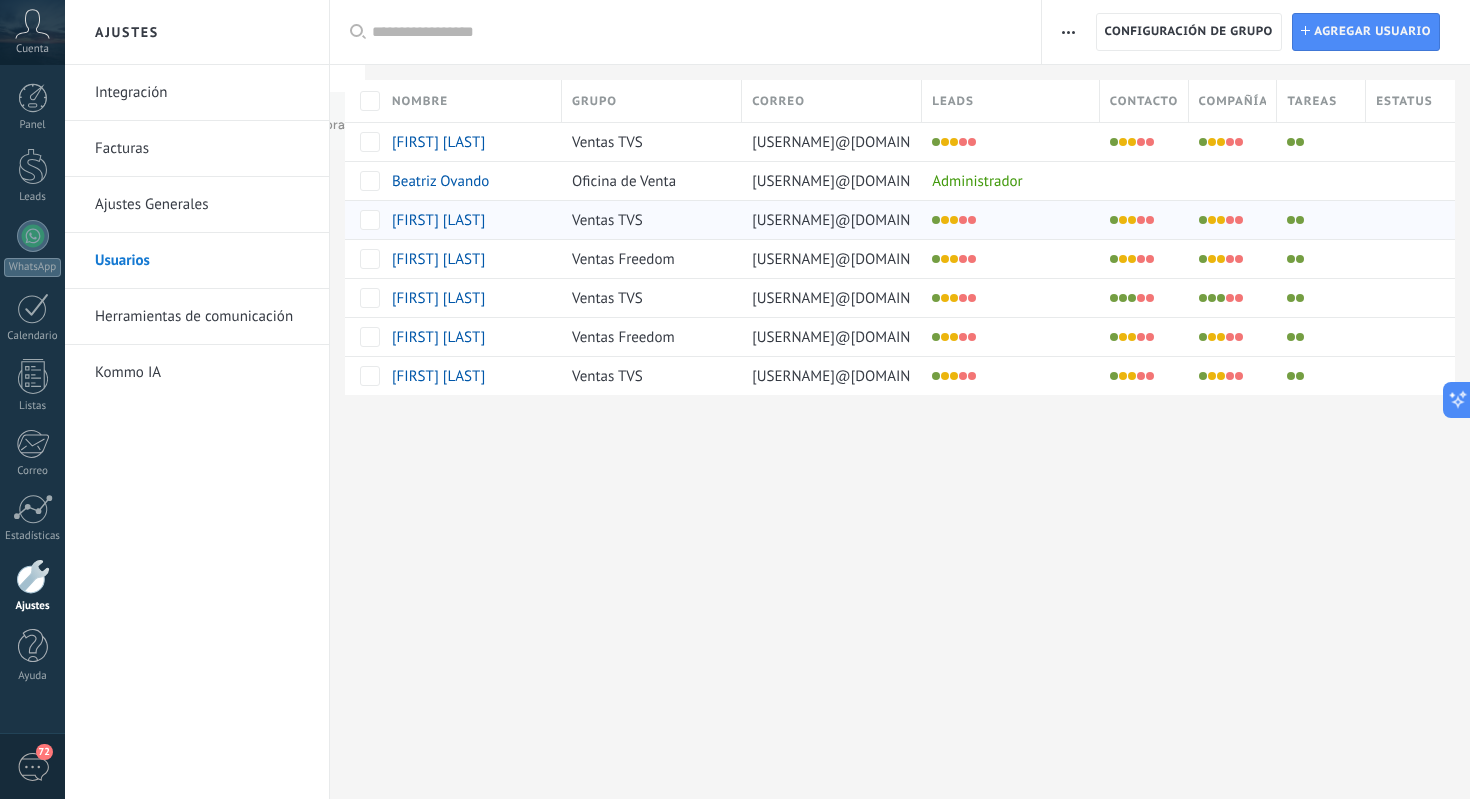 click on "[FIRST] [LAST]" at bounding box center (438, 220) 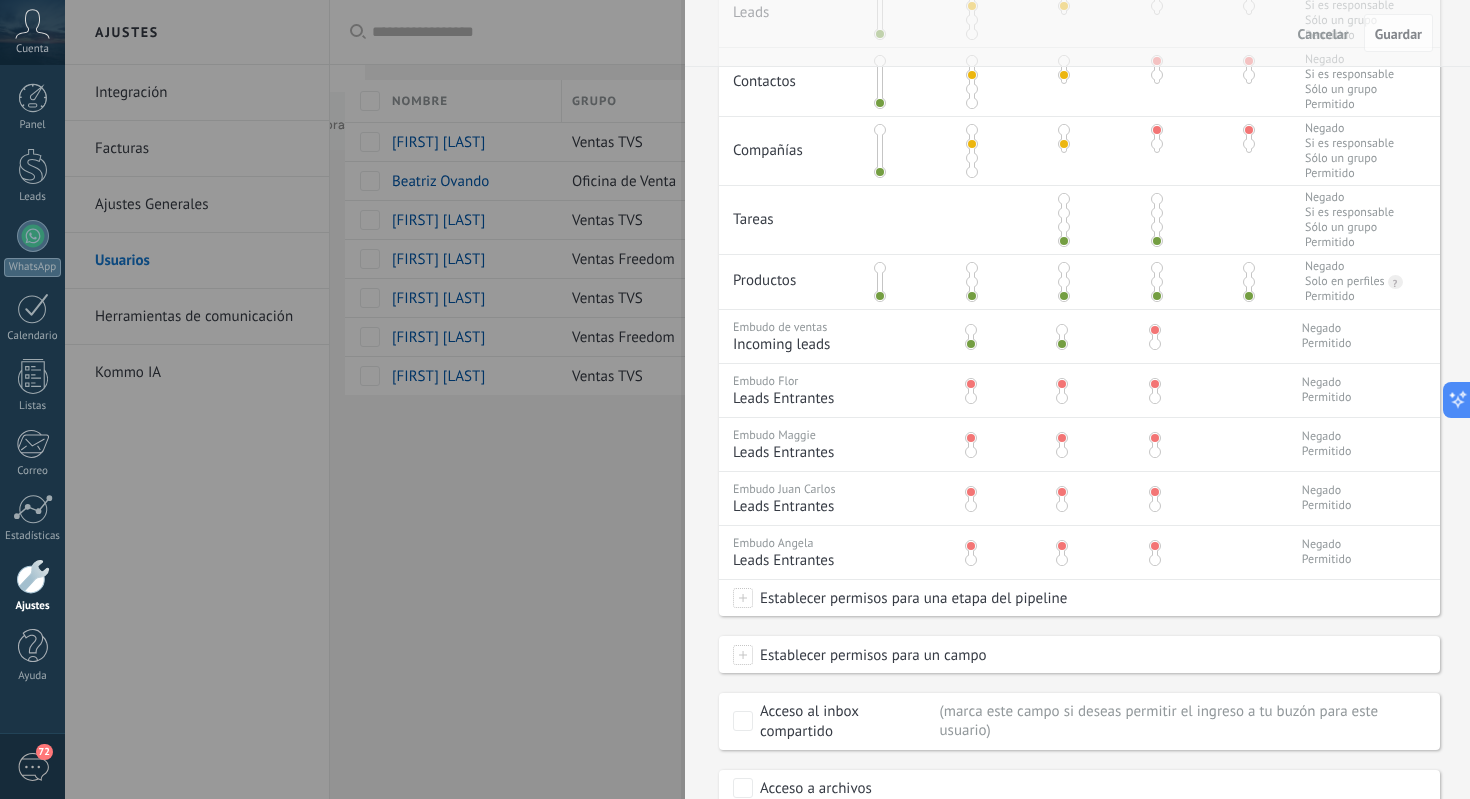 scroll, scrollTop: 565, scrollLeft: 0, axis: vertical 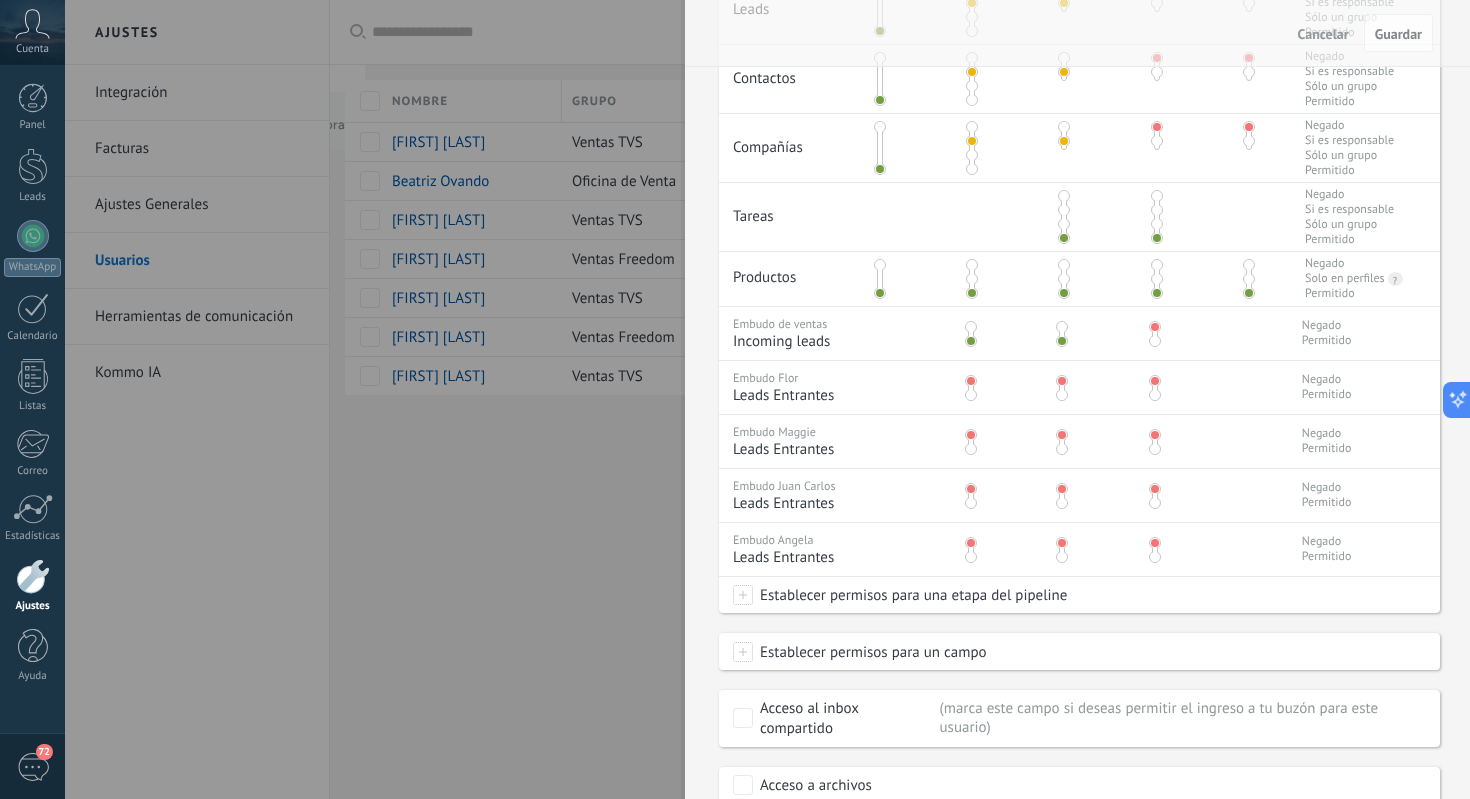 click at bounding box center (735, 399) 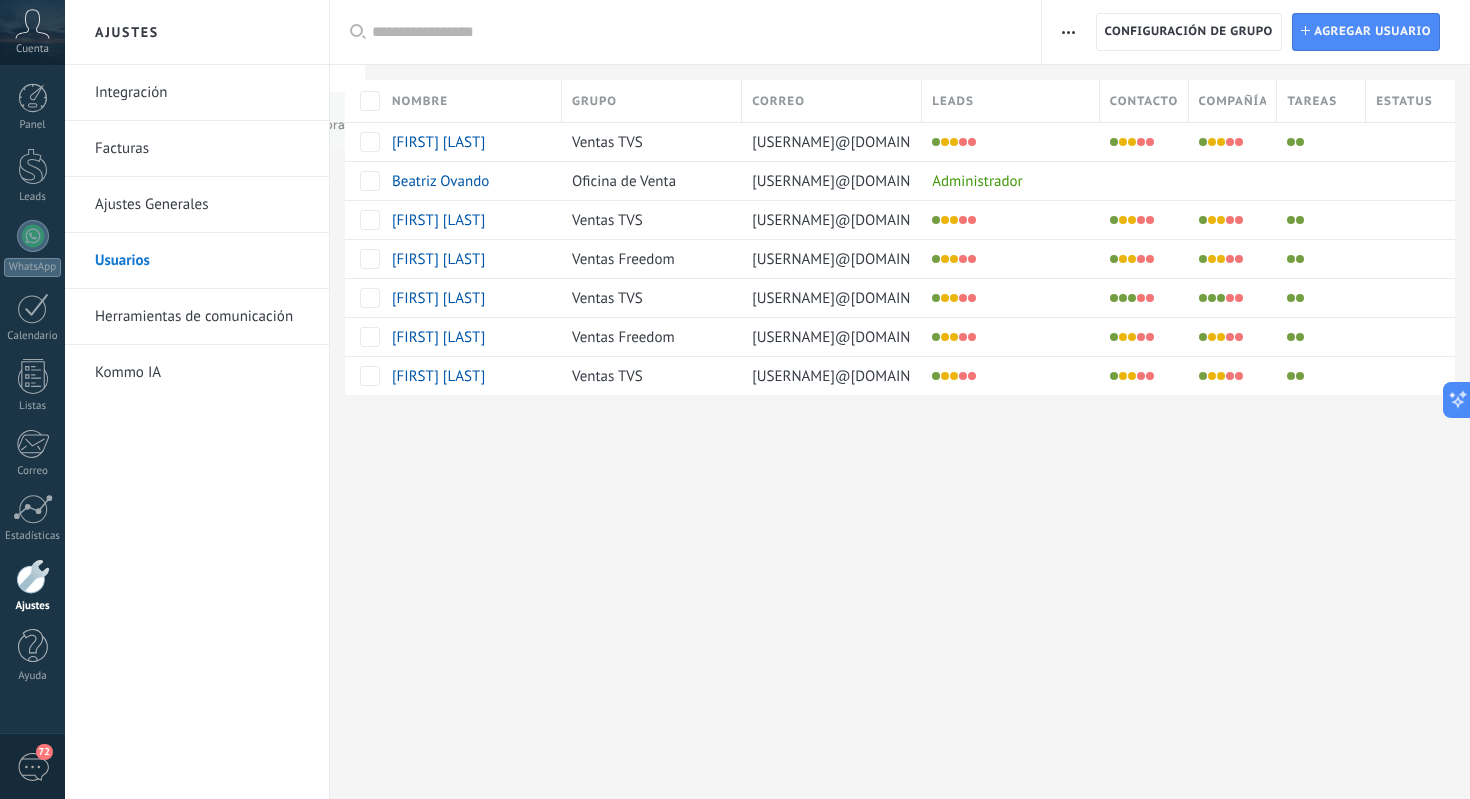 scroll, scrollTop: 0, scrollLeft: 0, axis: both 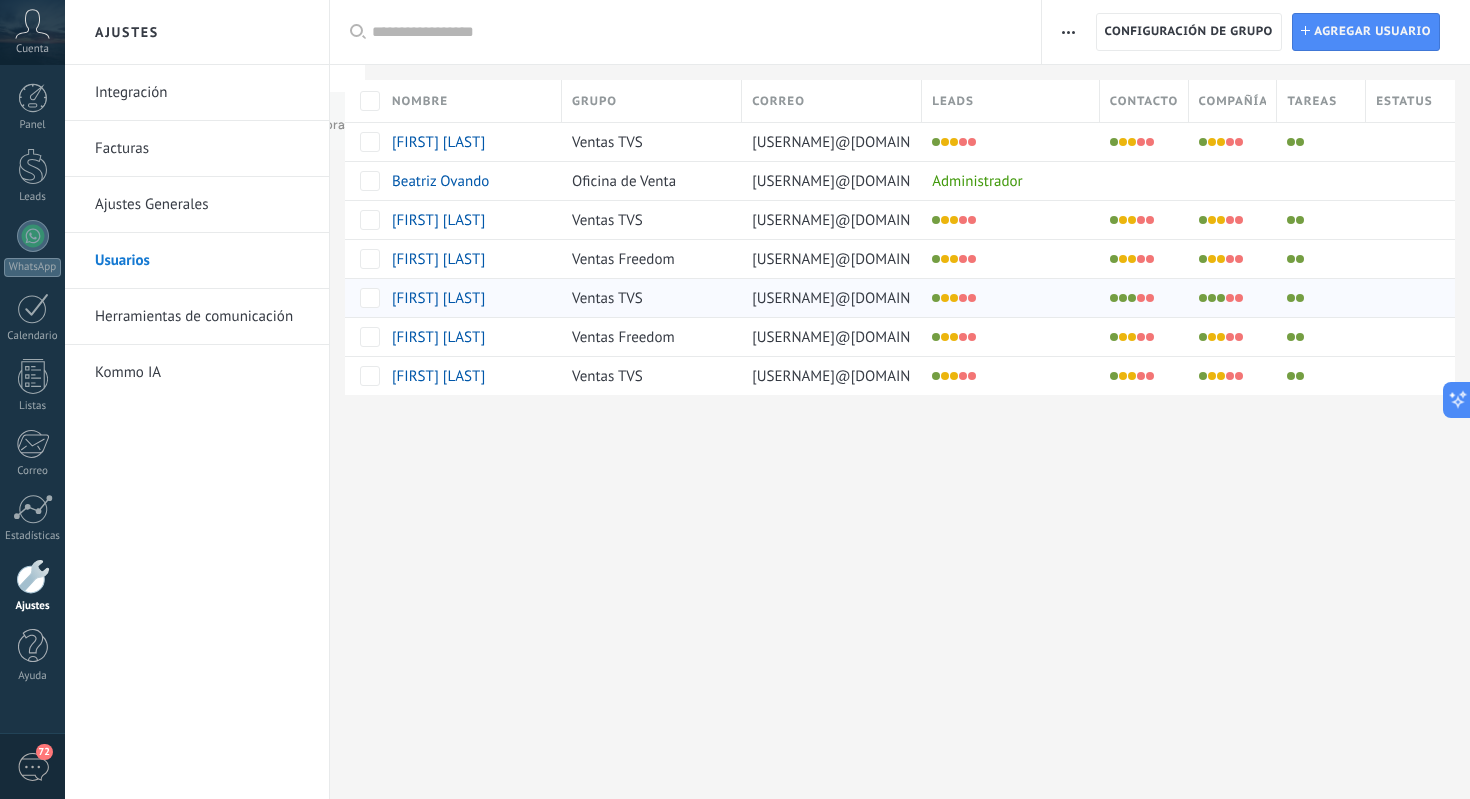 click on "[FIRST] [LAST]" at bounding box center [438, 298] 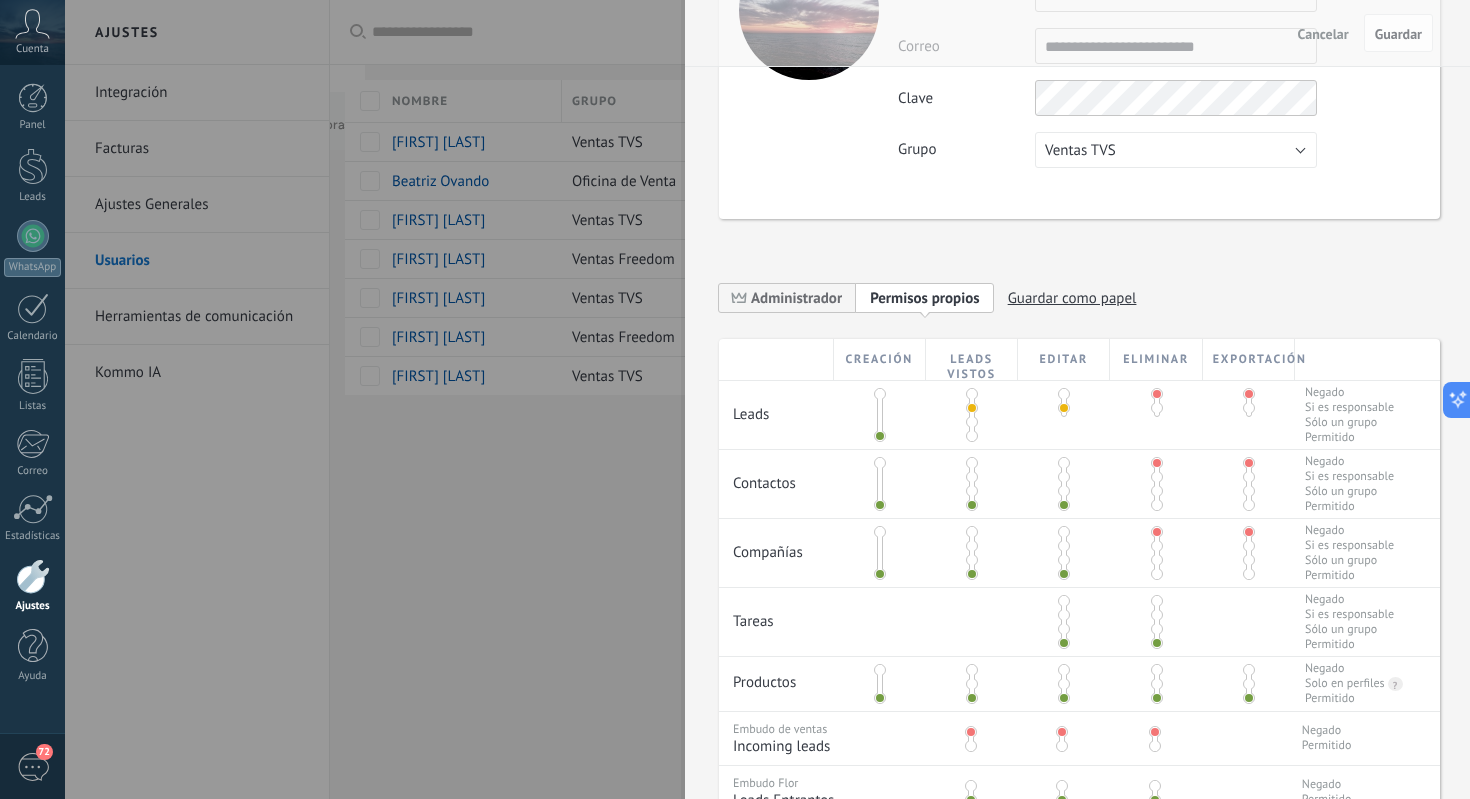 scroll, scrollTop: 174, scrollLeft: 0, axis: vertical 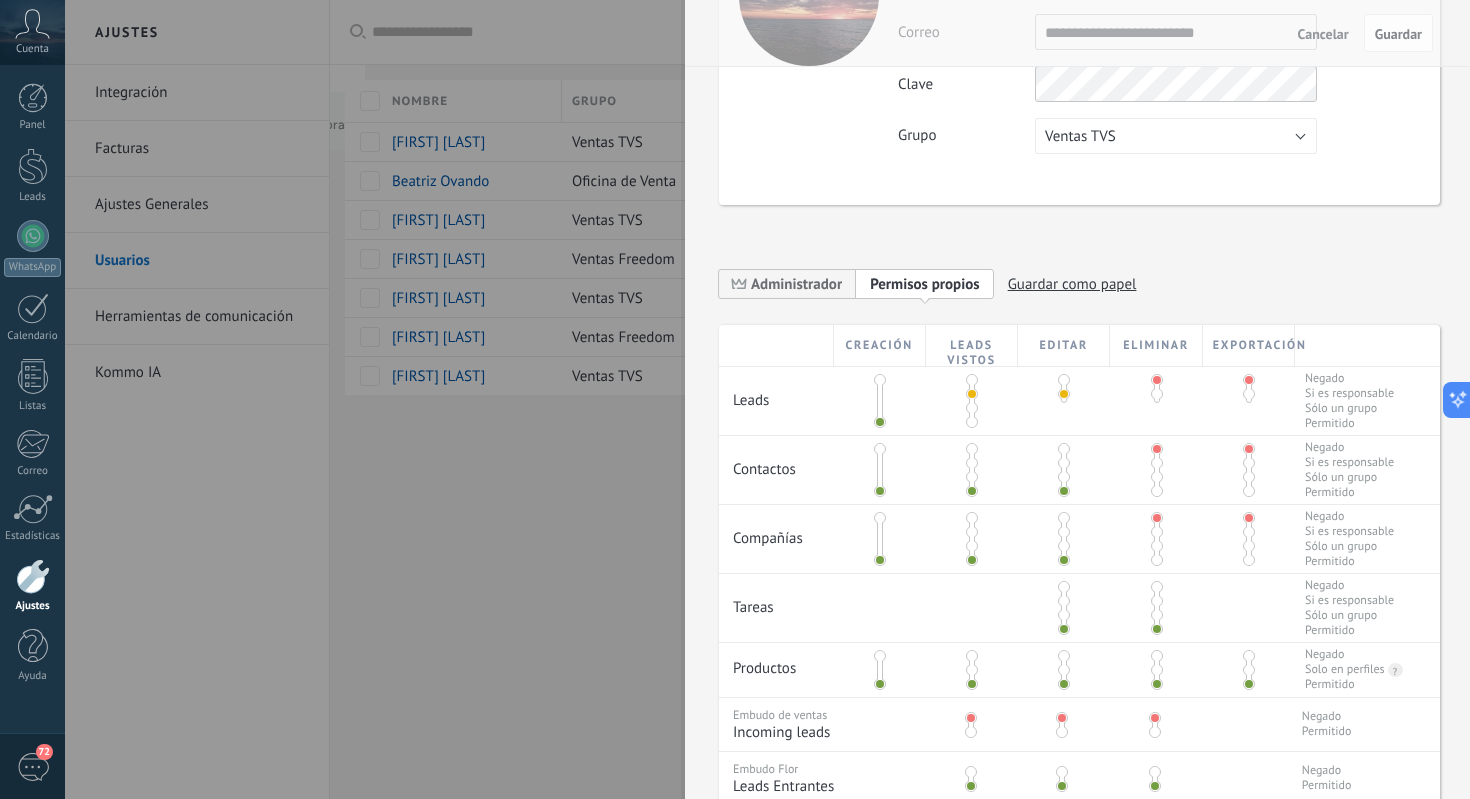 click at bounding box center (972, 463) 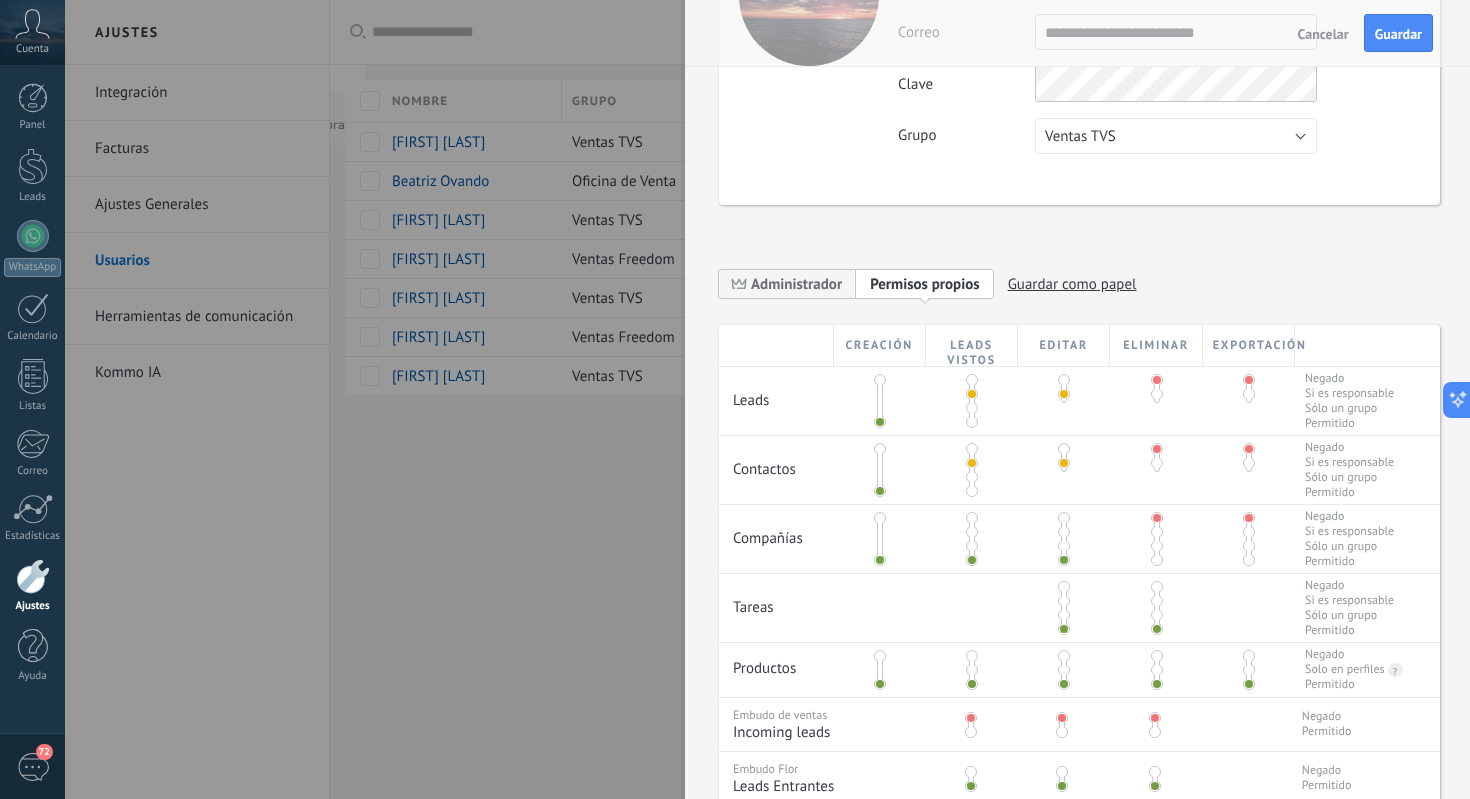 click at bounding box center [972, 532] 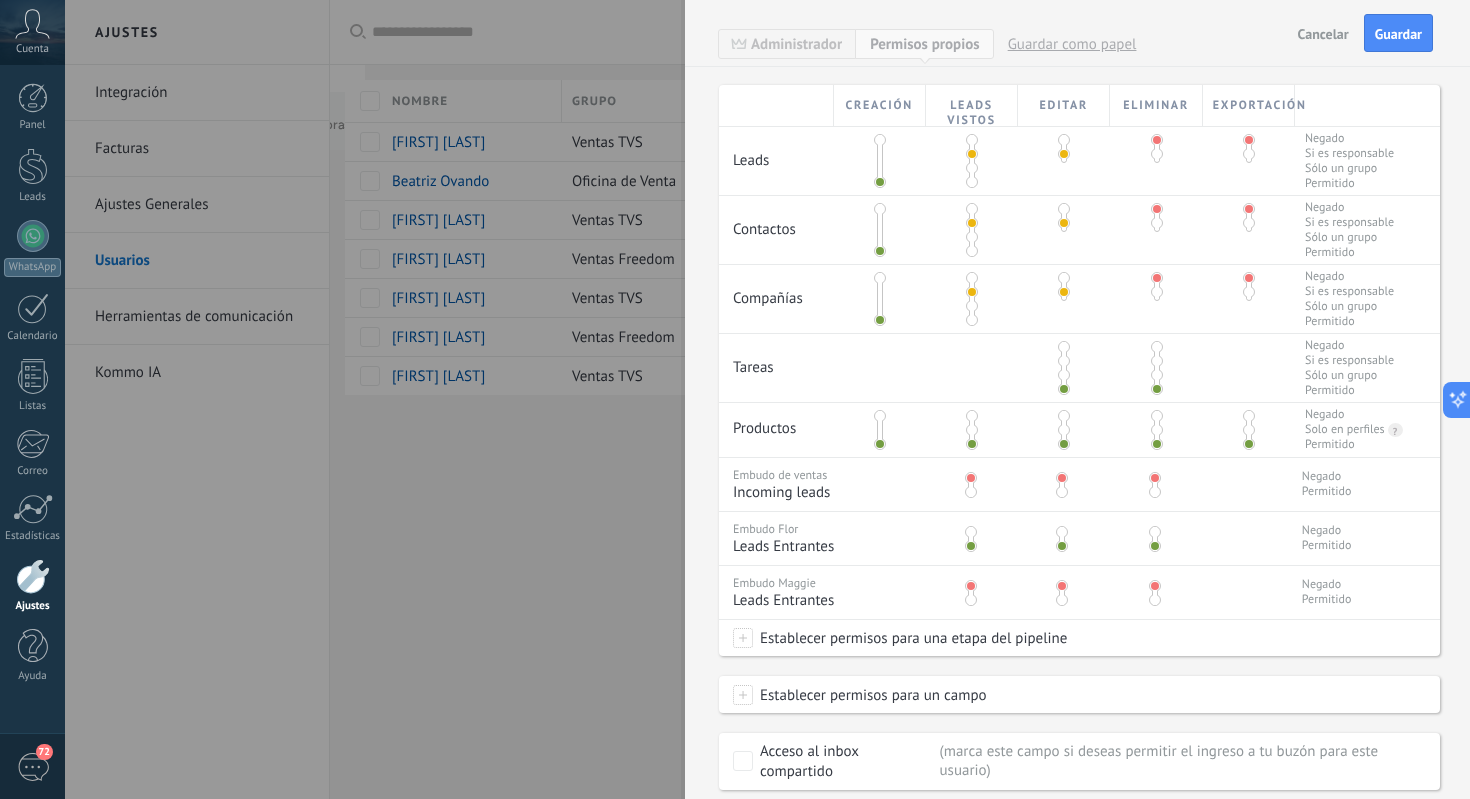 scroll, scrollTop: 423, scrollLeft: 0, axis: vertical 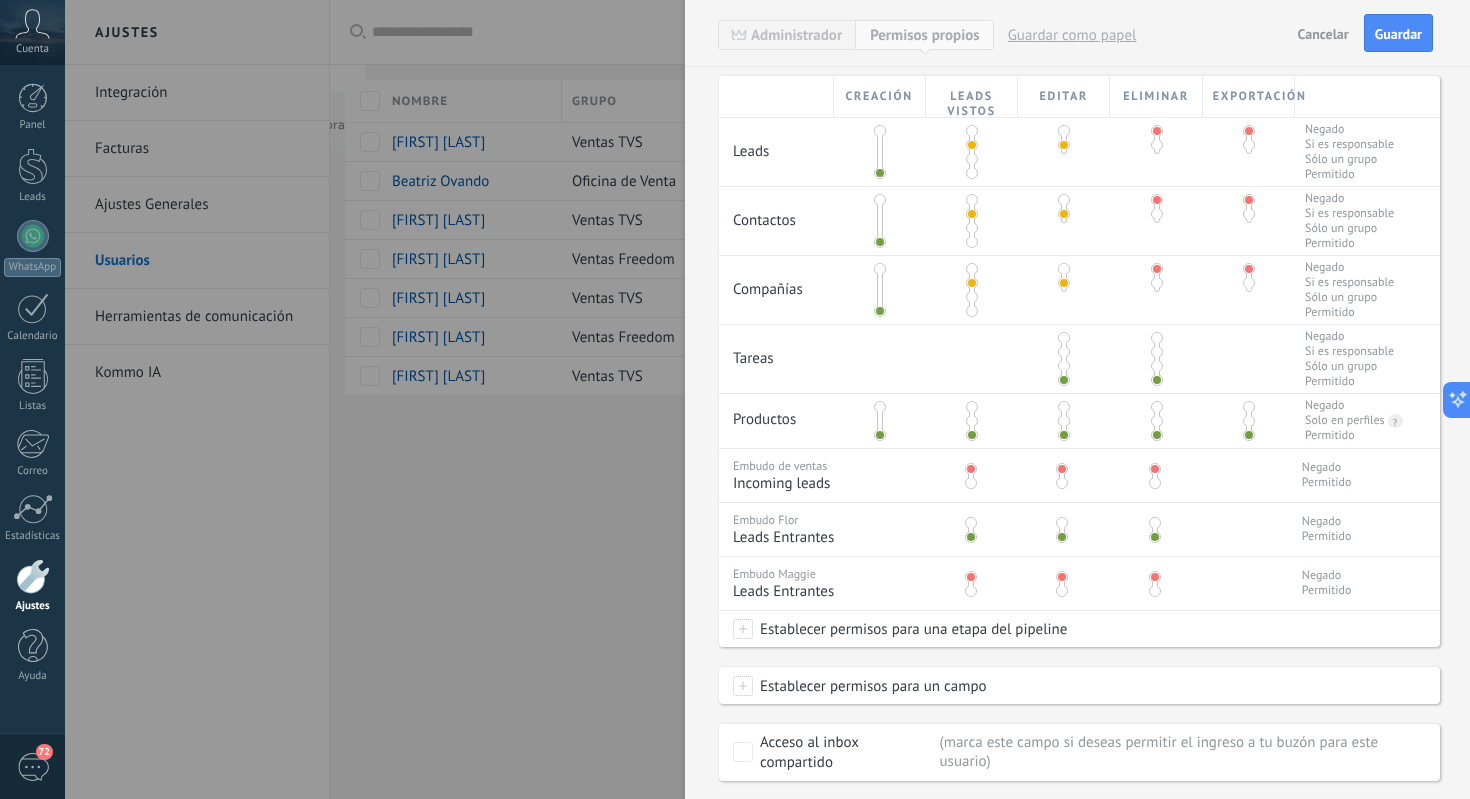 click at bounding box center (735, 399) 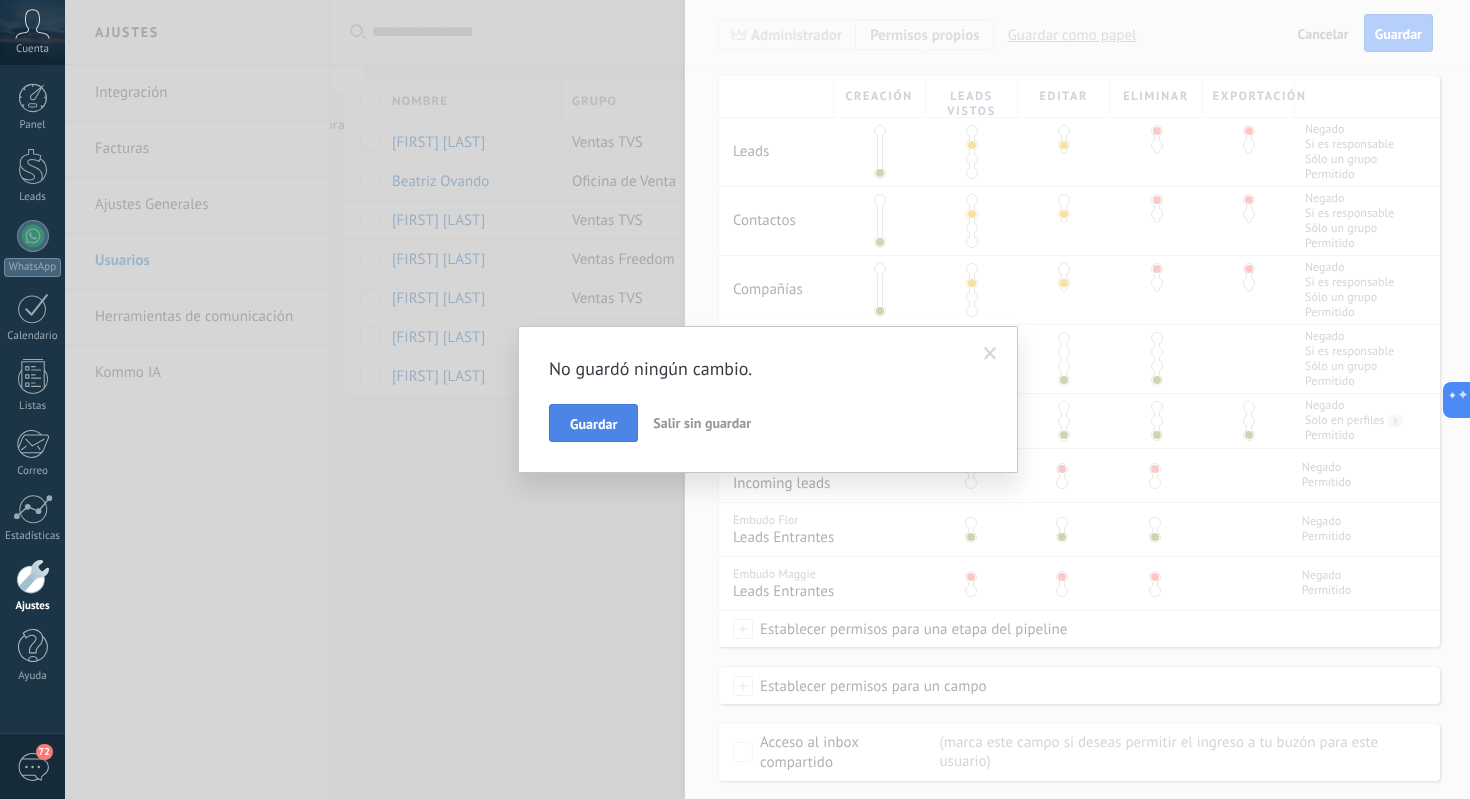 click on "Guardar" at bounding box center [593, 424] 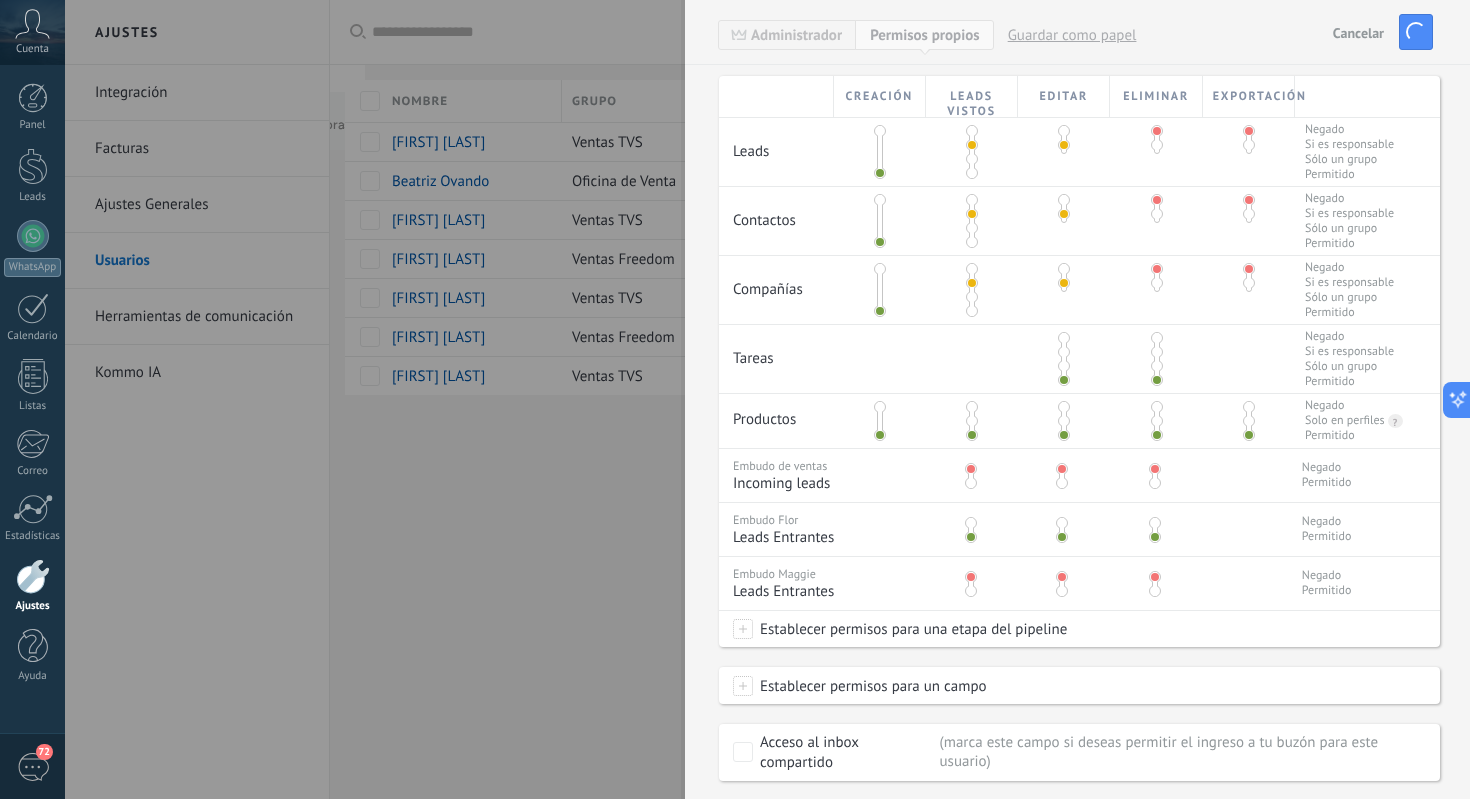scroll, scrollTop: 0, scrollLeft: 0, axis: both 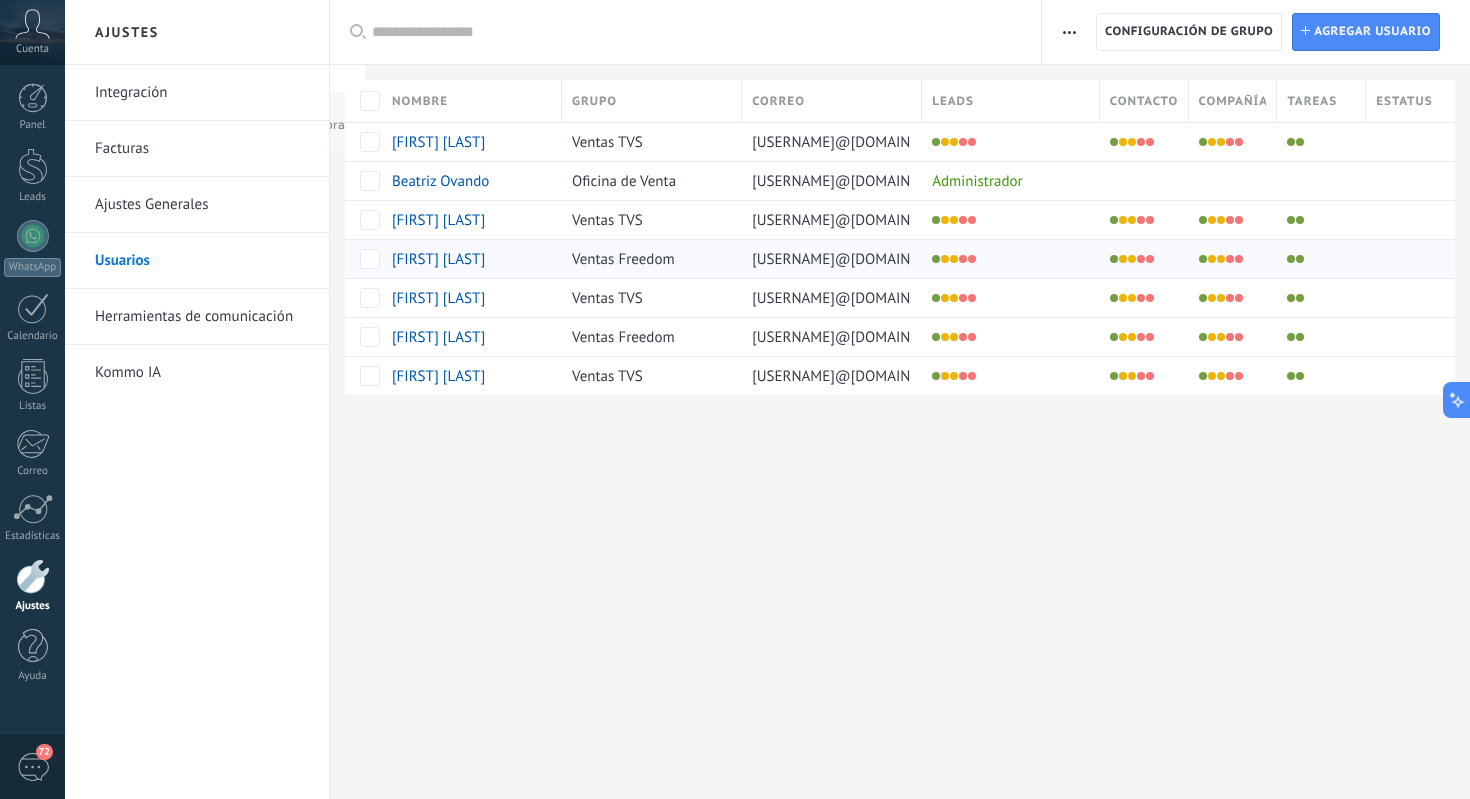 click on "[FIRST] [LAST]" at bounding box center [438, 259] 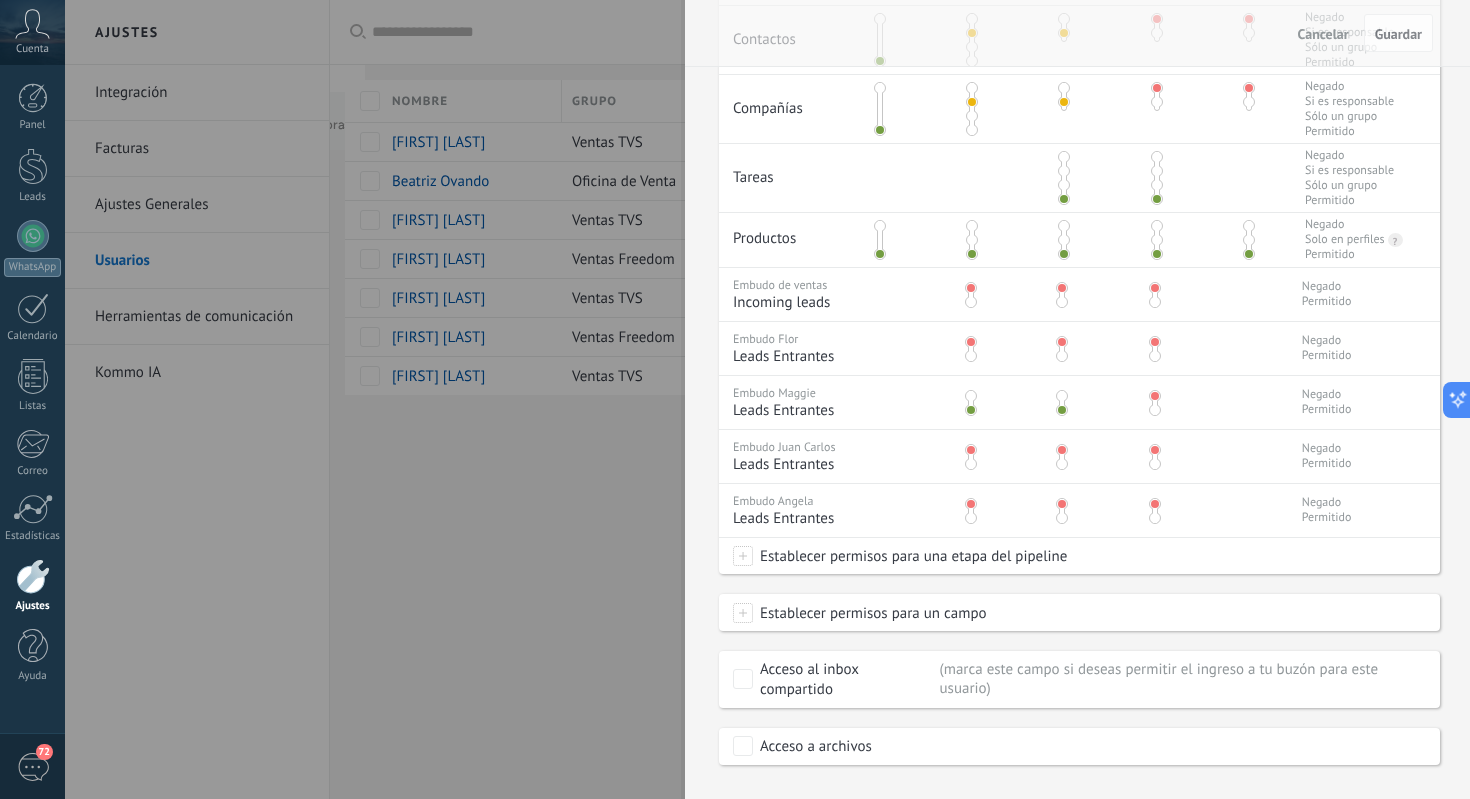 scroll, scrollTop: 591, scrollLeft: 0, axis: vertical 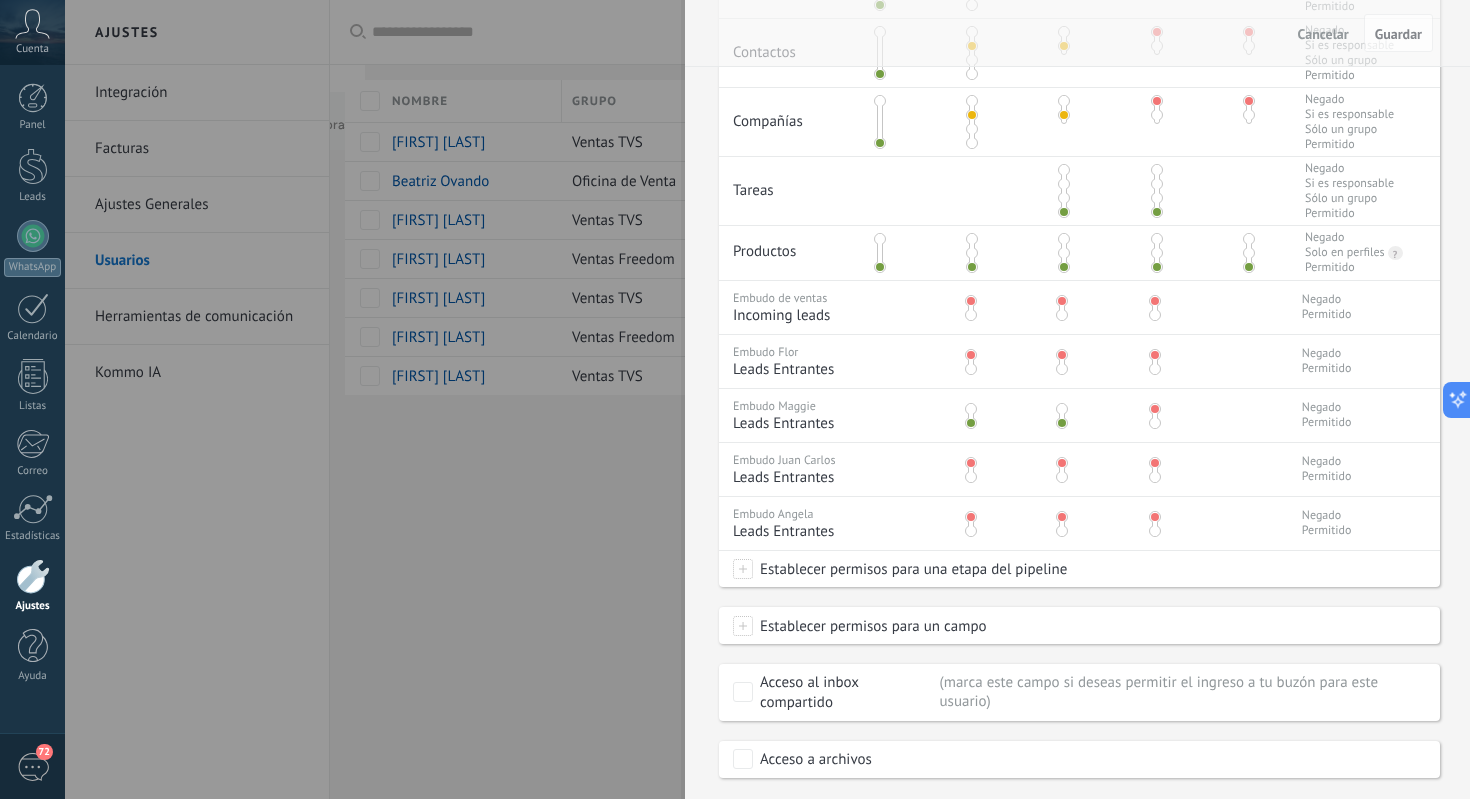 click at bounding box center (735, 399) 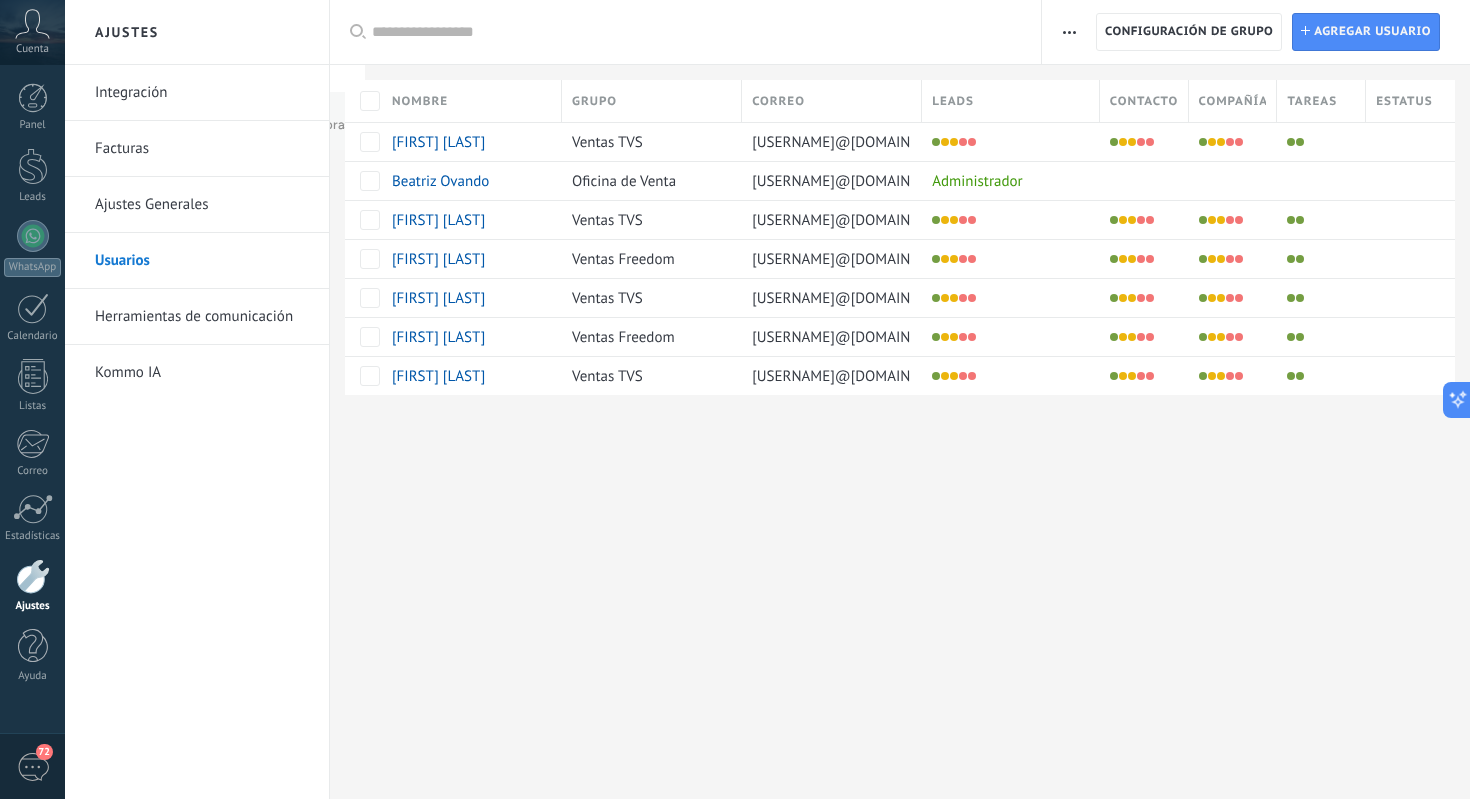scroll, scrollTop: 0, scrollLeft: 0, axis: both 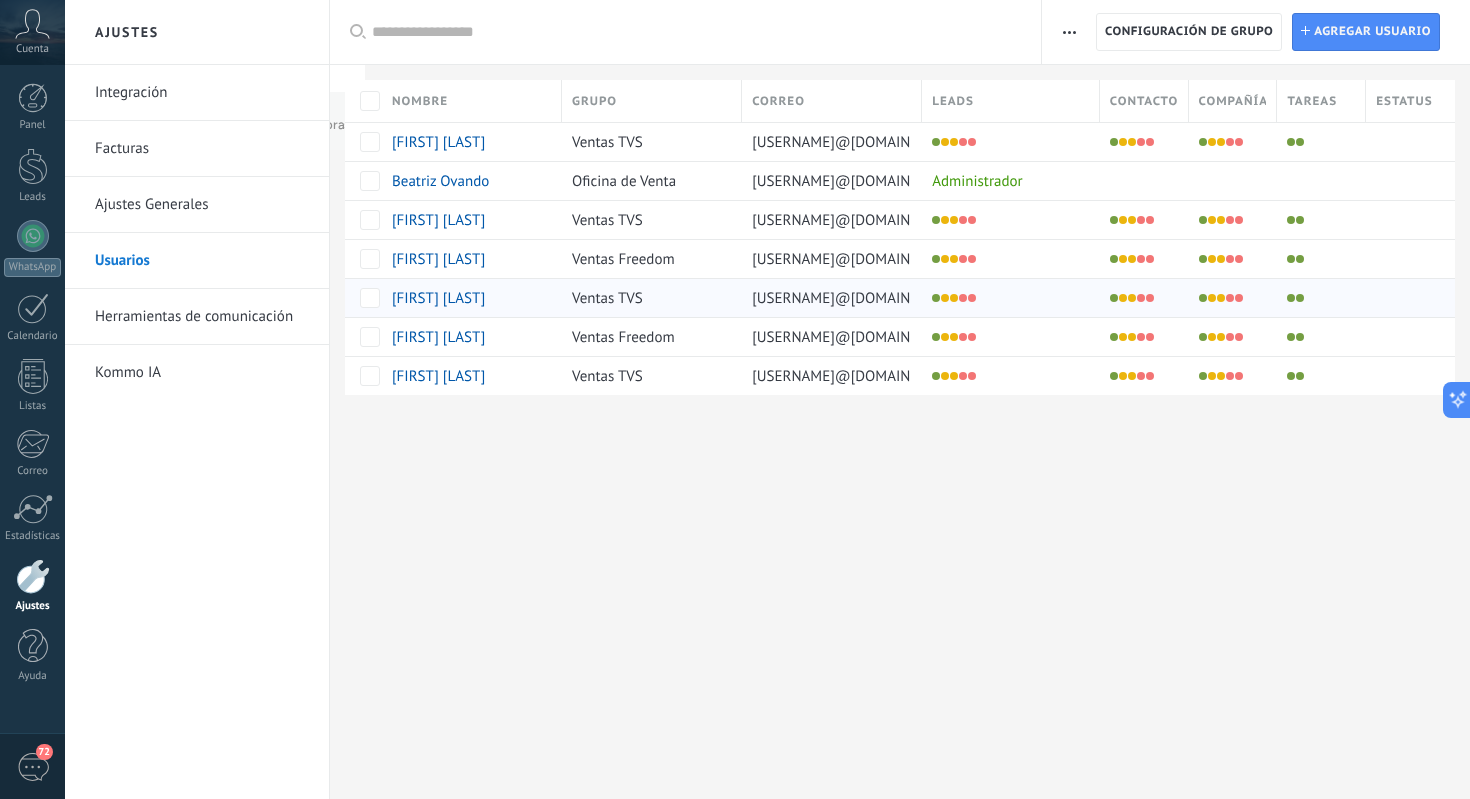 click on "[FIRST] [LAST]" at bounding box center (438, 298) 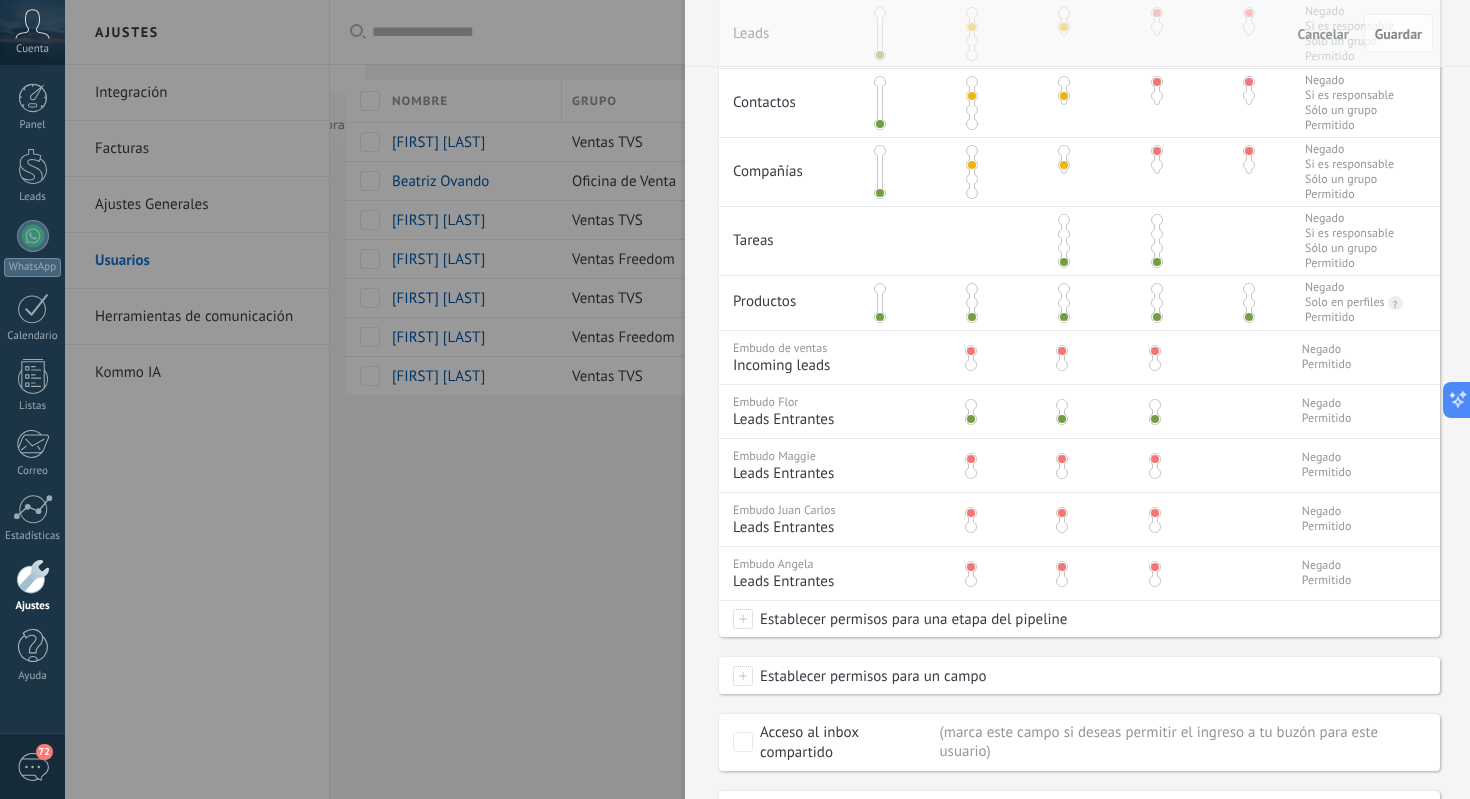 scroll, scrollTop: 544, scrollLeft: 0, axis: vertical 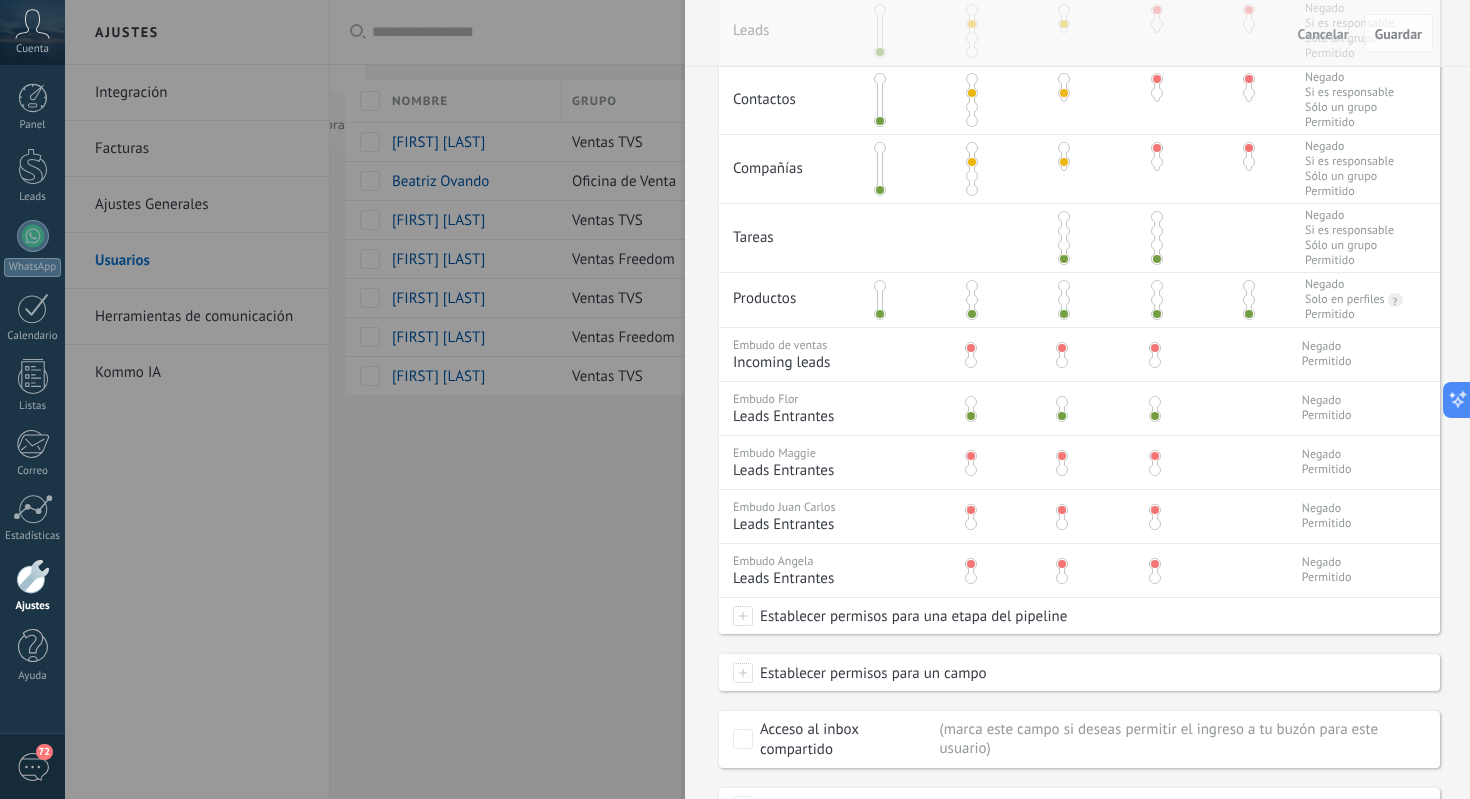 click at bounding box center (1155, 348) 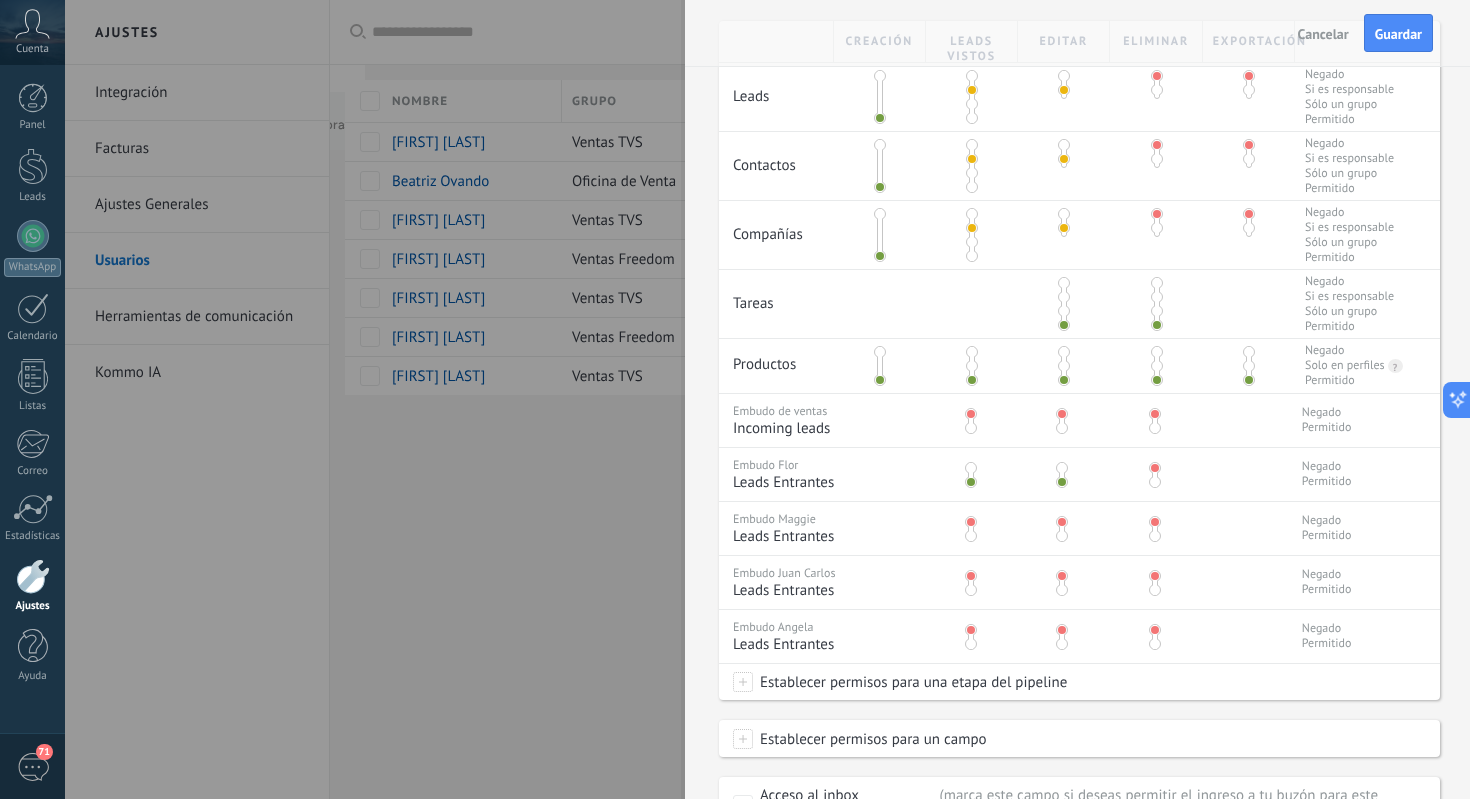 scroll, scrollTop: 479, scrollLeft: 0, axis: vertical 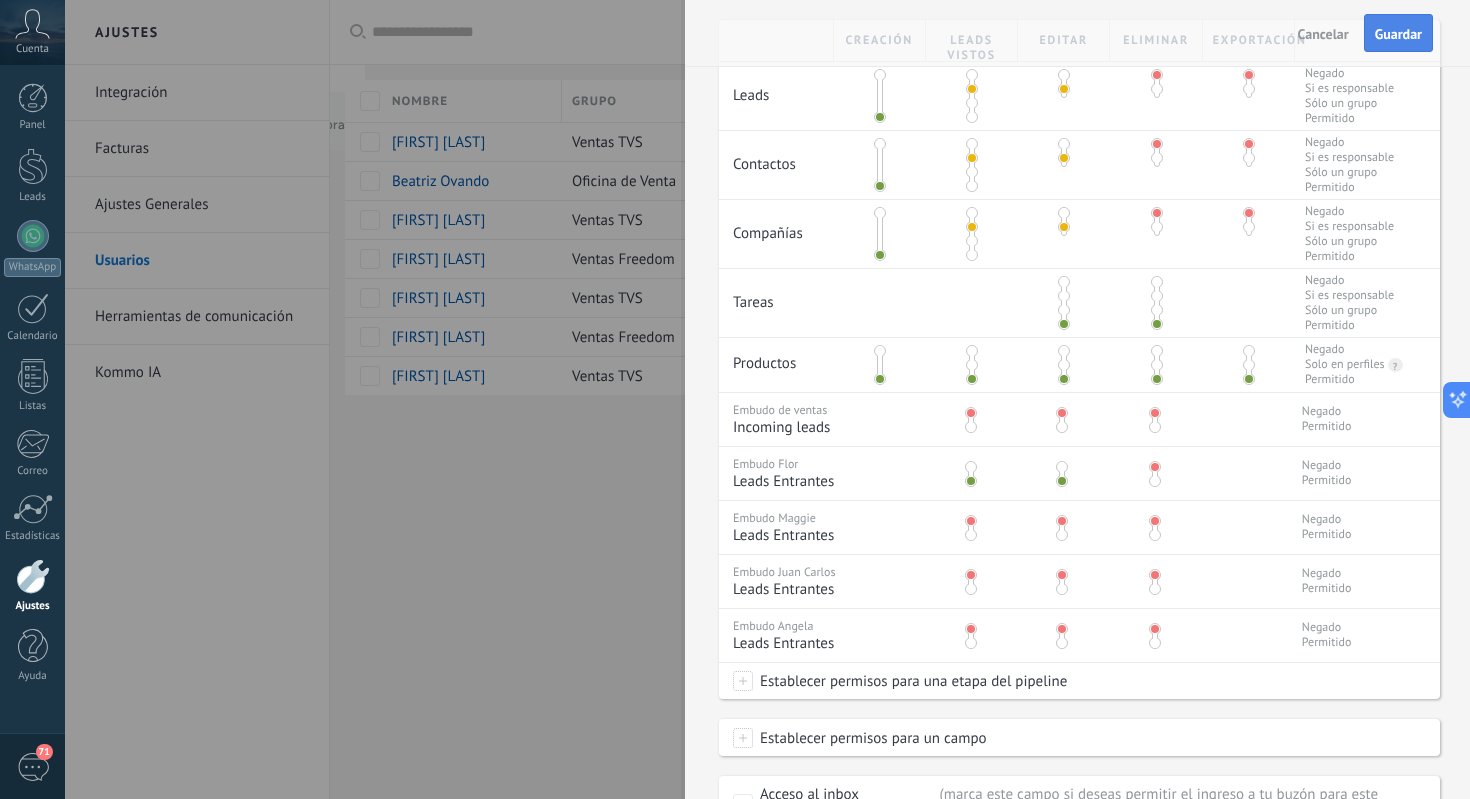 click on "Guardar" at bounding box center (1398, 34) 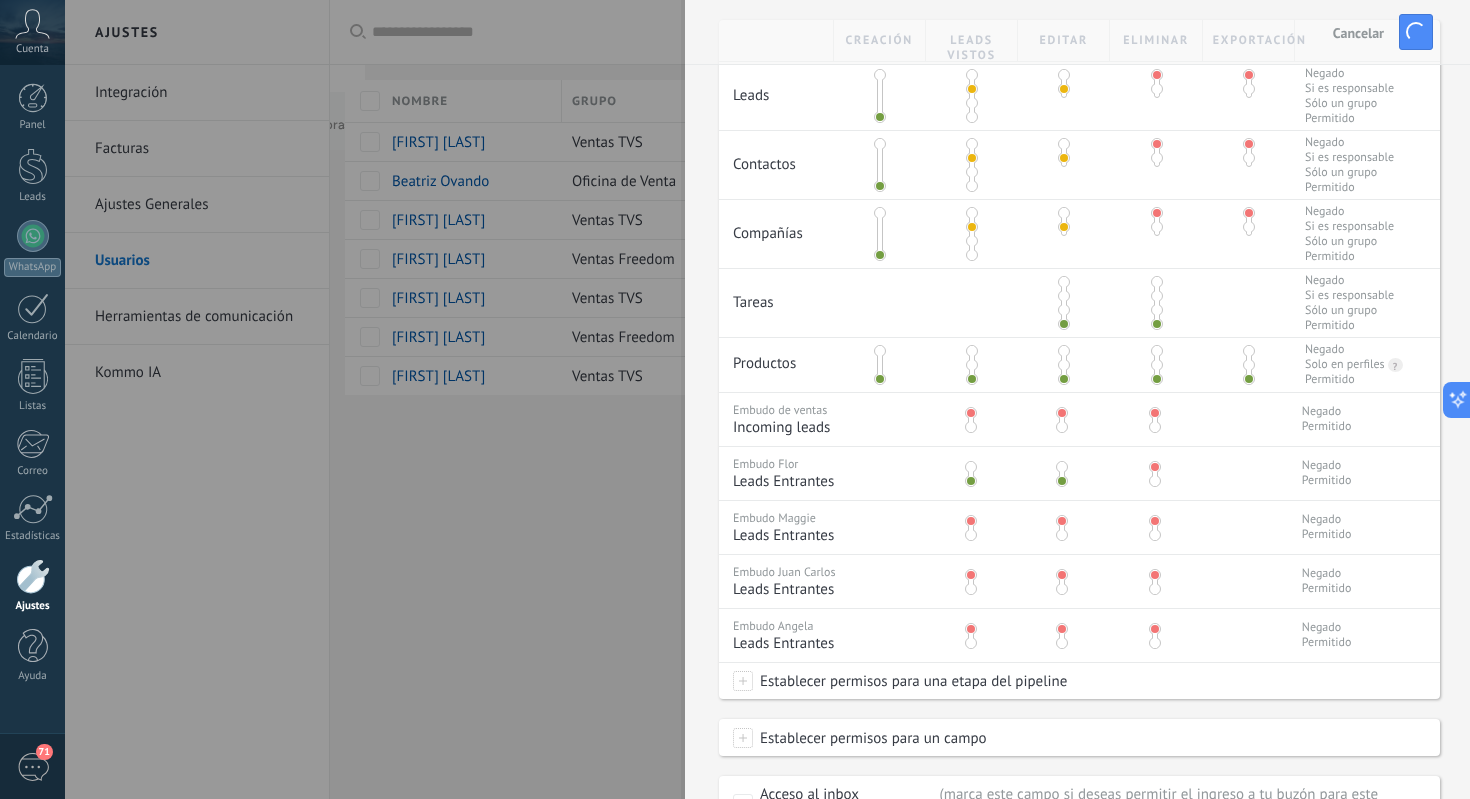 scroll, scrollTop: 0, scrollLeft: 0, axis: both 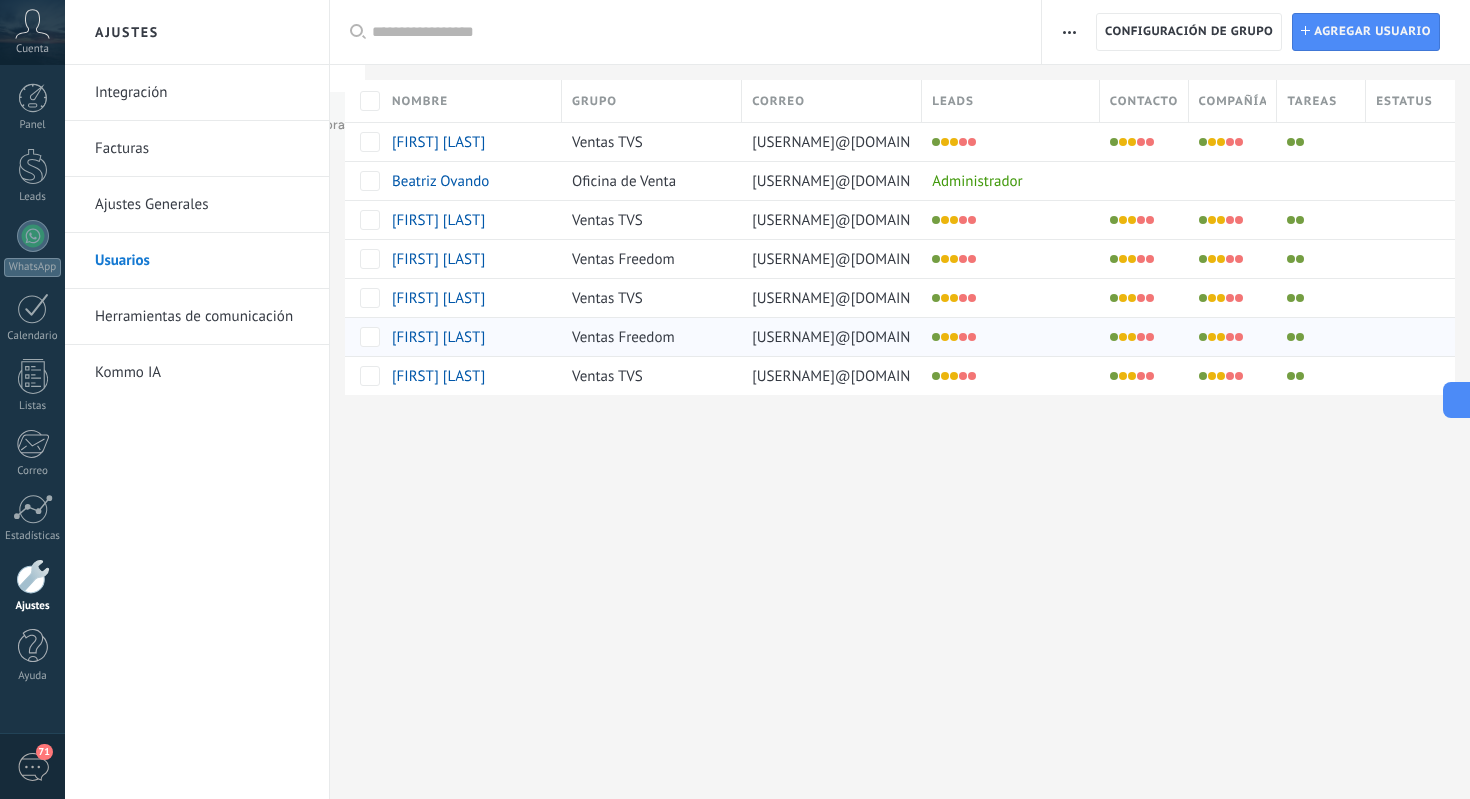 click on "[FIRST] [LAST]" at bounding box center (438, 337) 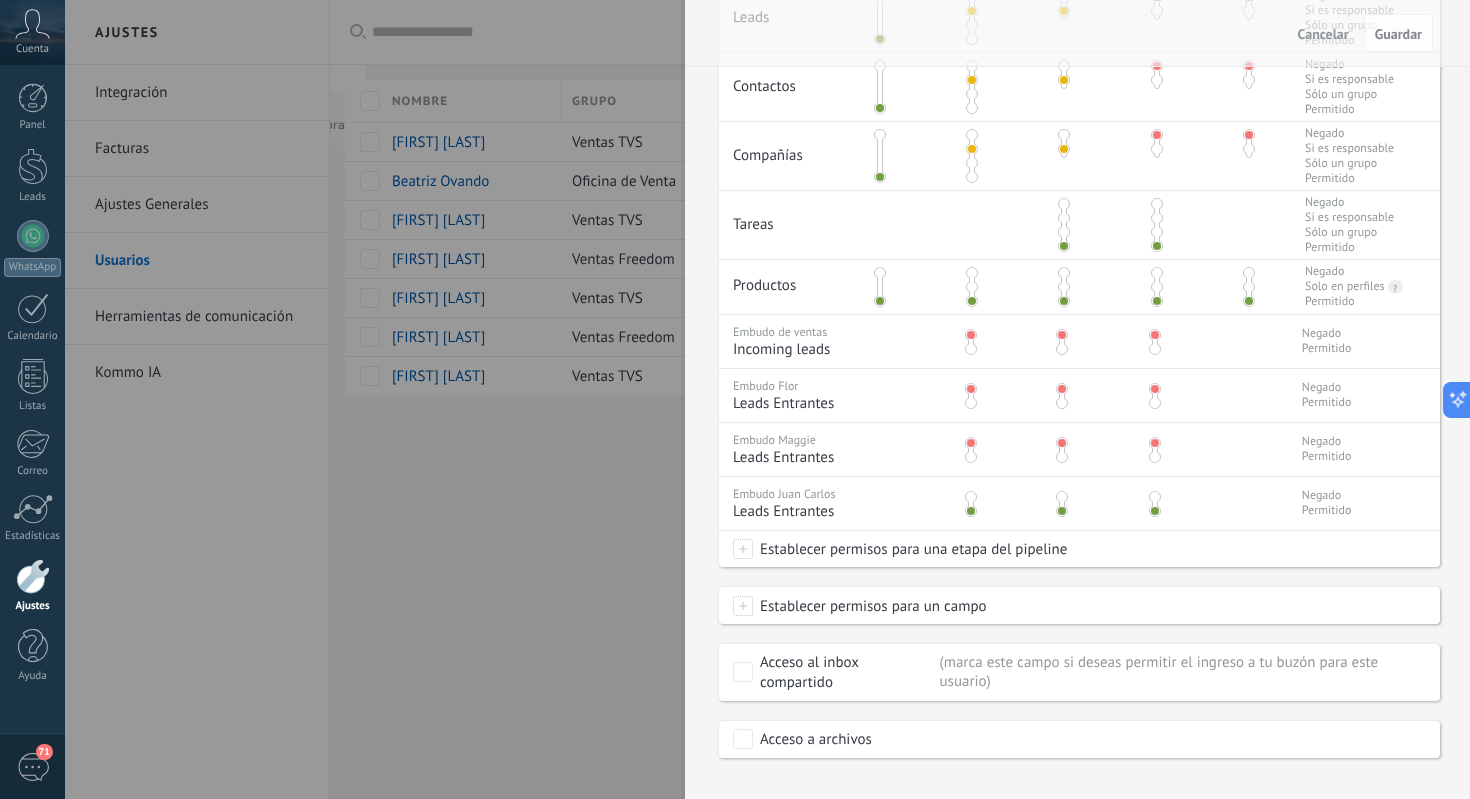 scroll, scrollTop: 598, scrollLeft: 0, axis: vertical 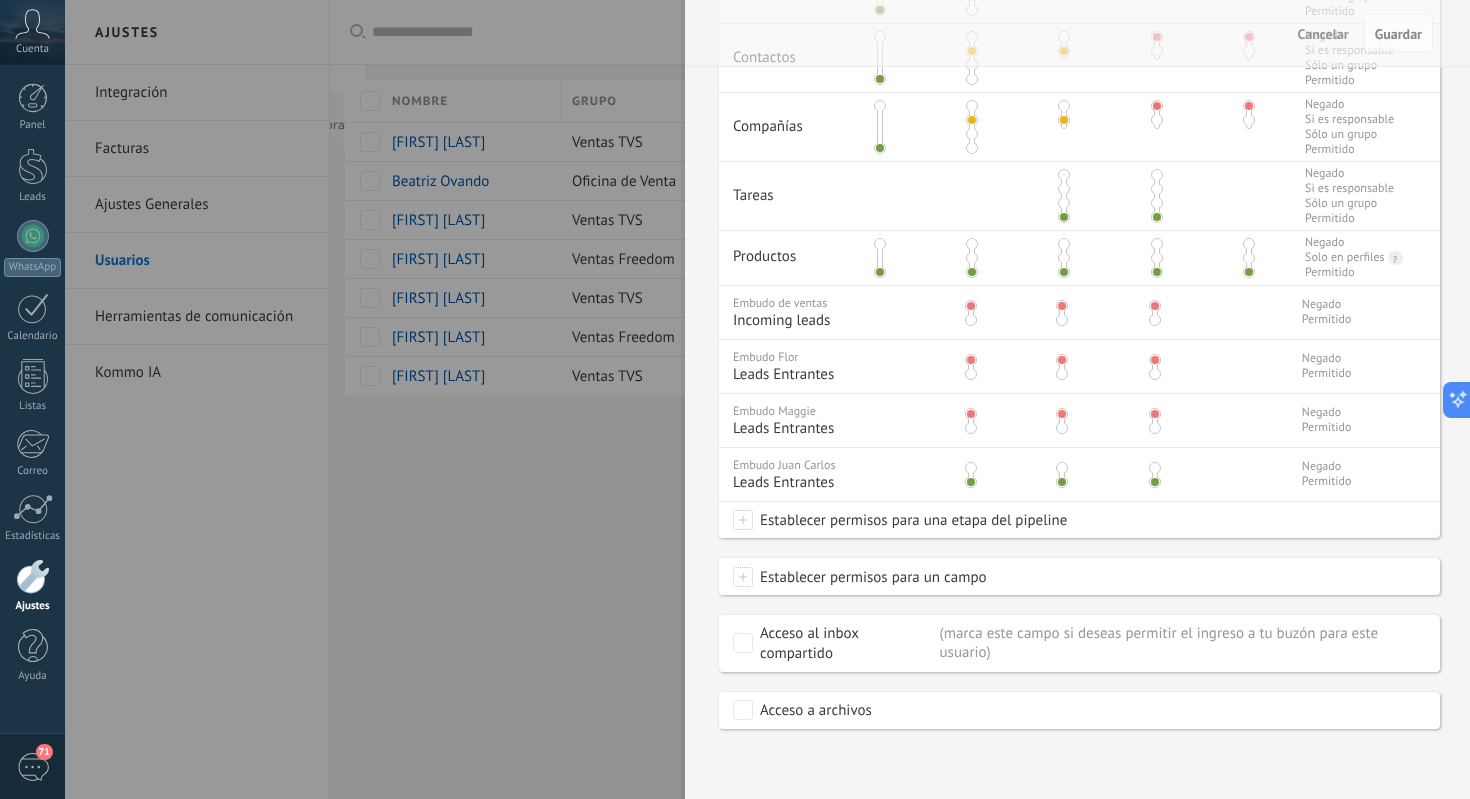 click at bounding box center [735, 399] 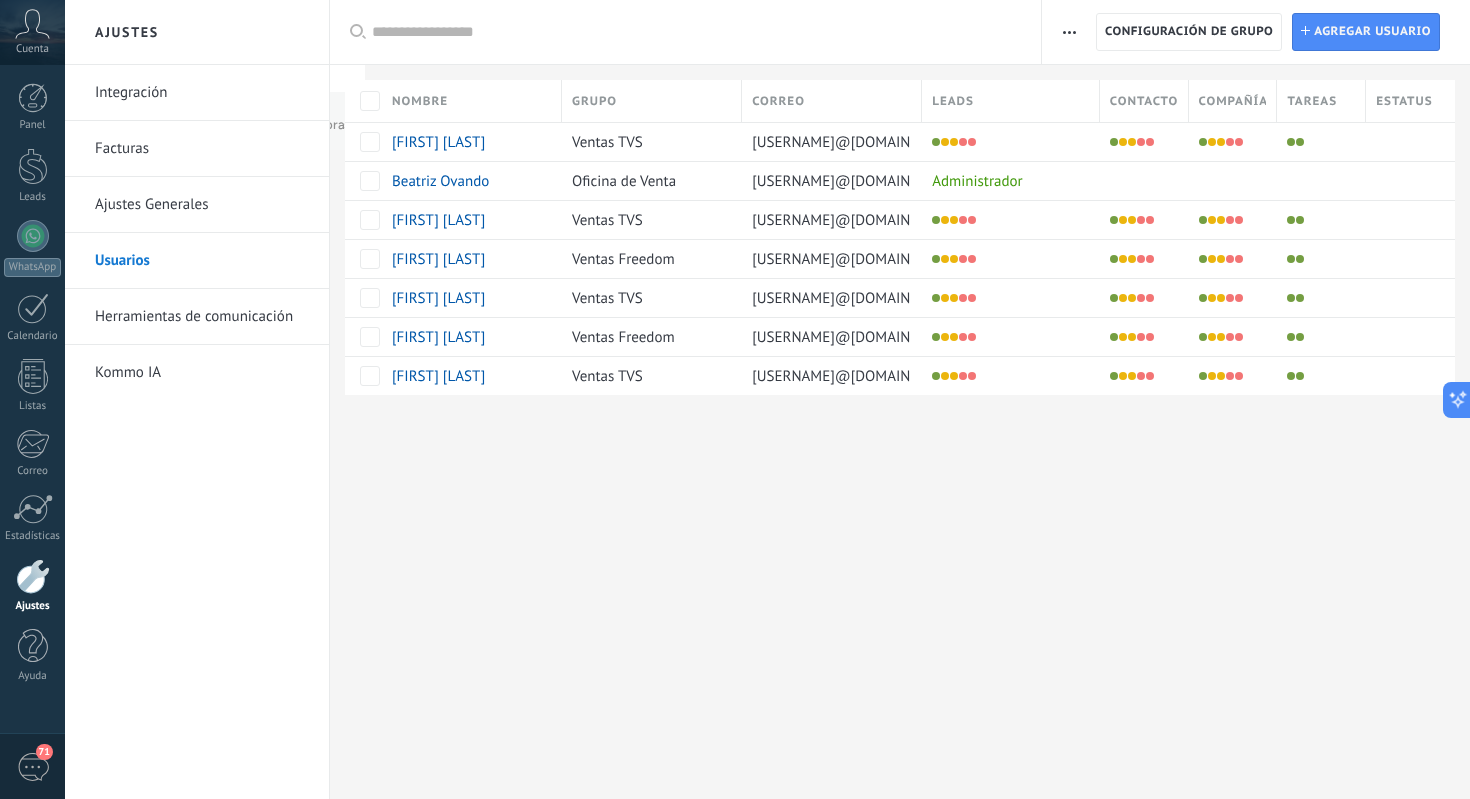 scroll, scrollTop: 0, scrollLeft: 0, axis: both 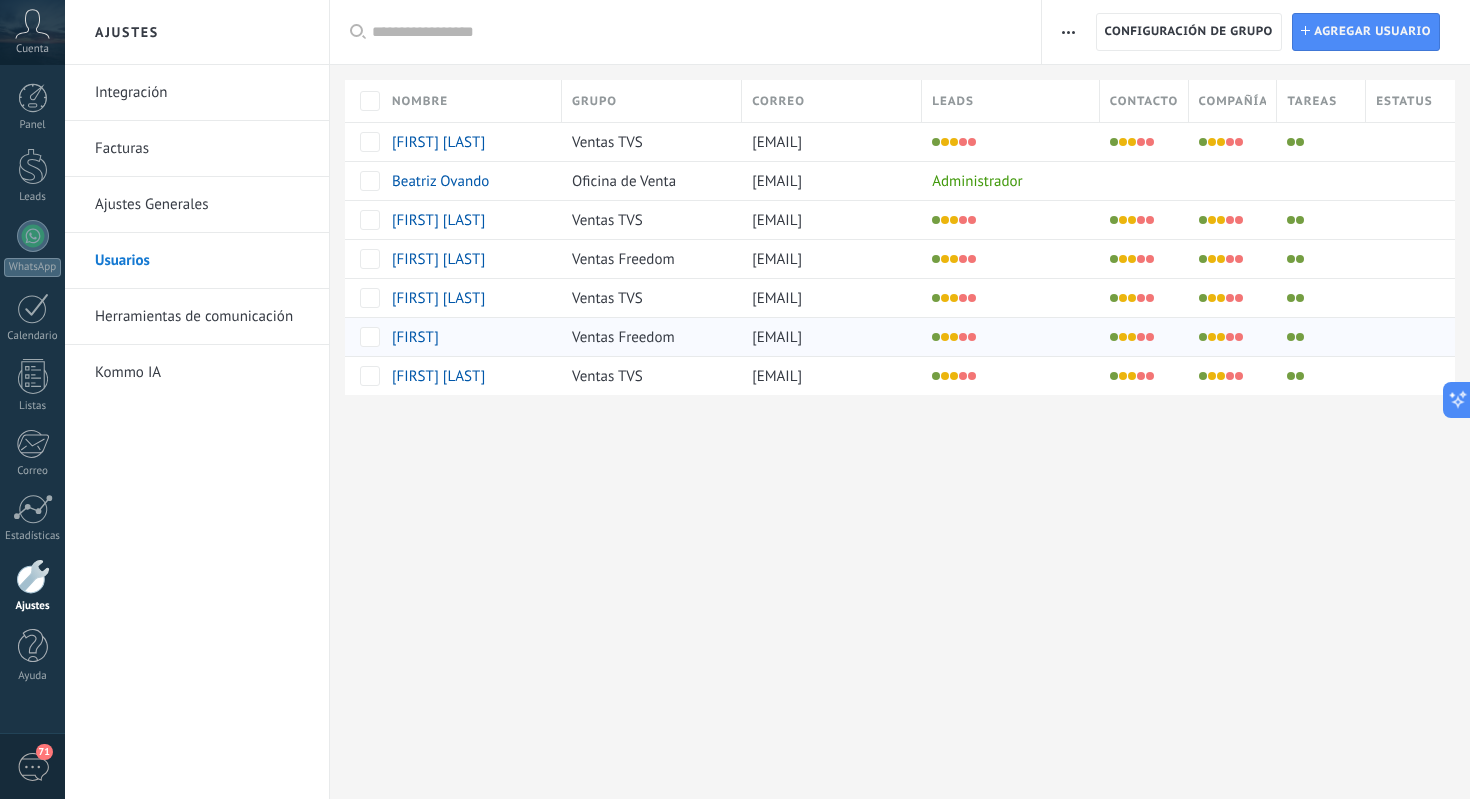 click on "[FIRST] [LAST]" at bounding box center (415, 337) 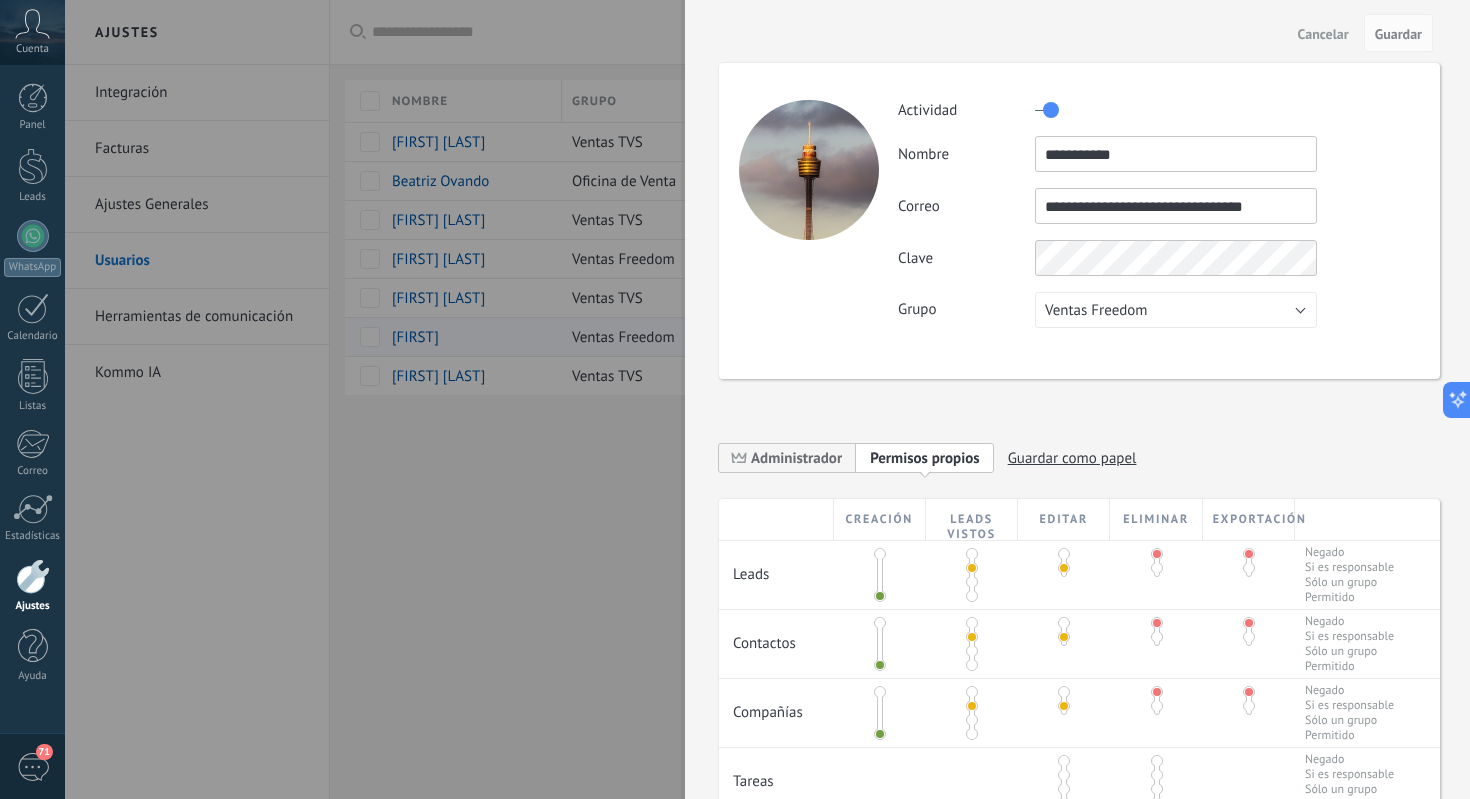 scroll, scrollTop: 0, scrollLeft: 0, axis: both 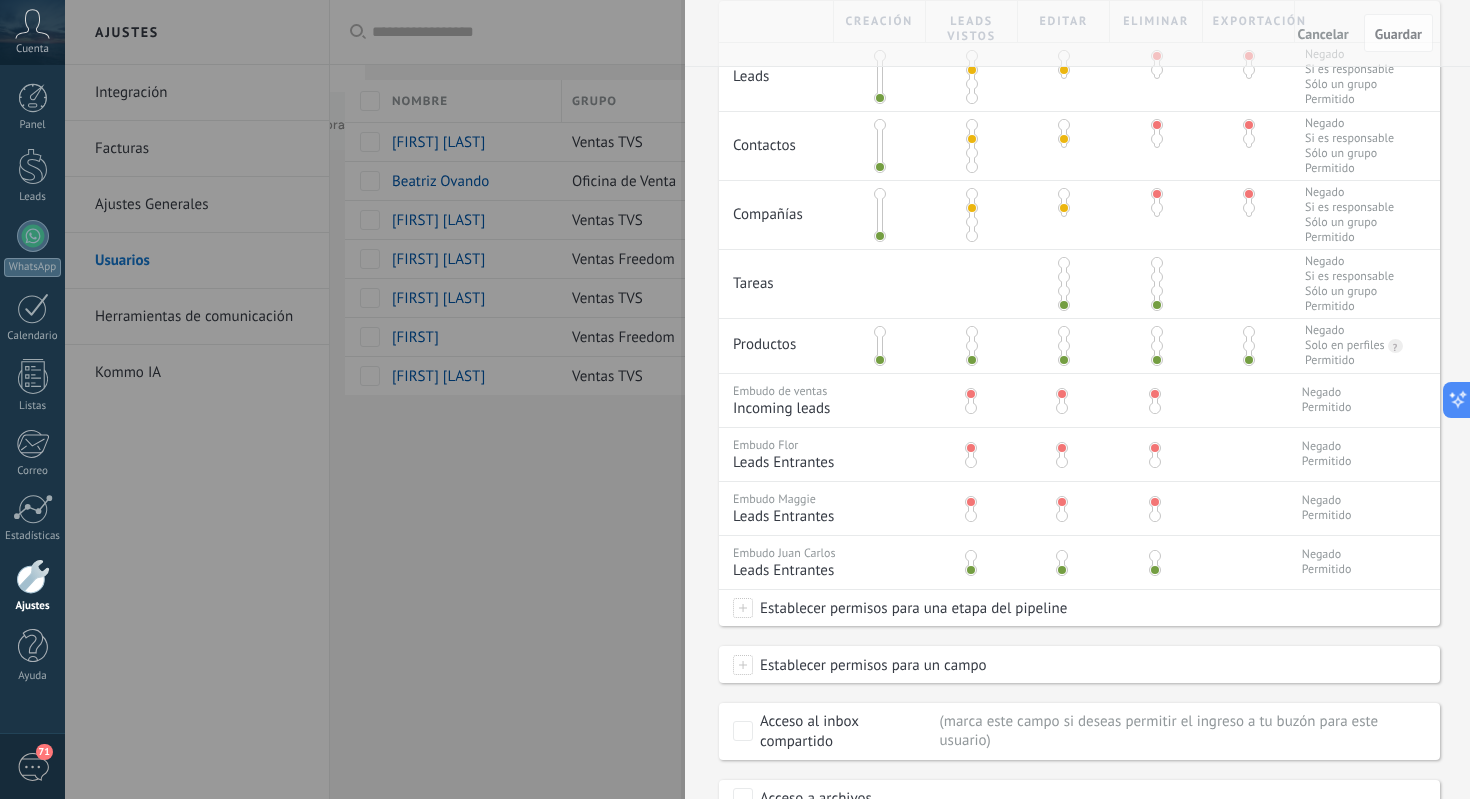 click at bounding box center (1155, 394) 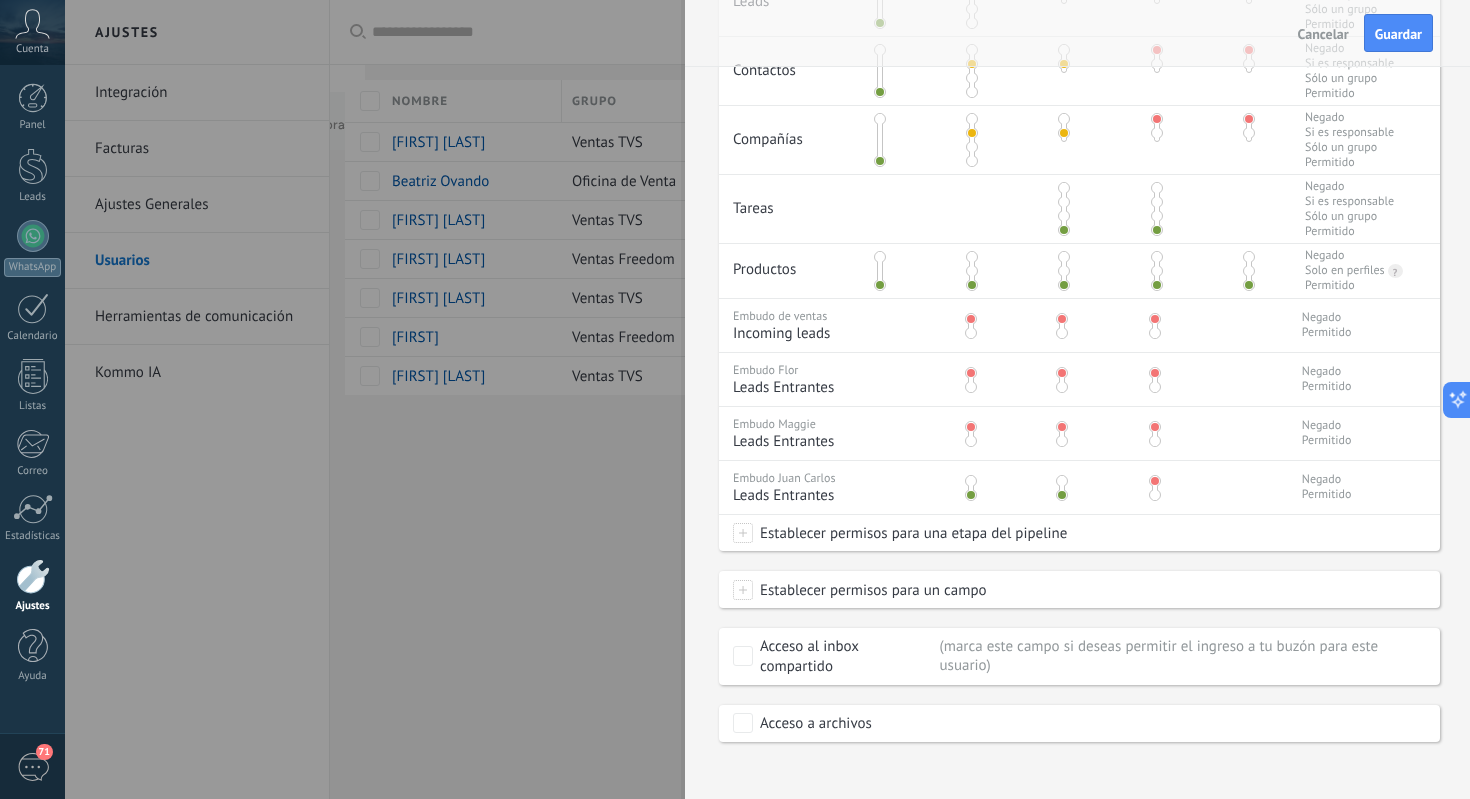 scroll, scrollTop: 574, scrollLeft: 0, axis: vertical 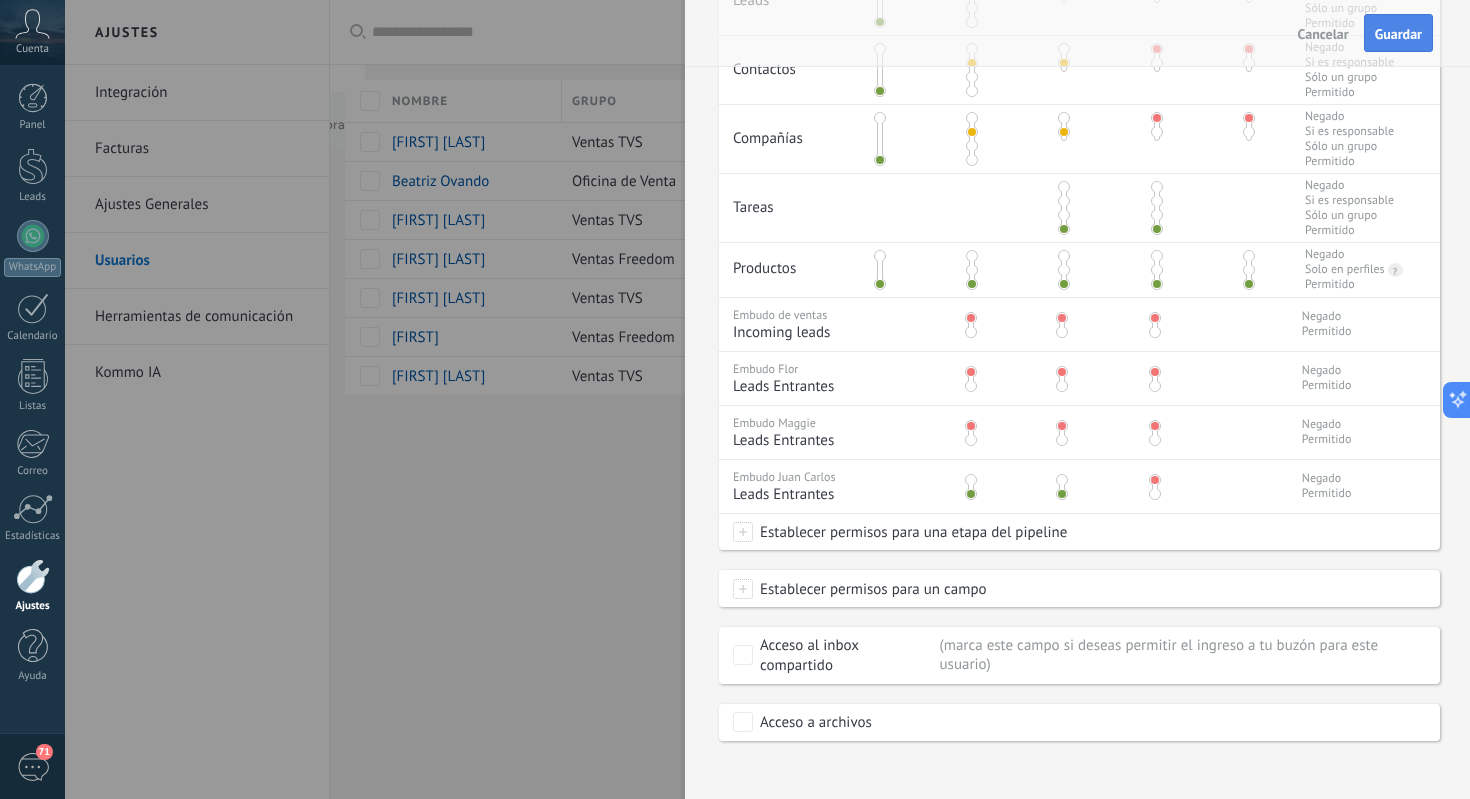 click on "Guardar" at bounding box center [1398, 33] 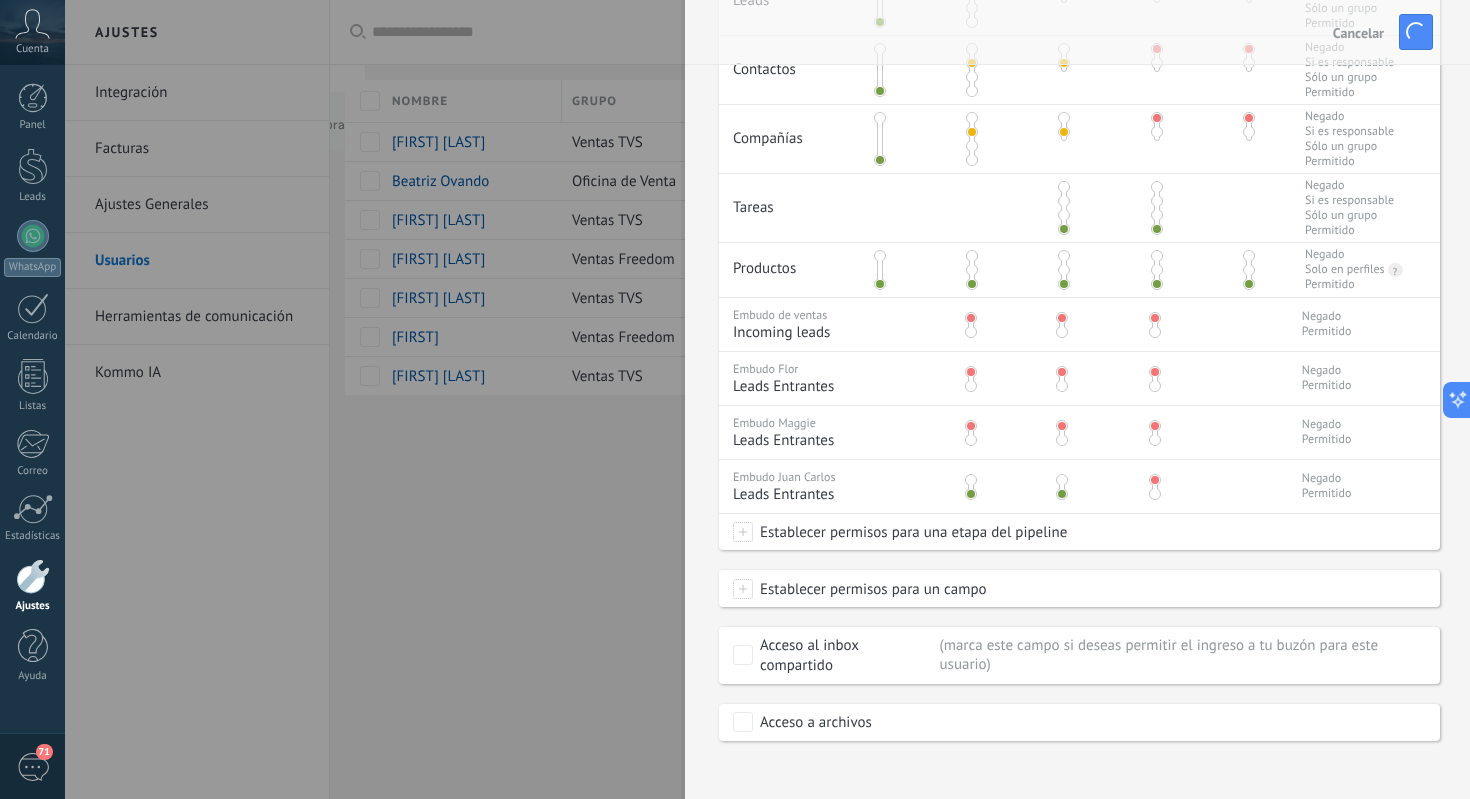 scroll, scrollTop: 0, scrollLeft: 0, axis: both 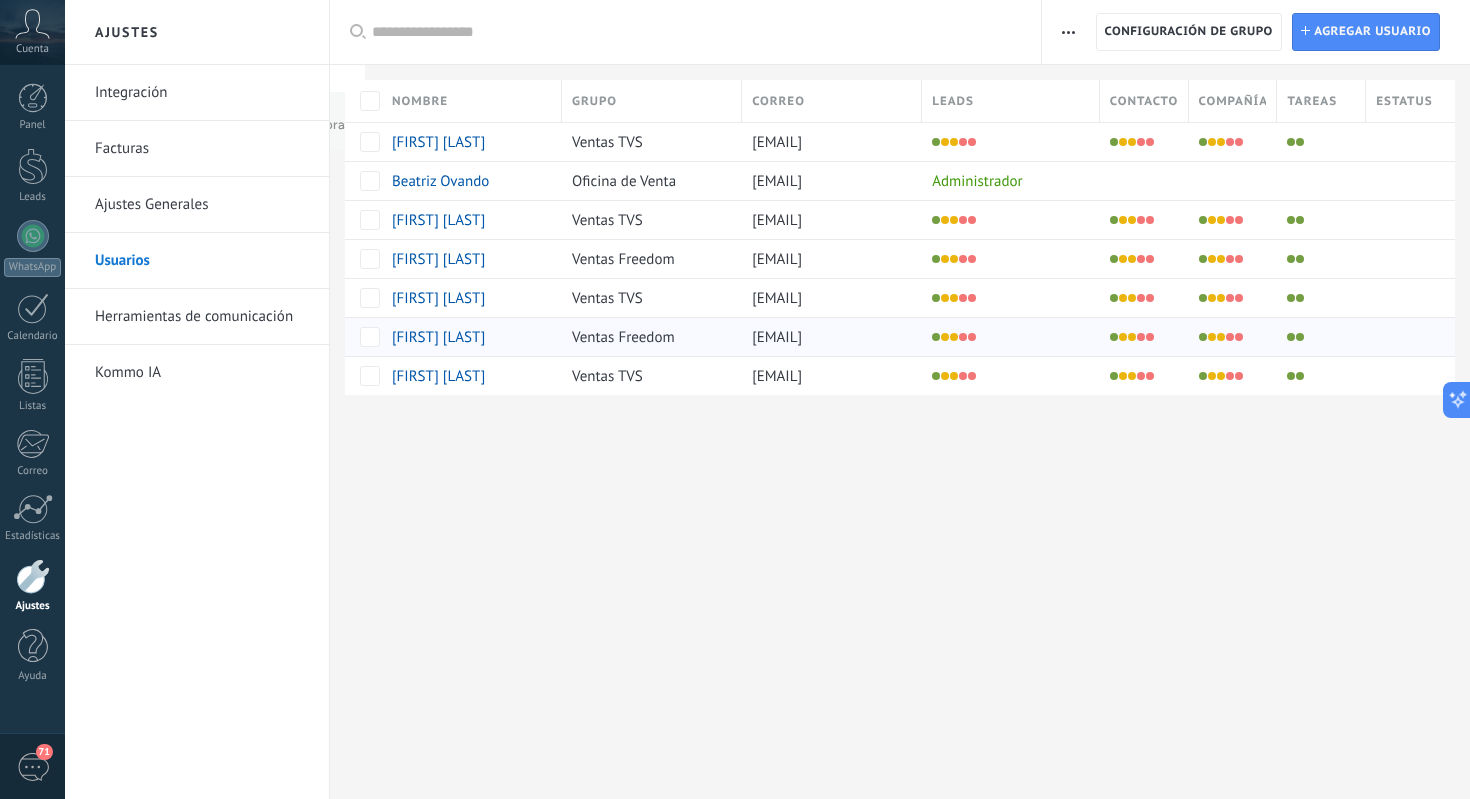 click on "[FIRST] [LAST]" at bounding box center [438, 337] 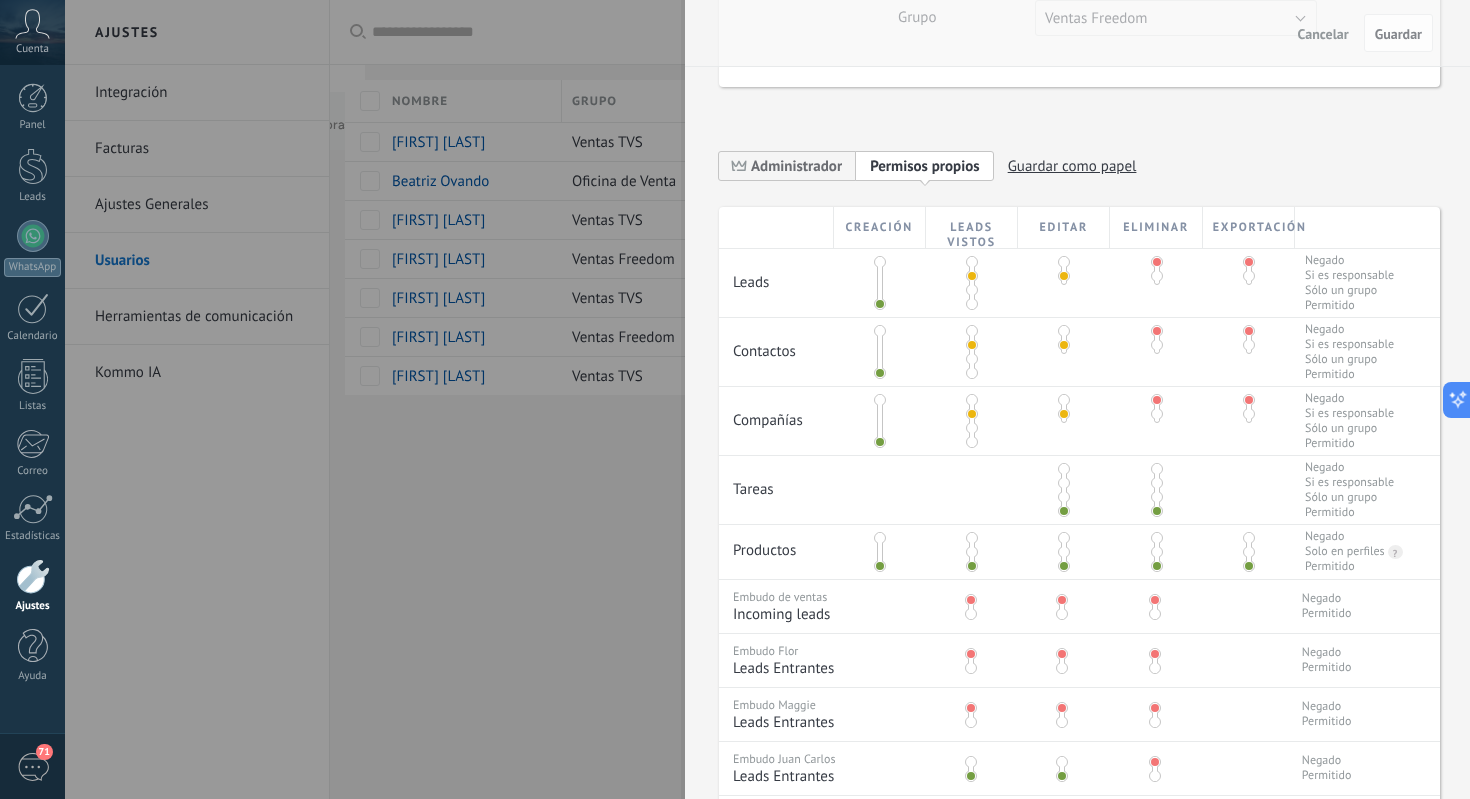 scroll, scrollTop: 282, scrollLeft: 0, axis: vertical 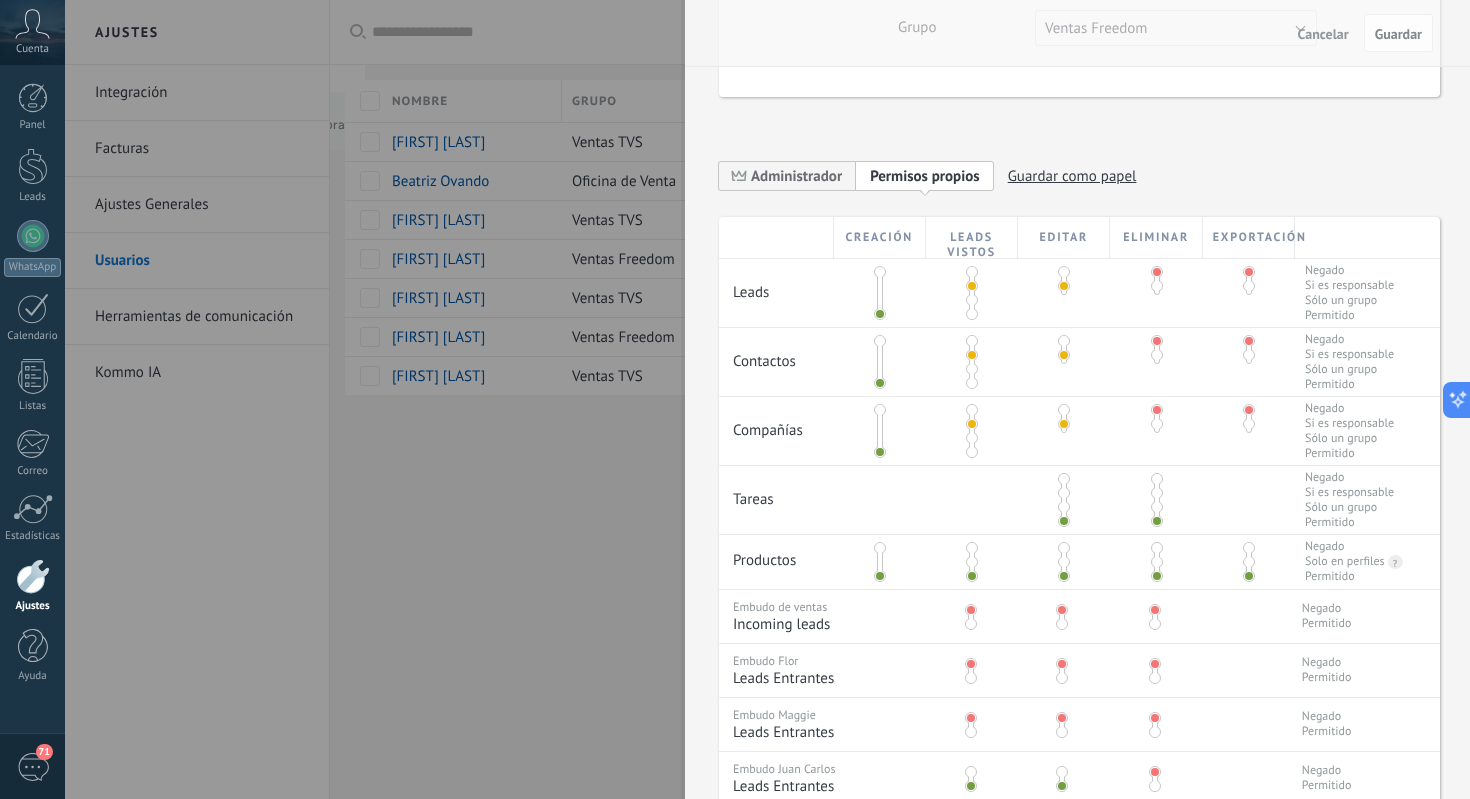 click at bounding box center [735, 399] 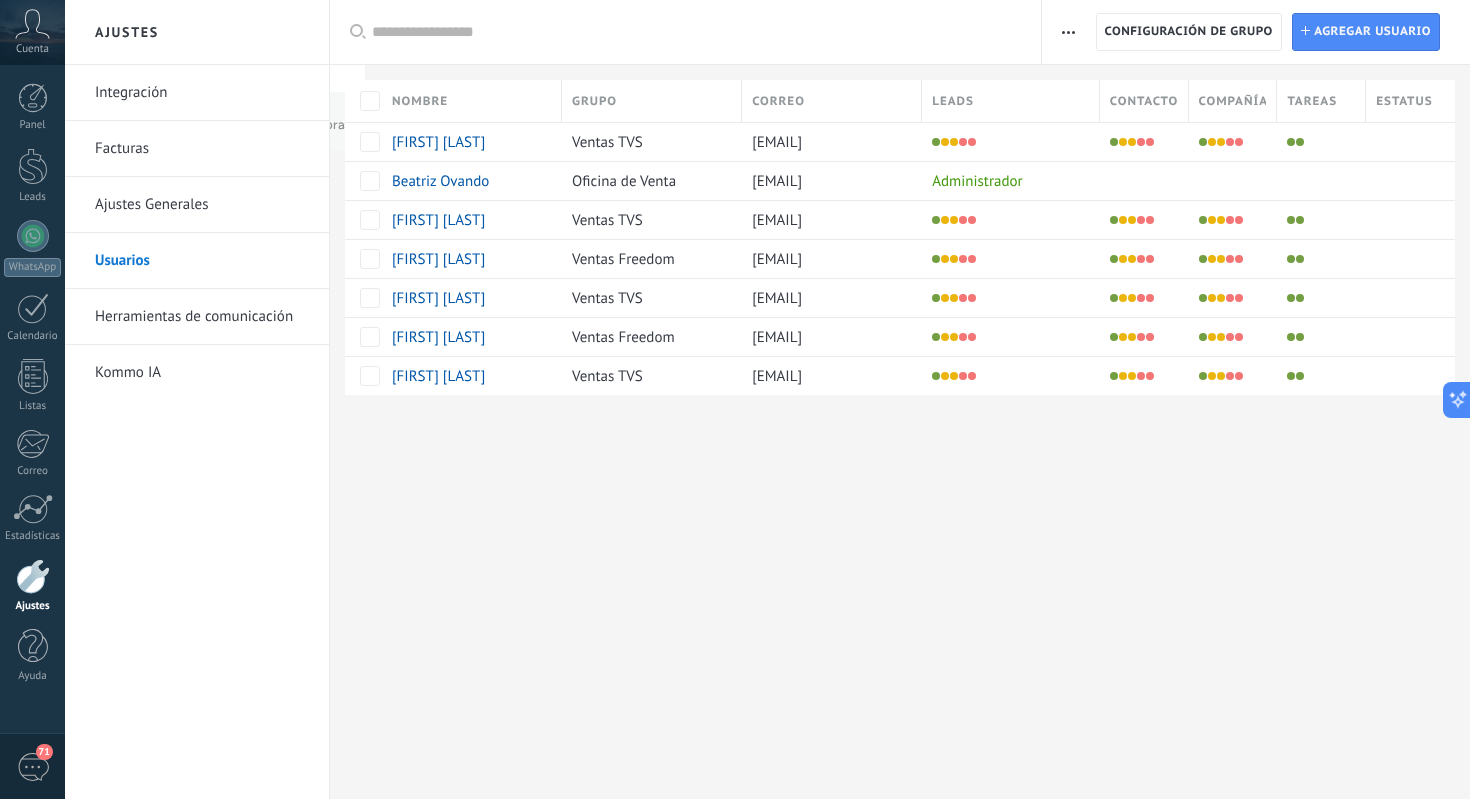 scroll, scrollTop: 0, scrollLeft: 0, axis: both 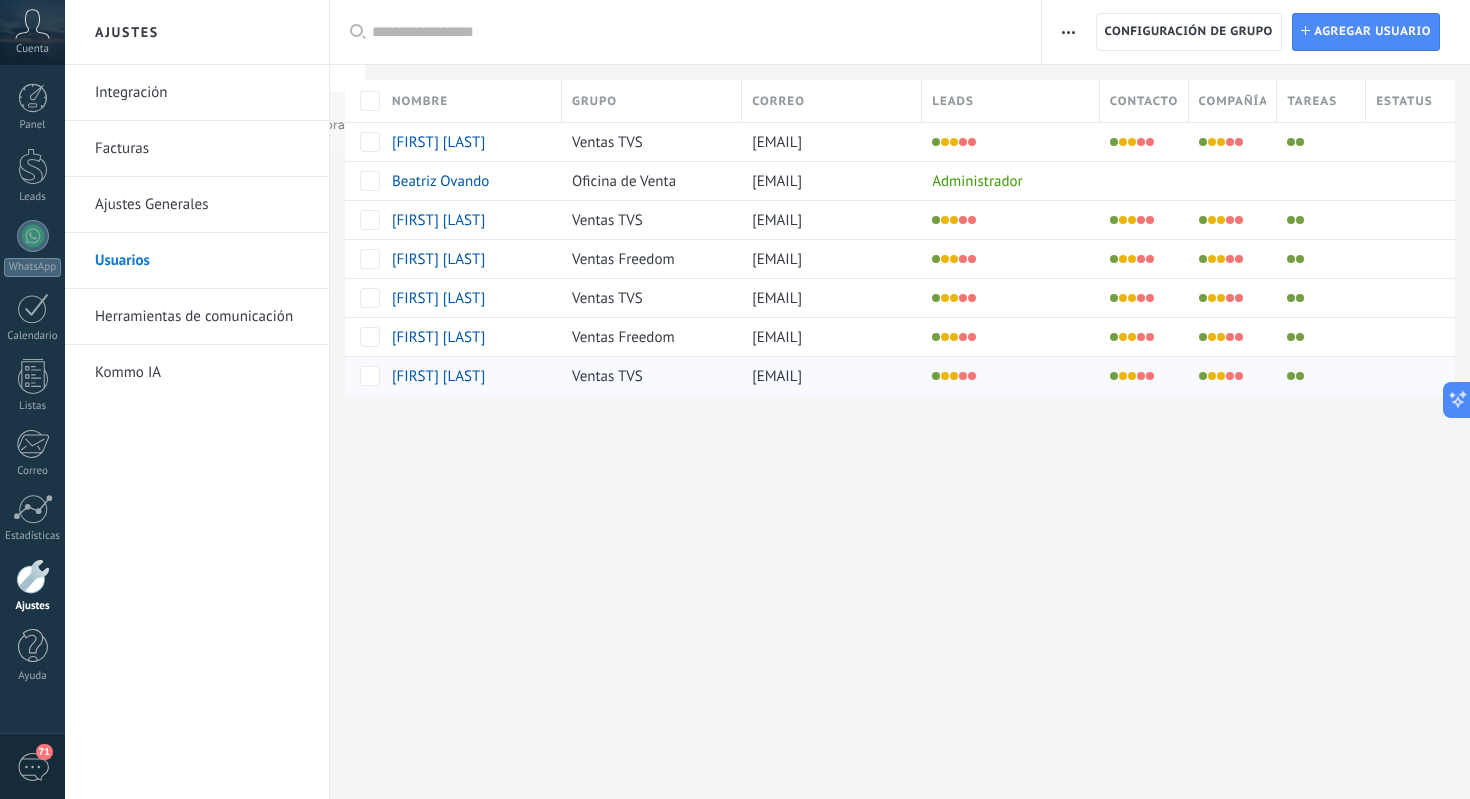 click on "[FIRST] [LAST]" at bounding box center [438, 376] 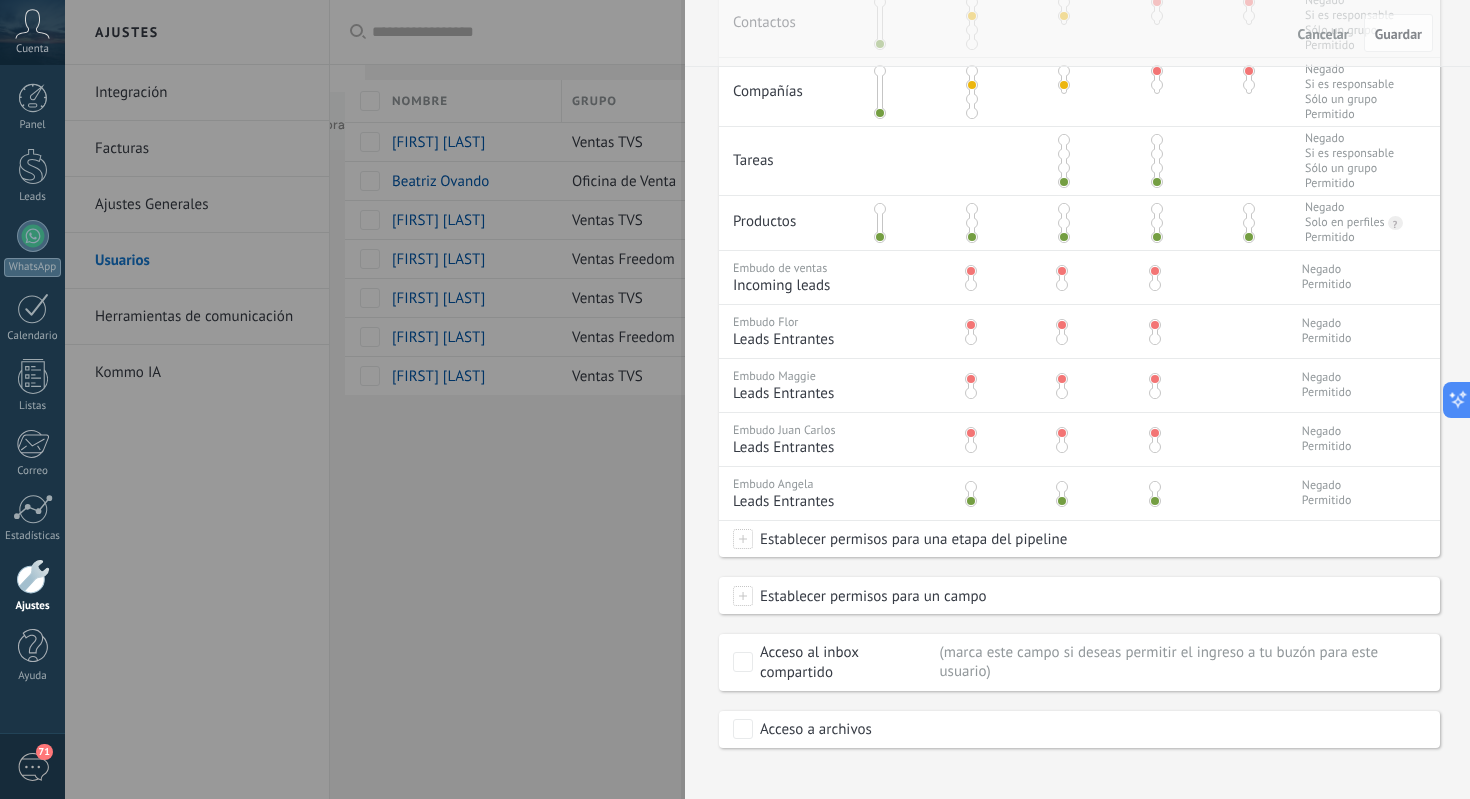 scroll, scrollTop: 653, scrollLeft: 0, axis: vertical 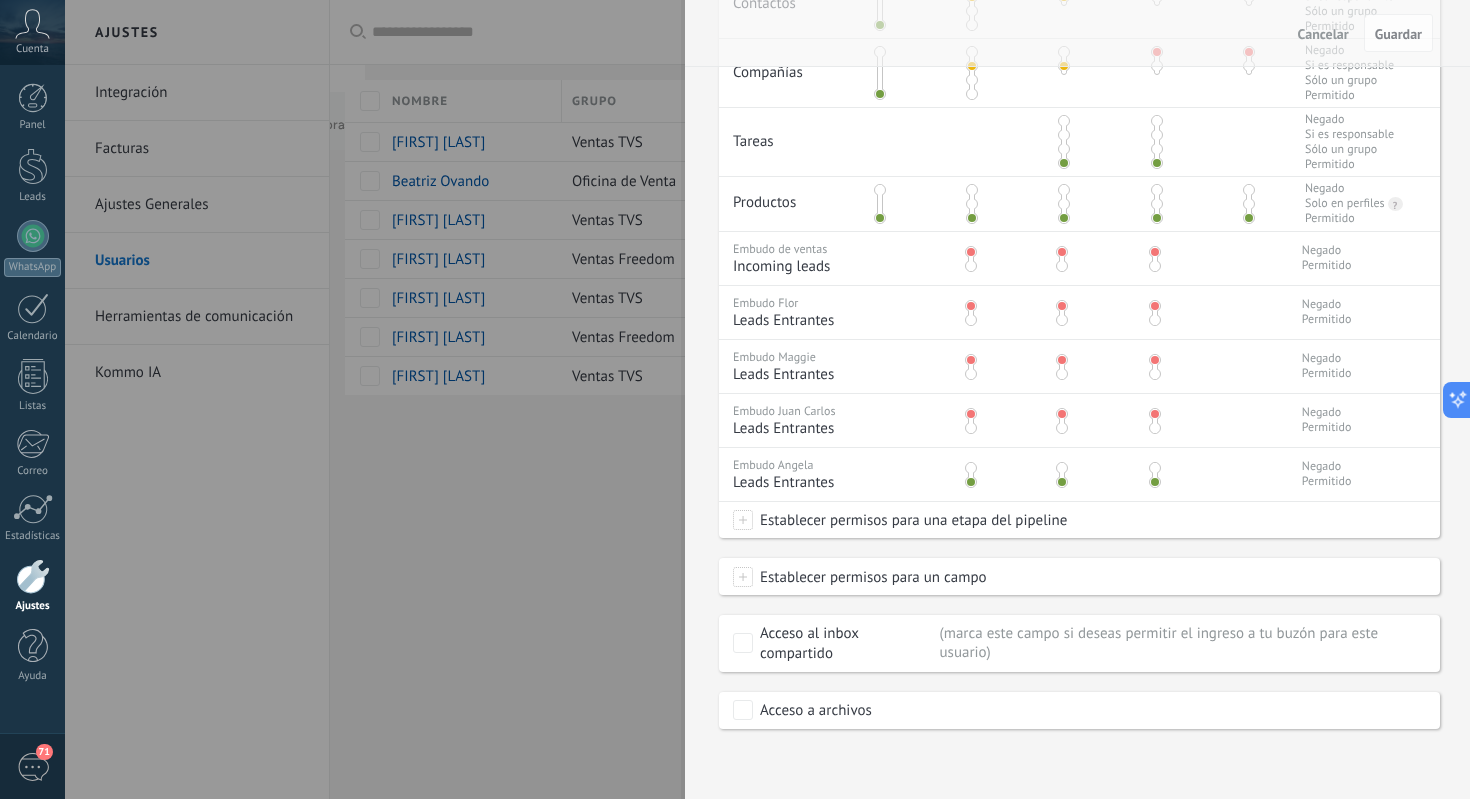 click at bounding box center (1155, 252) 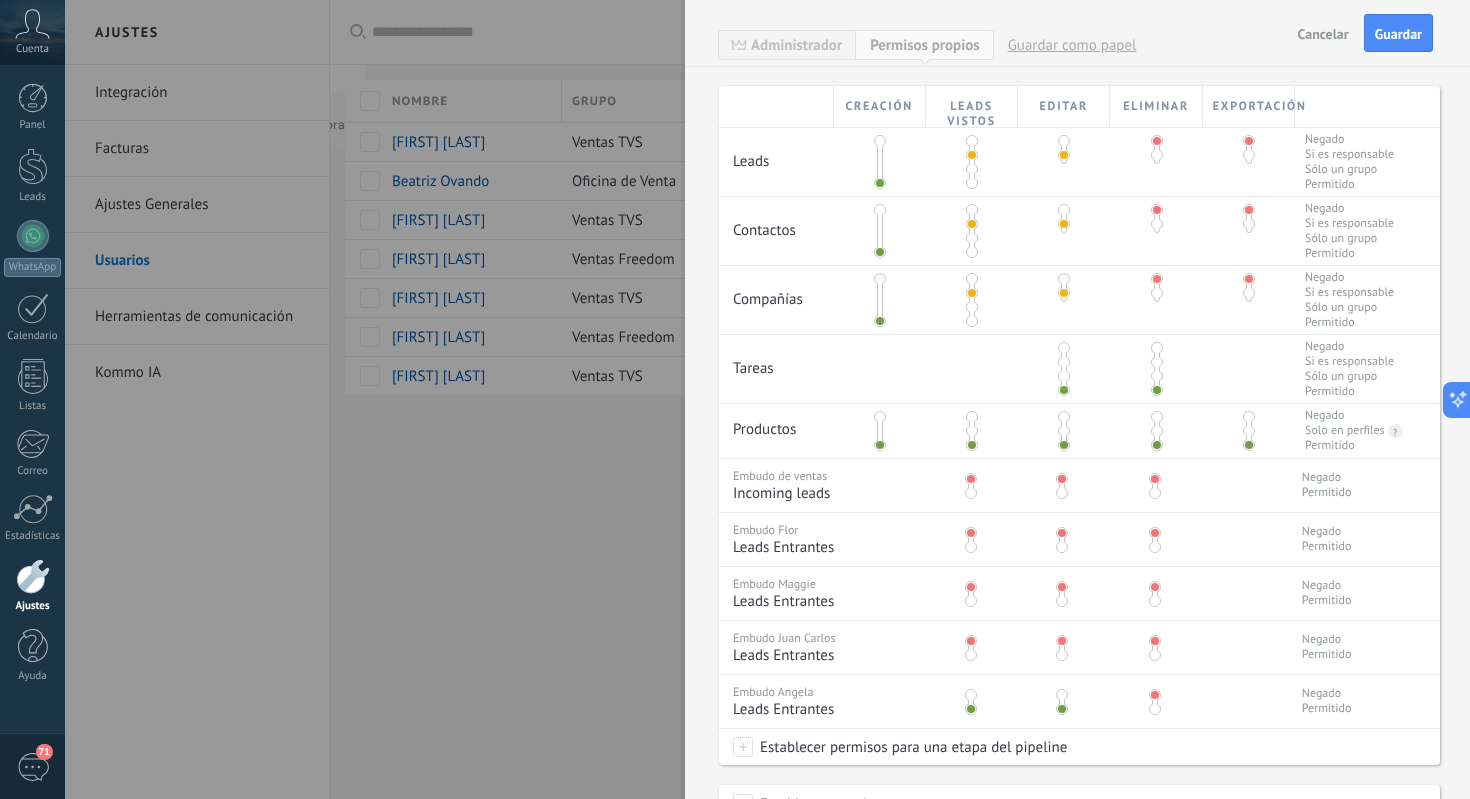 scroll, scrollTop: 344, scrollLeft: 0, axis: vertical 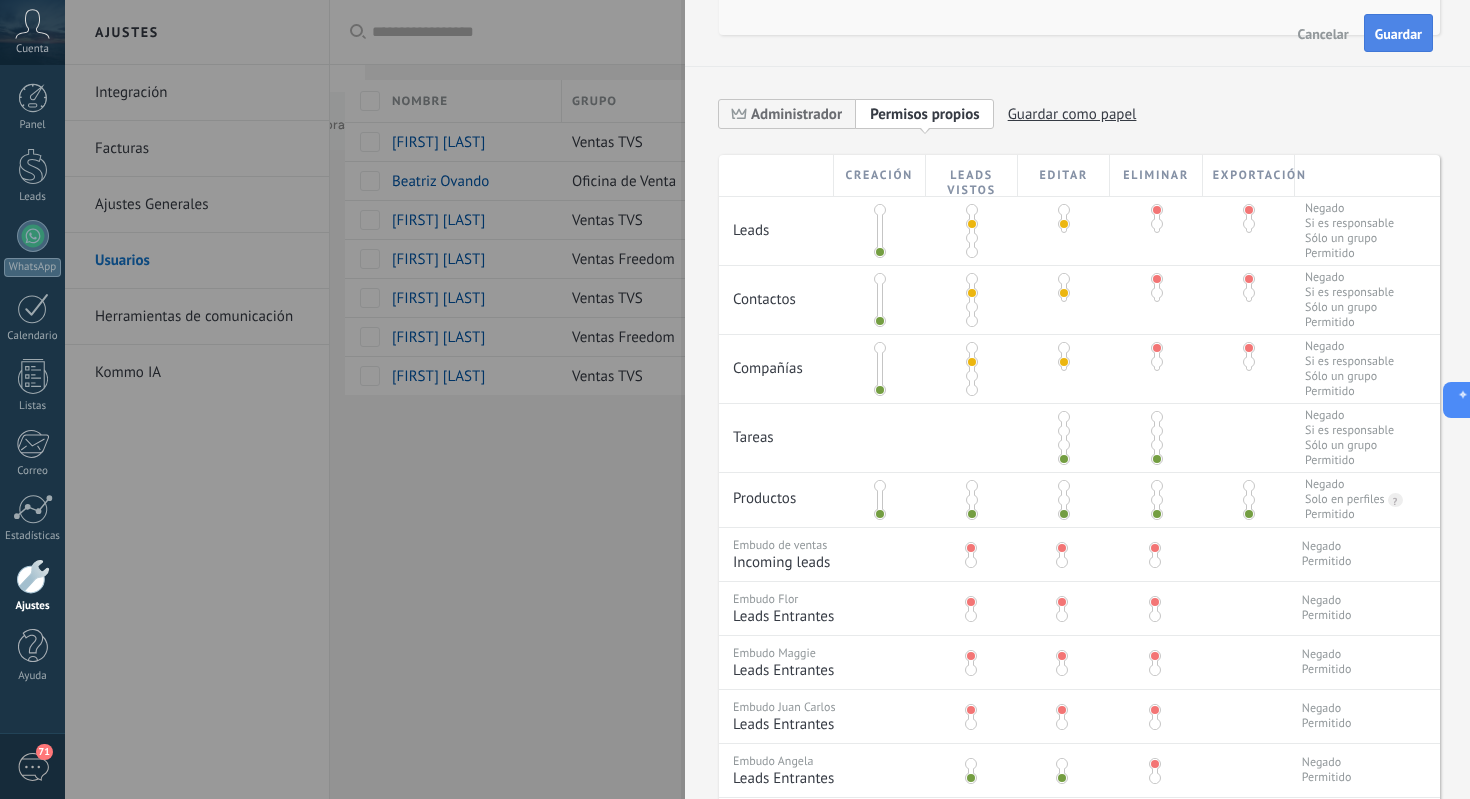 click on "Guardar" at bounding box center [1398, 34] 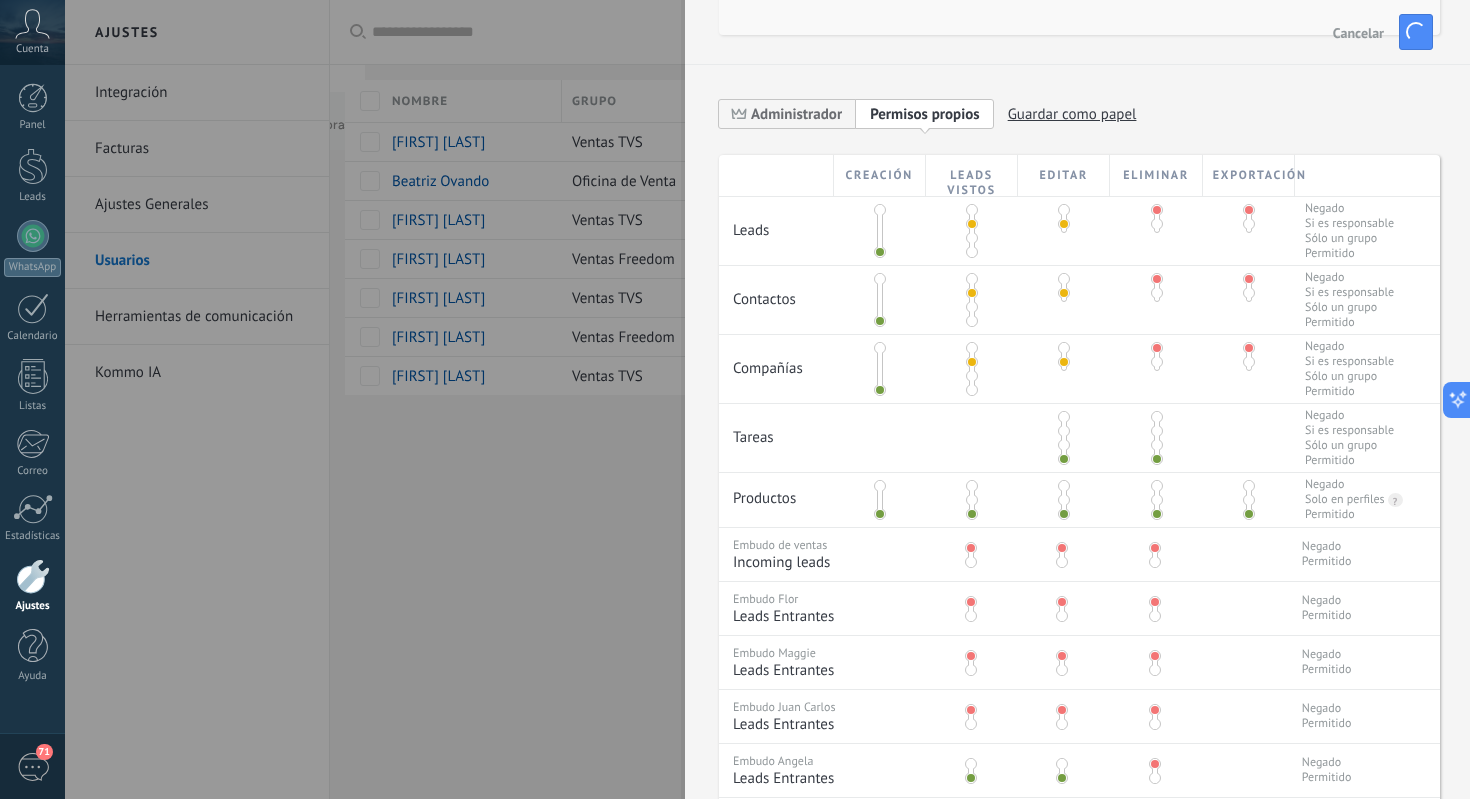 scroll, scrollTop: 0, scrollLeft: 0, axis: both 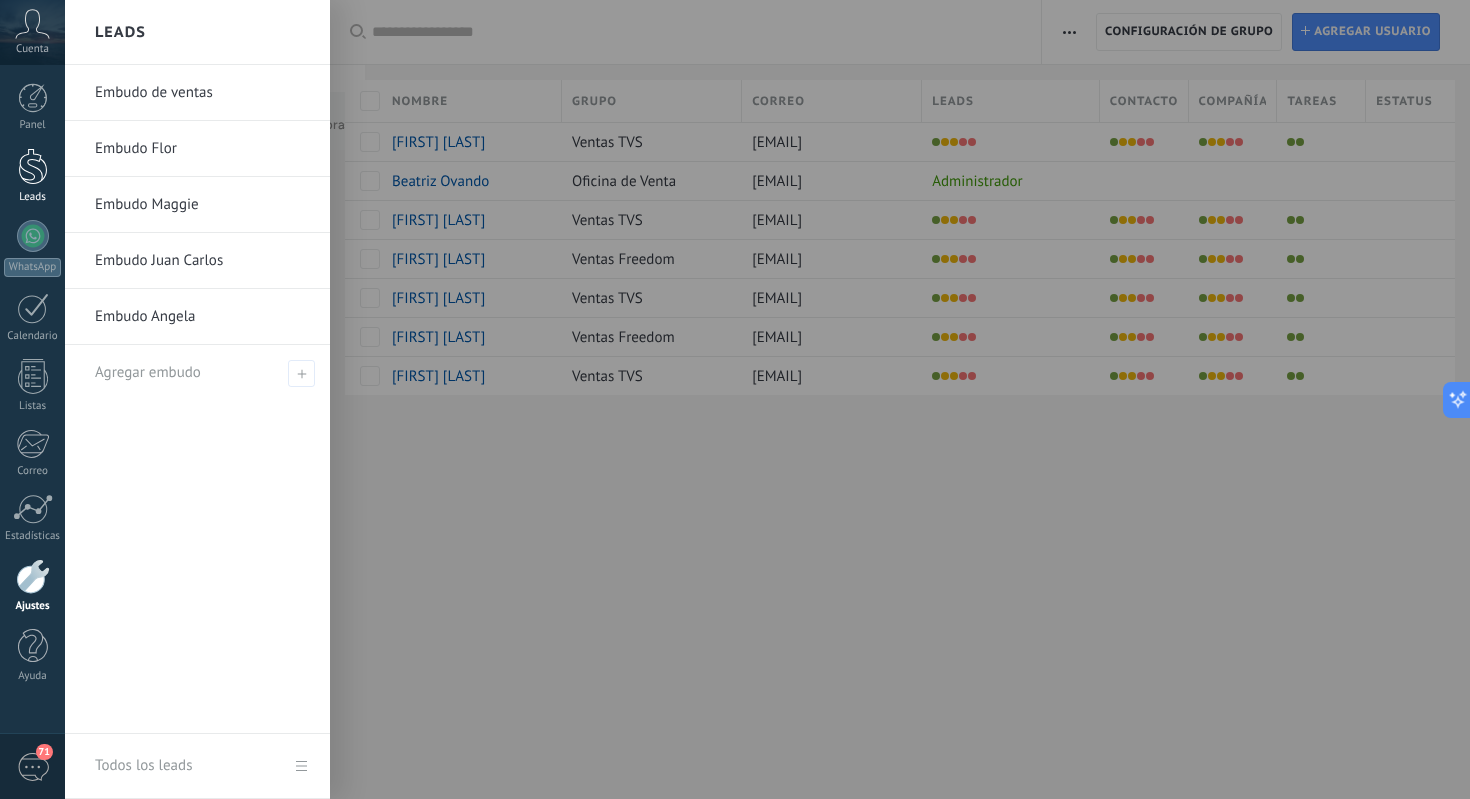 click at bounding box center (33, 166) 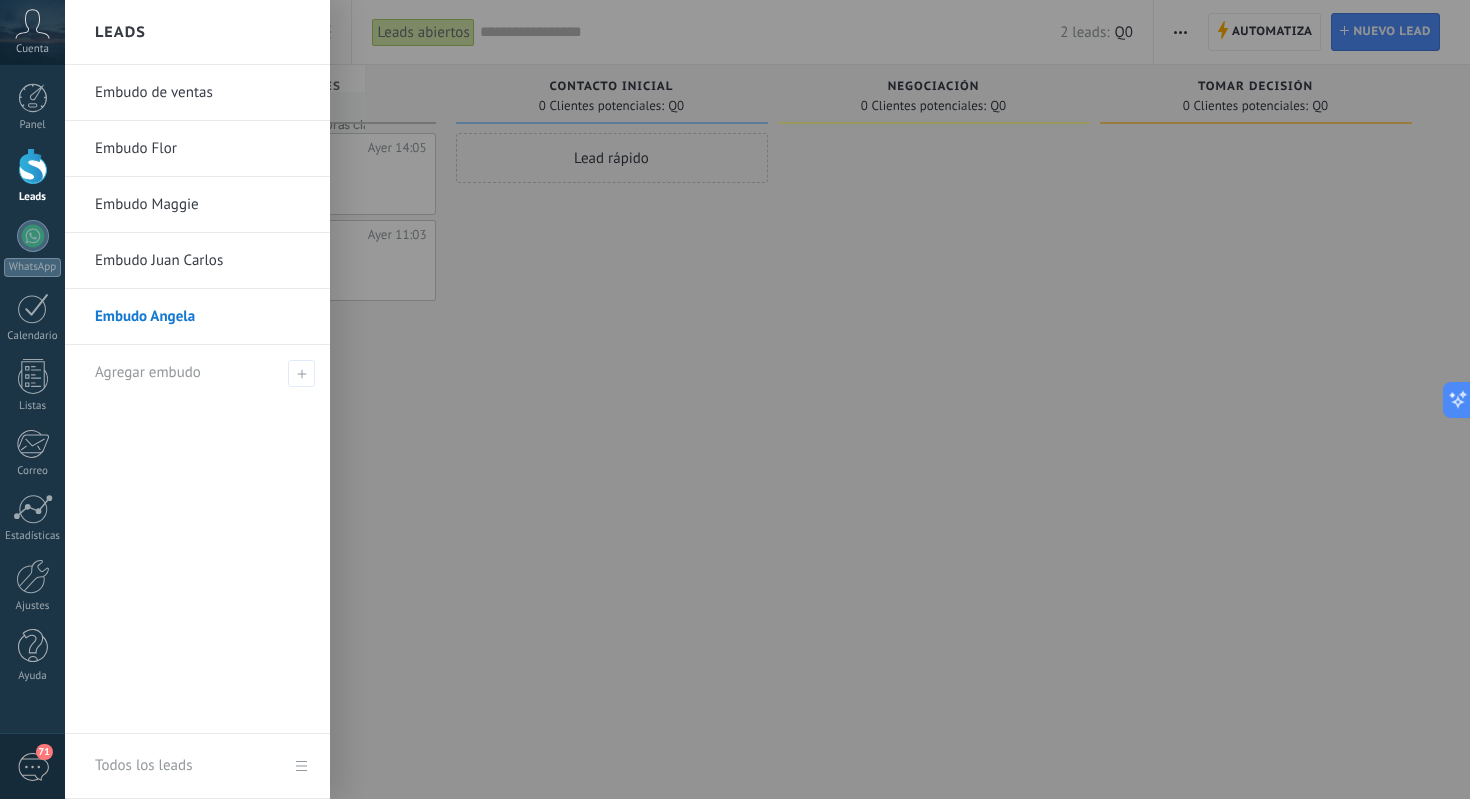 click on "Embudo de ventas" at bounding box center [202, 93] 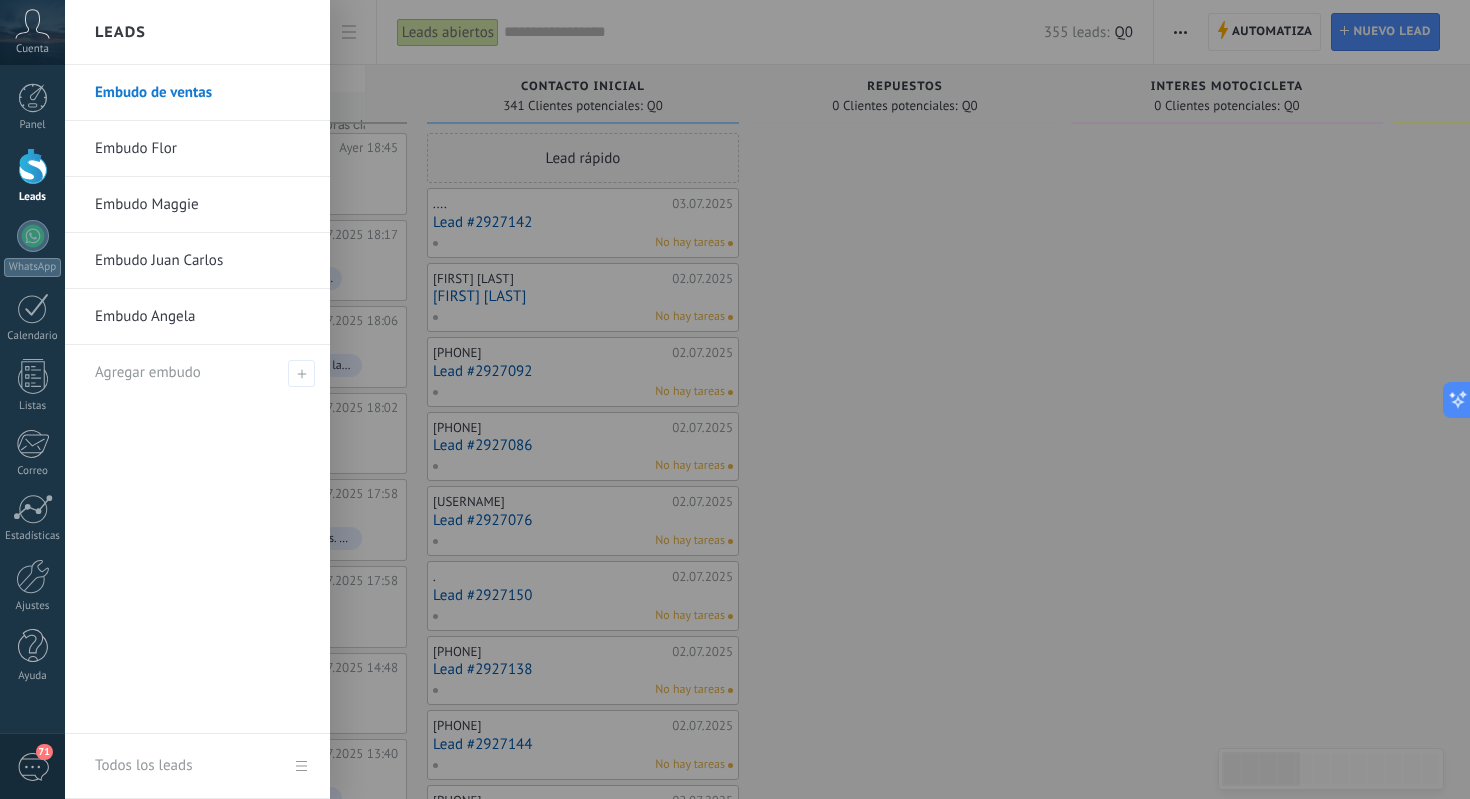 click on "Embudo Flor" at bounding box center [202, 149] 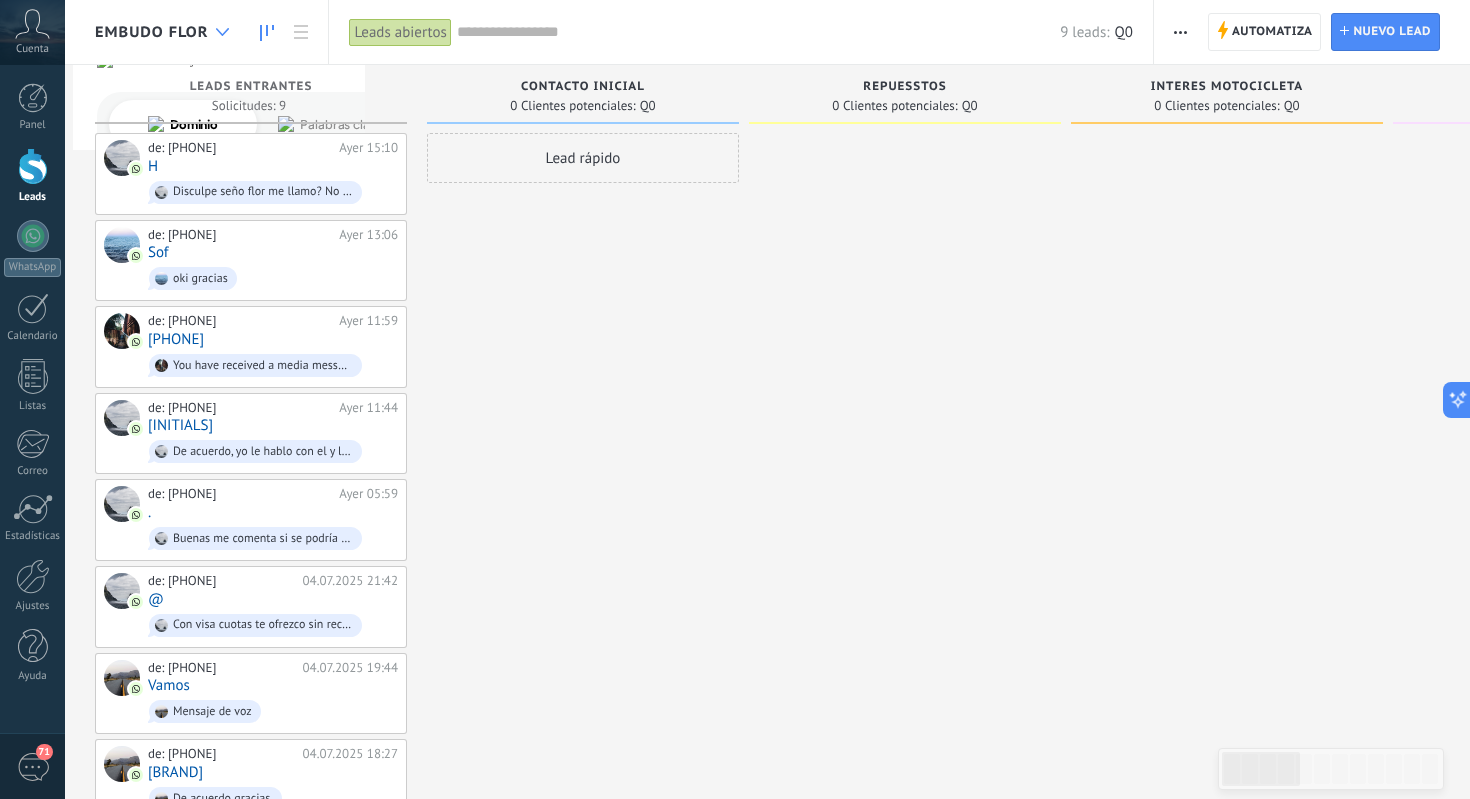 click at bounding box center (222, 32) 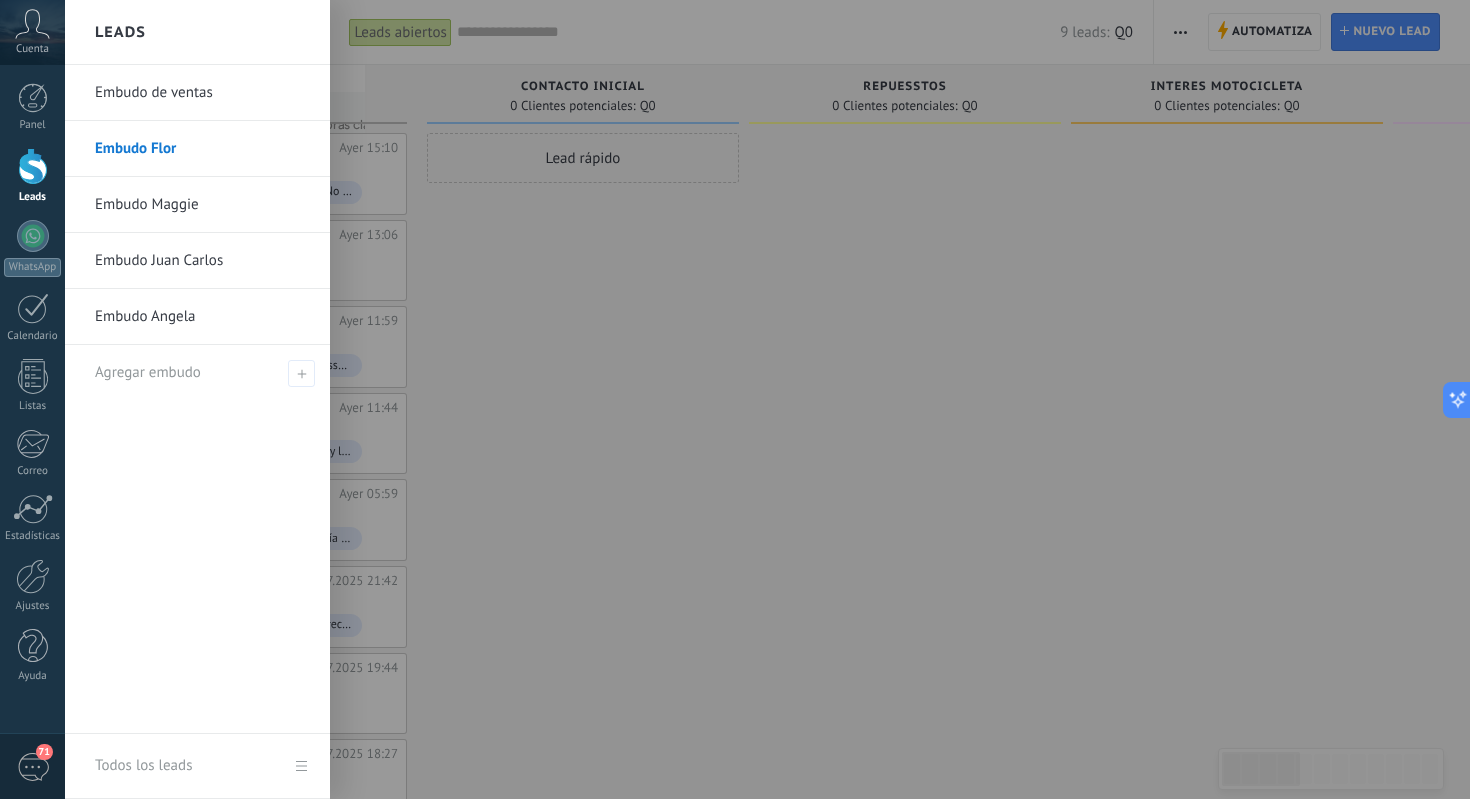 click on "Embudo Maggie" at bounding box center (202, 205) 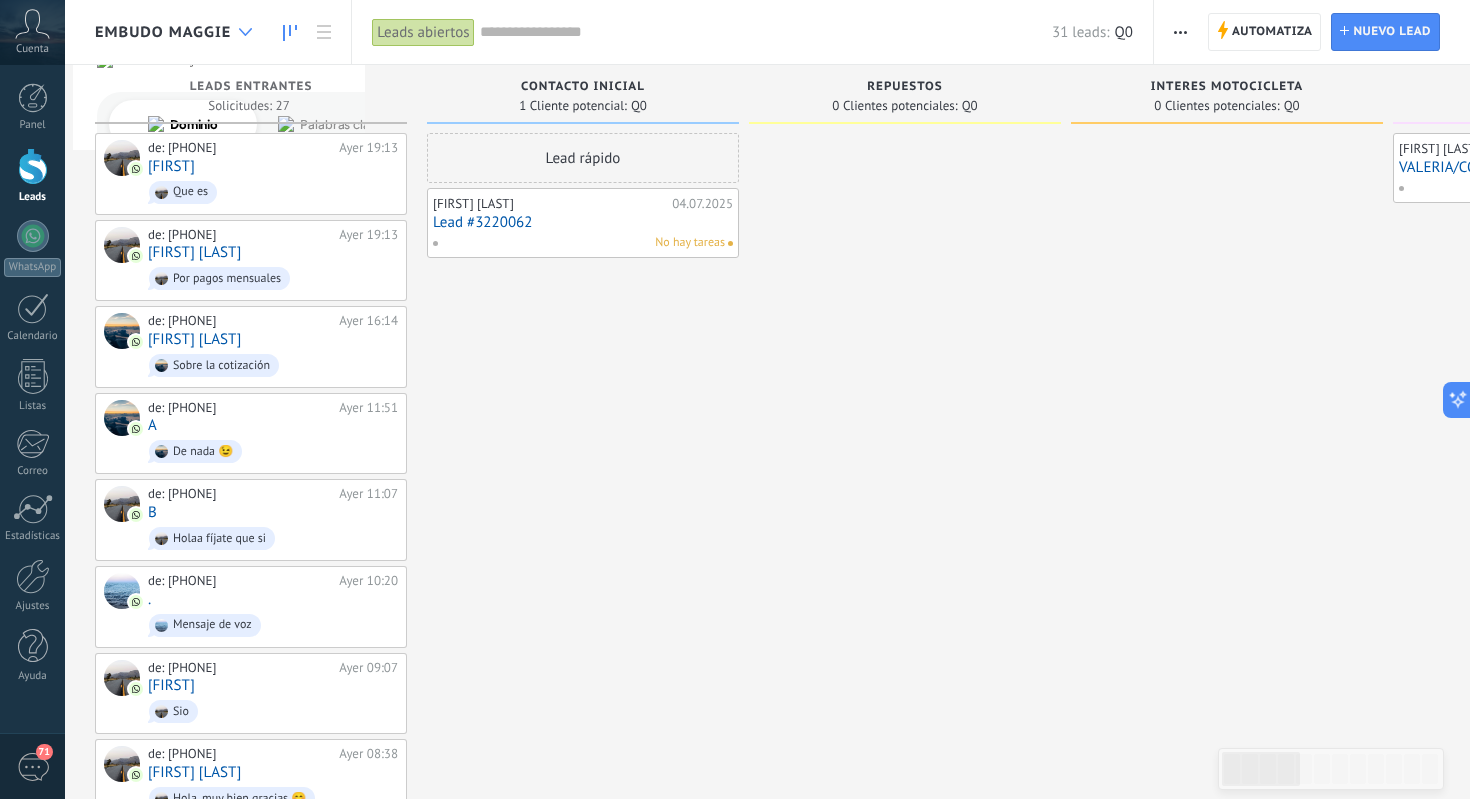 click at bounding box center (245, 32) 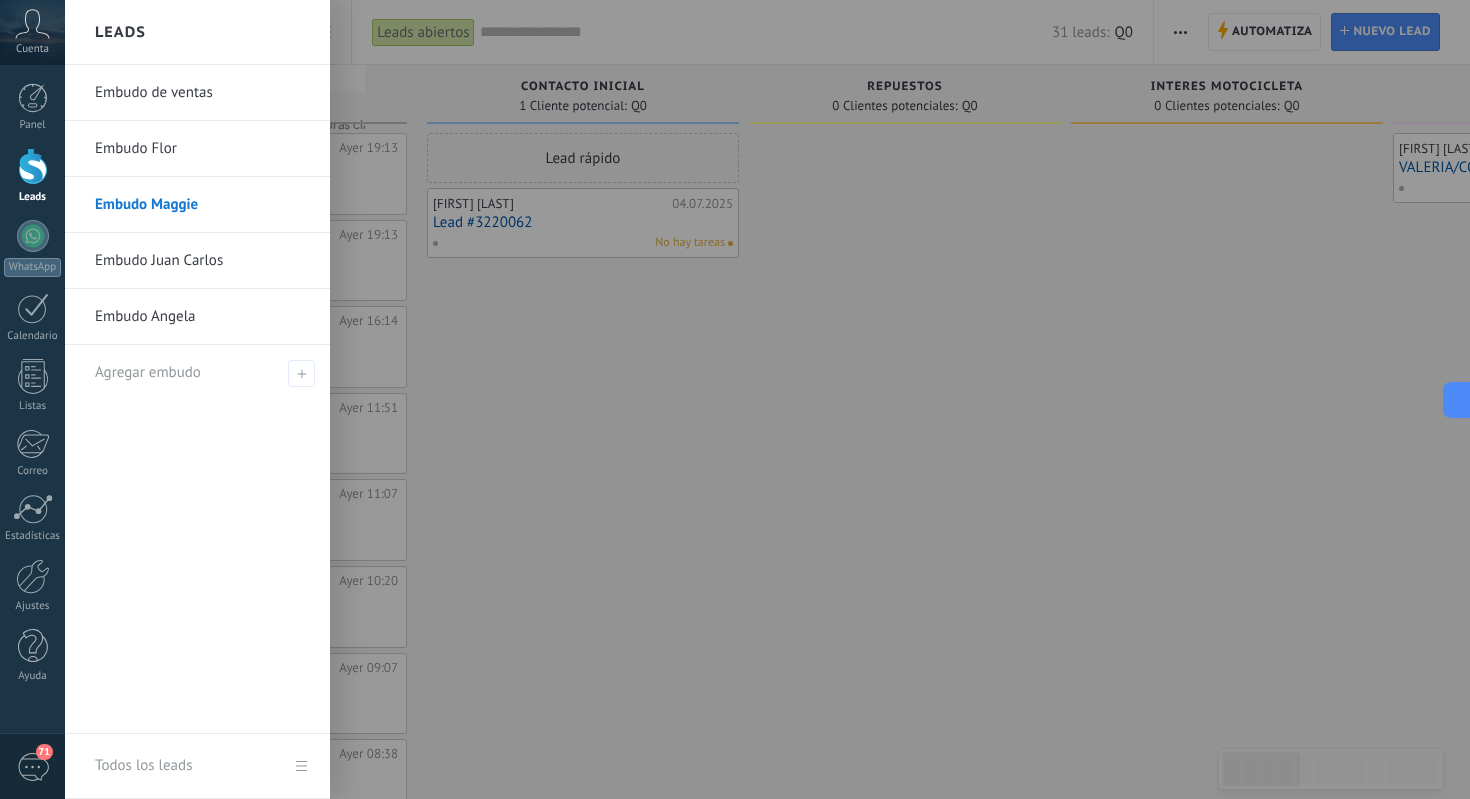 click on "Embudo Juan Carlos" at bounding box center (202, 261) 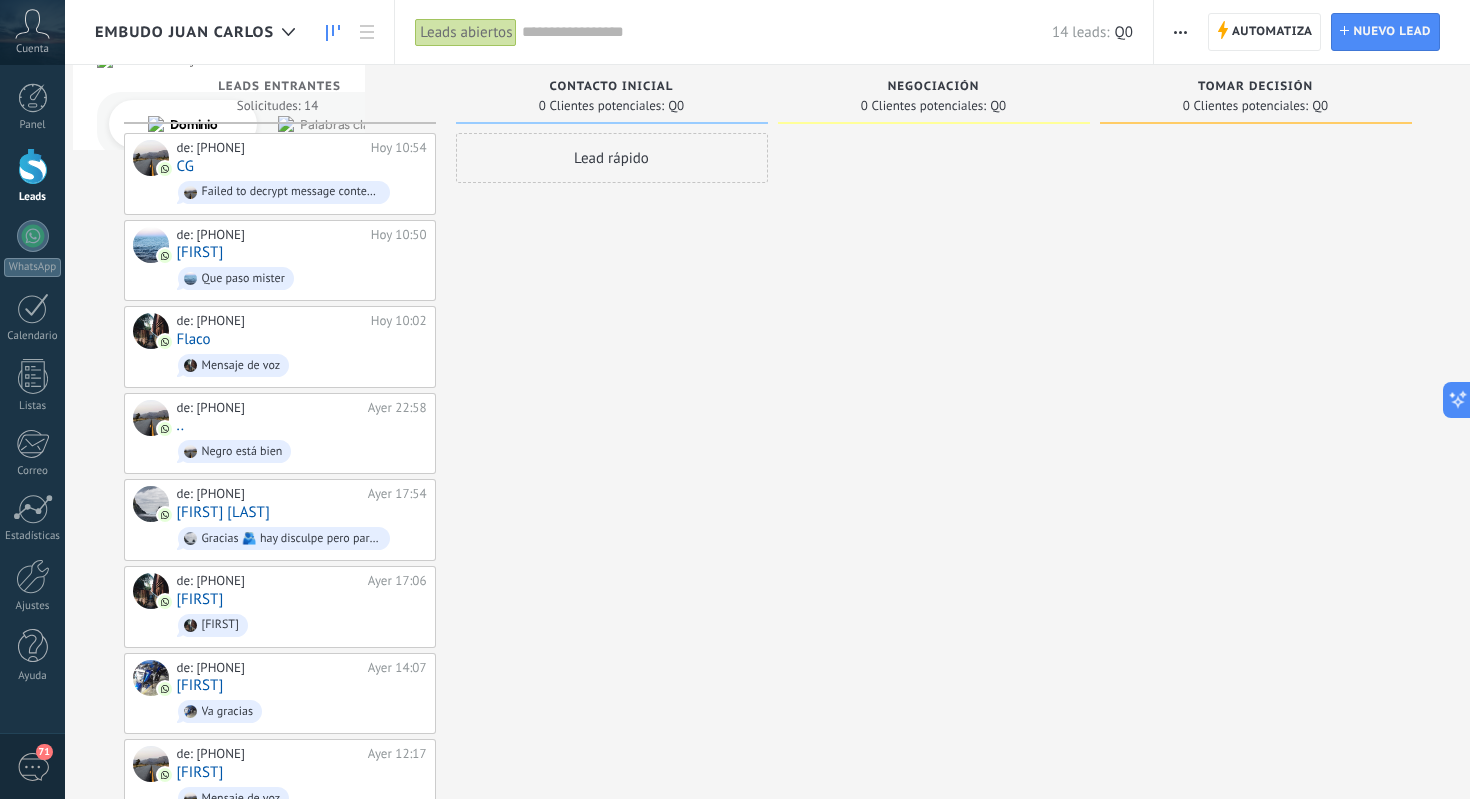 click on "Embudo Juan Carlos" at bounding box center [184, 32] 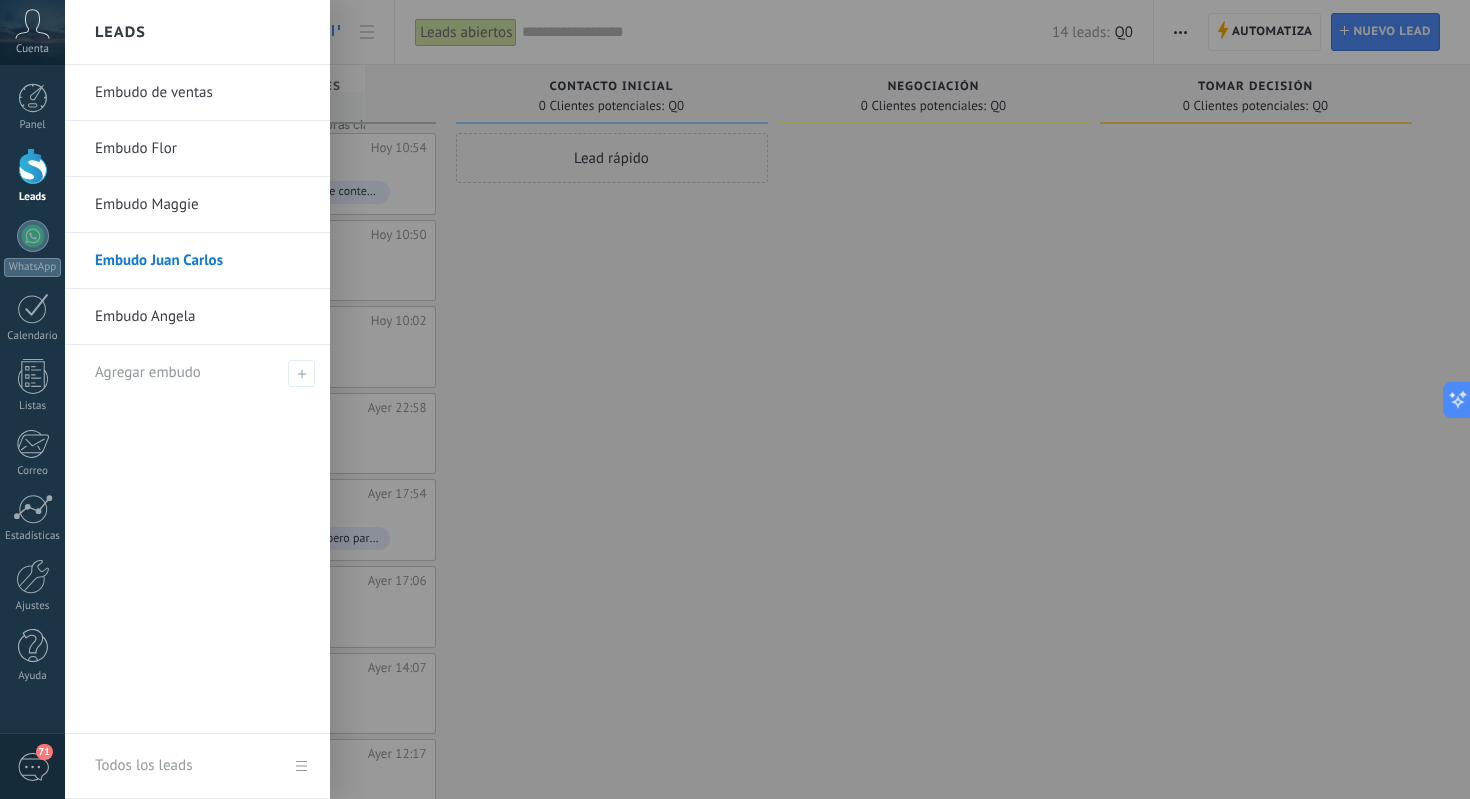 click on "Embudo Angela" at bounding box center [202, 317] 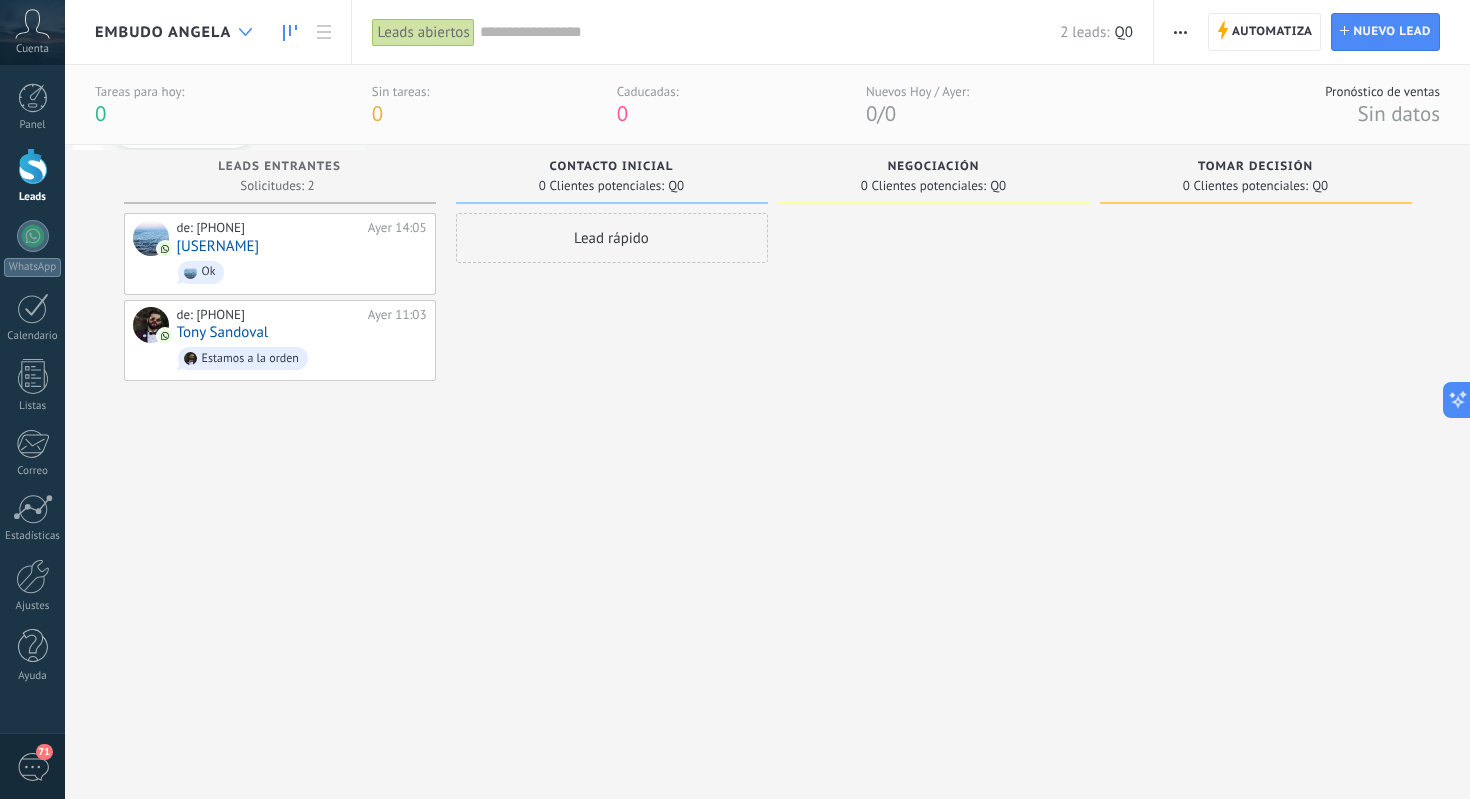 click at bounding box center [245, 32] 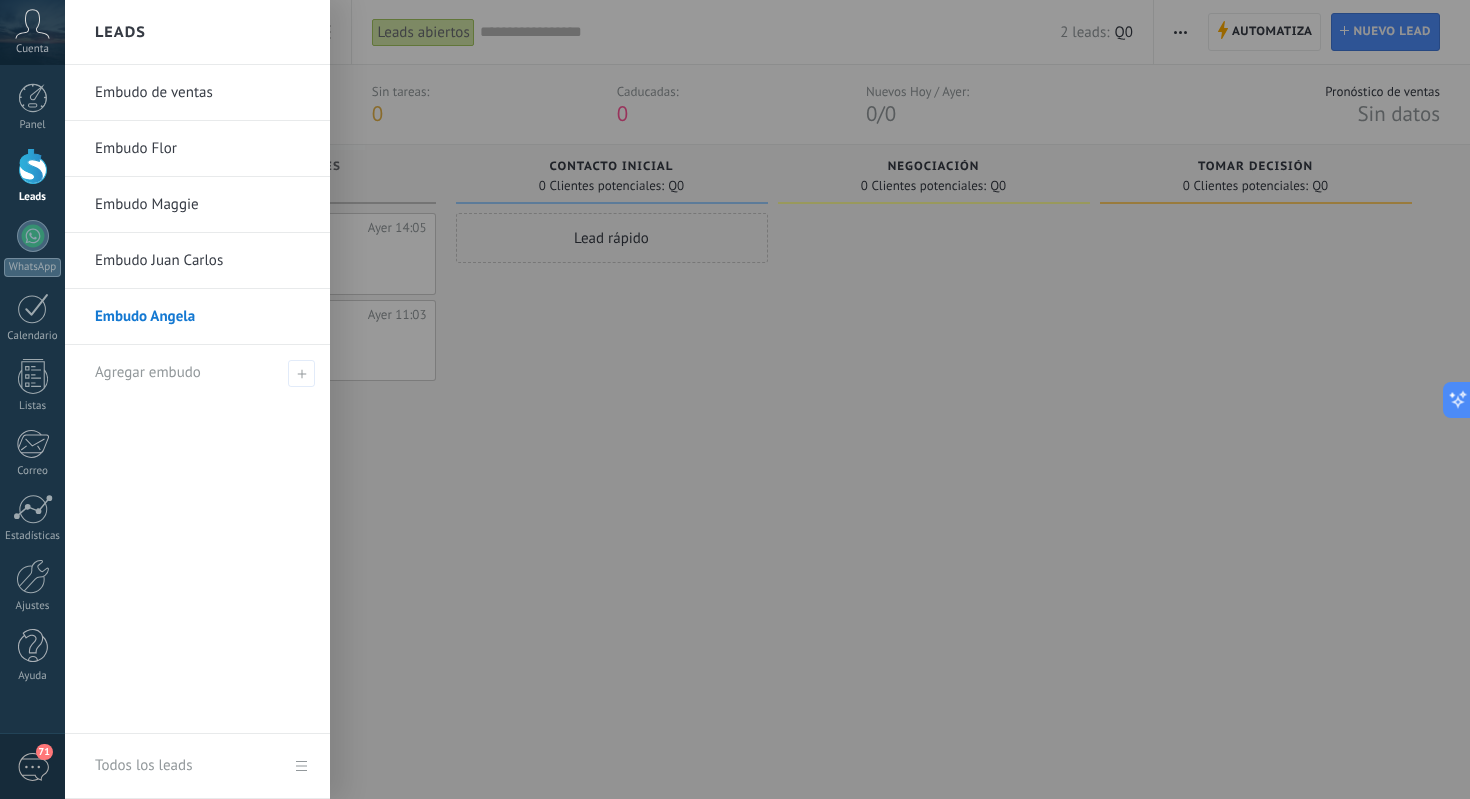 click on "Embudo de ventas" at bounding box center [202, 93] 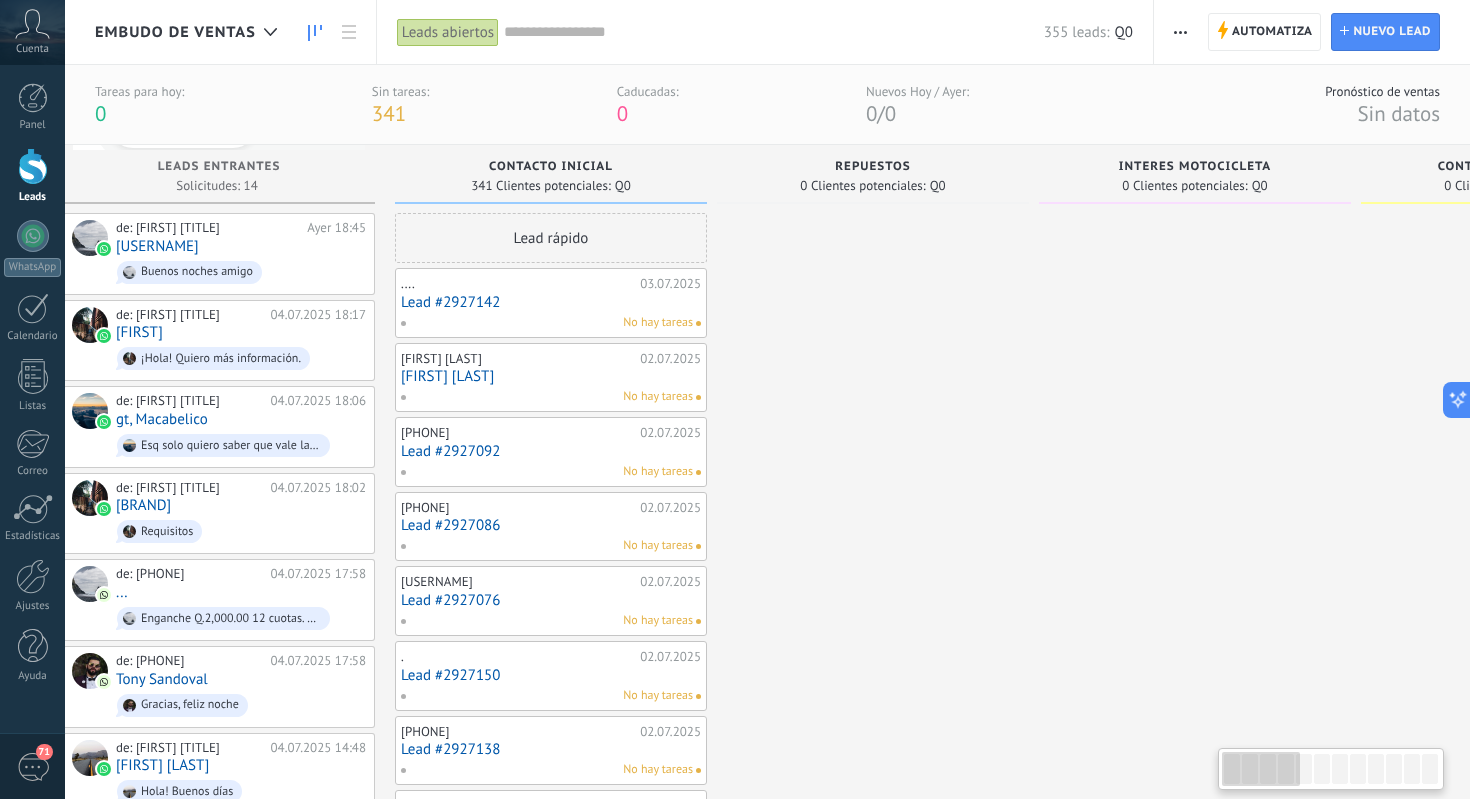 scroll, scrollTop: 0, scrollLeft: 0, axis: both 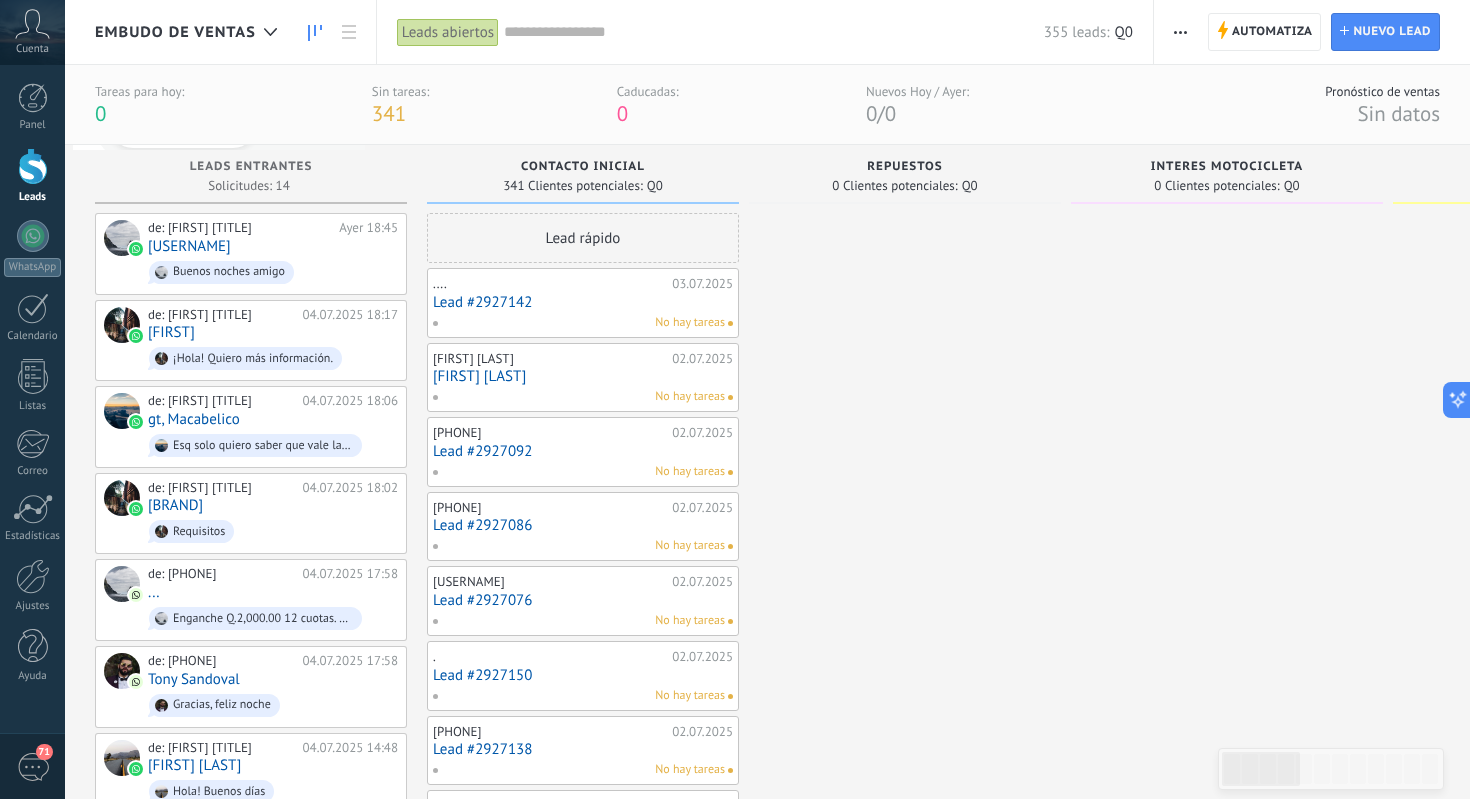click at bounding box center (1180, 32) 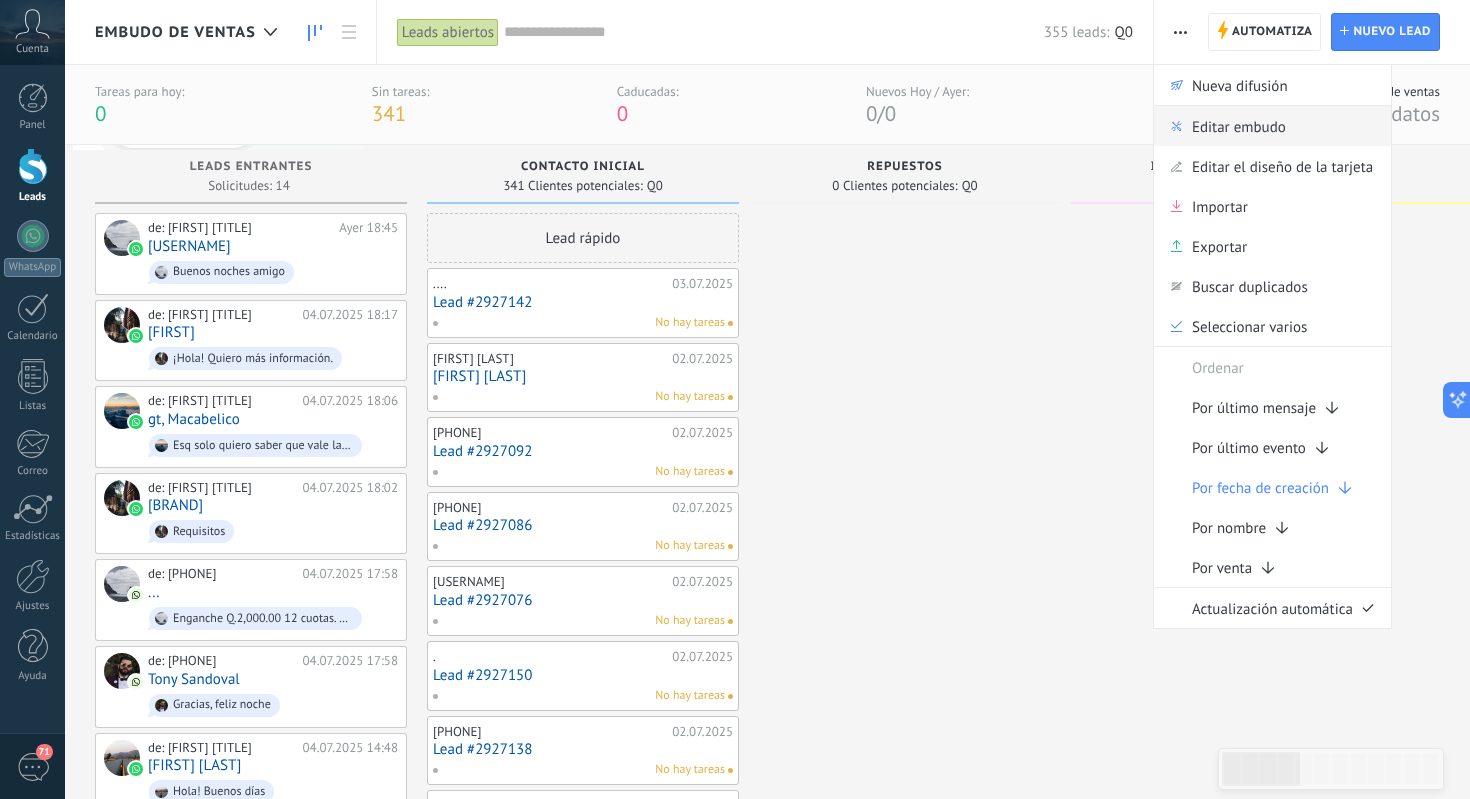 click on "Editar embudo" at bounding box center (1239, 126) 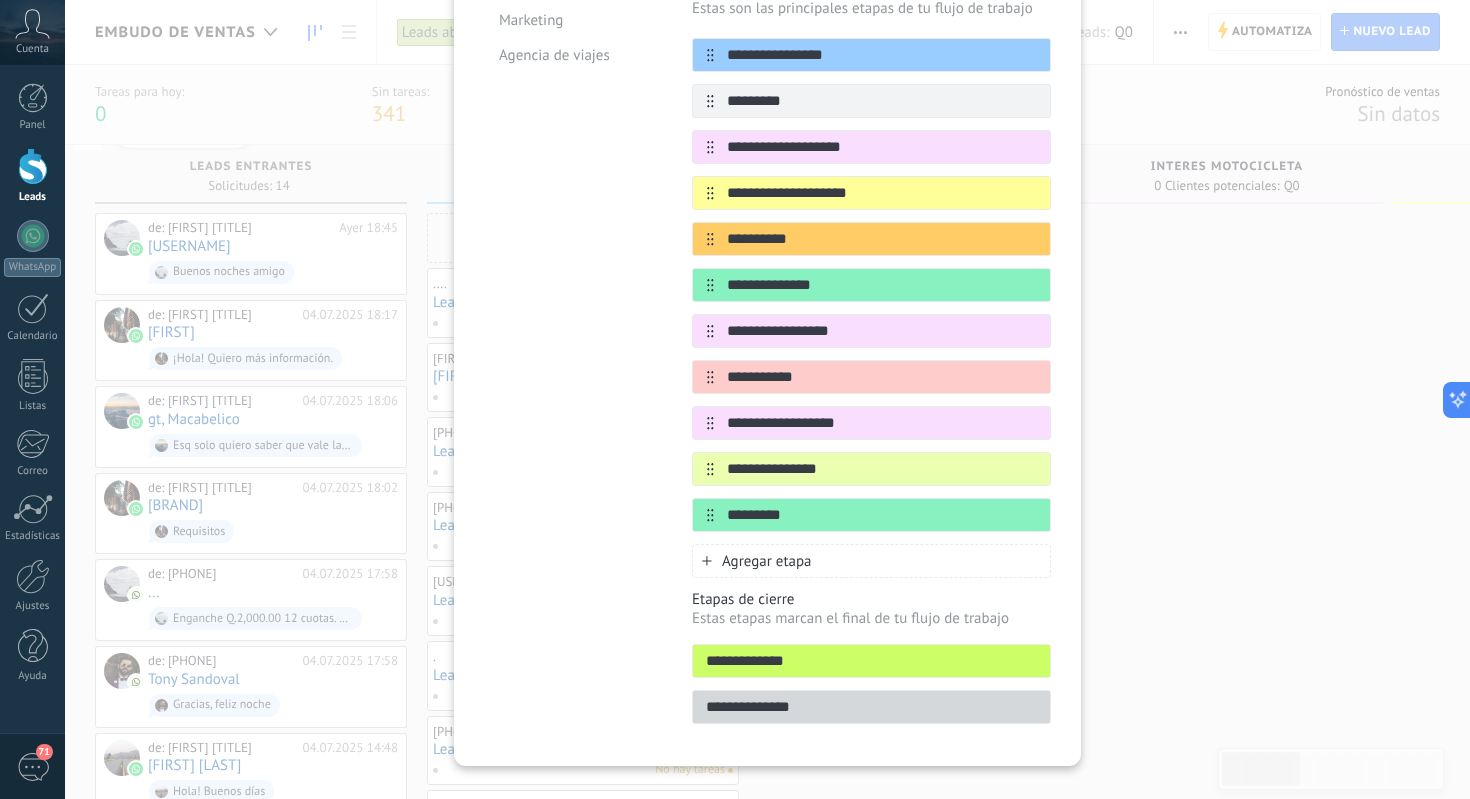 scroll, scrollTop: 378, scrollLeft: 0, axis: vertical 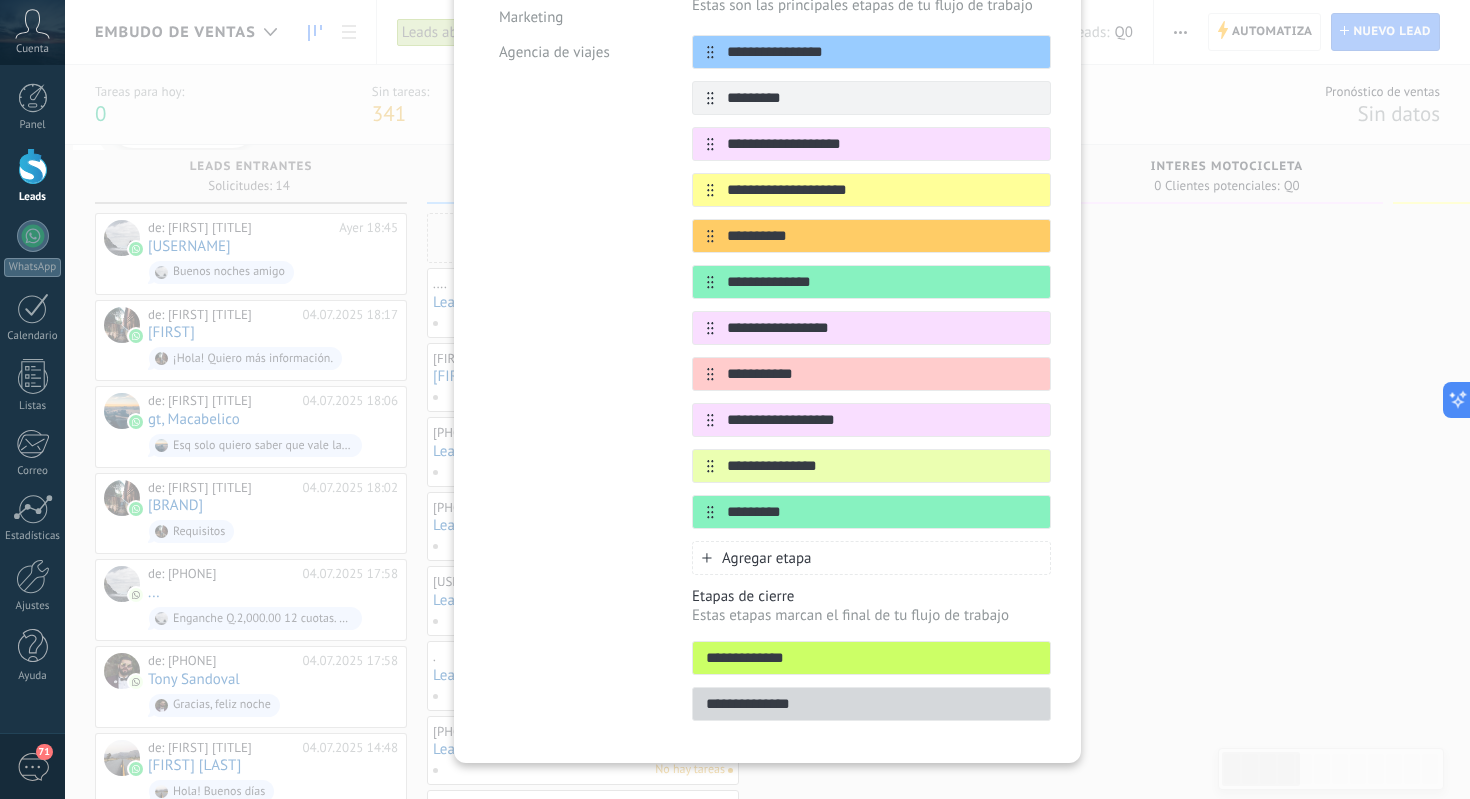 click on "**********" at bounding box center (767, 399) 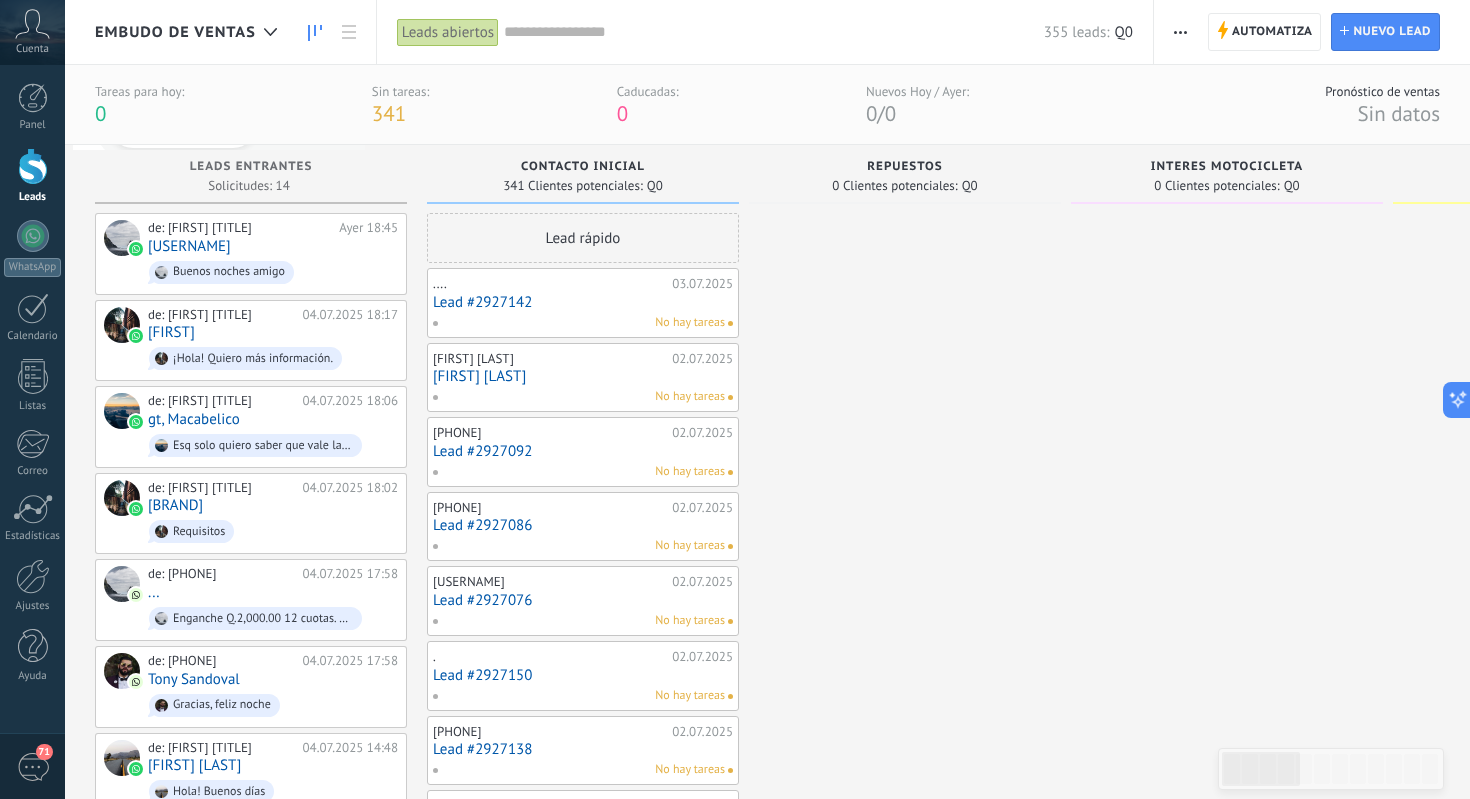 scroll, scrollTop: 0, scrollLeft: 0, axis: both 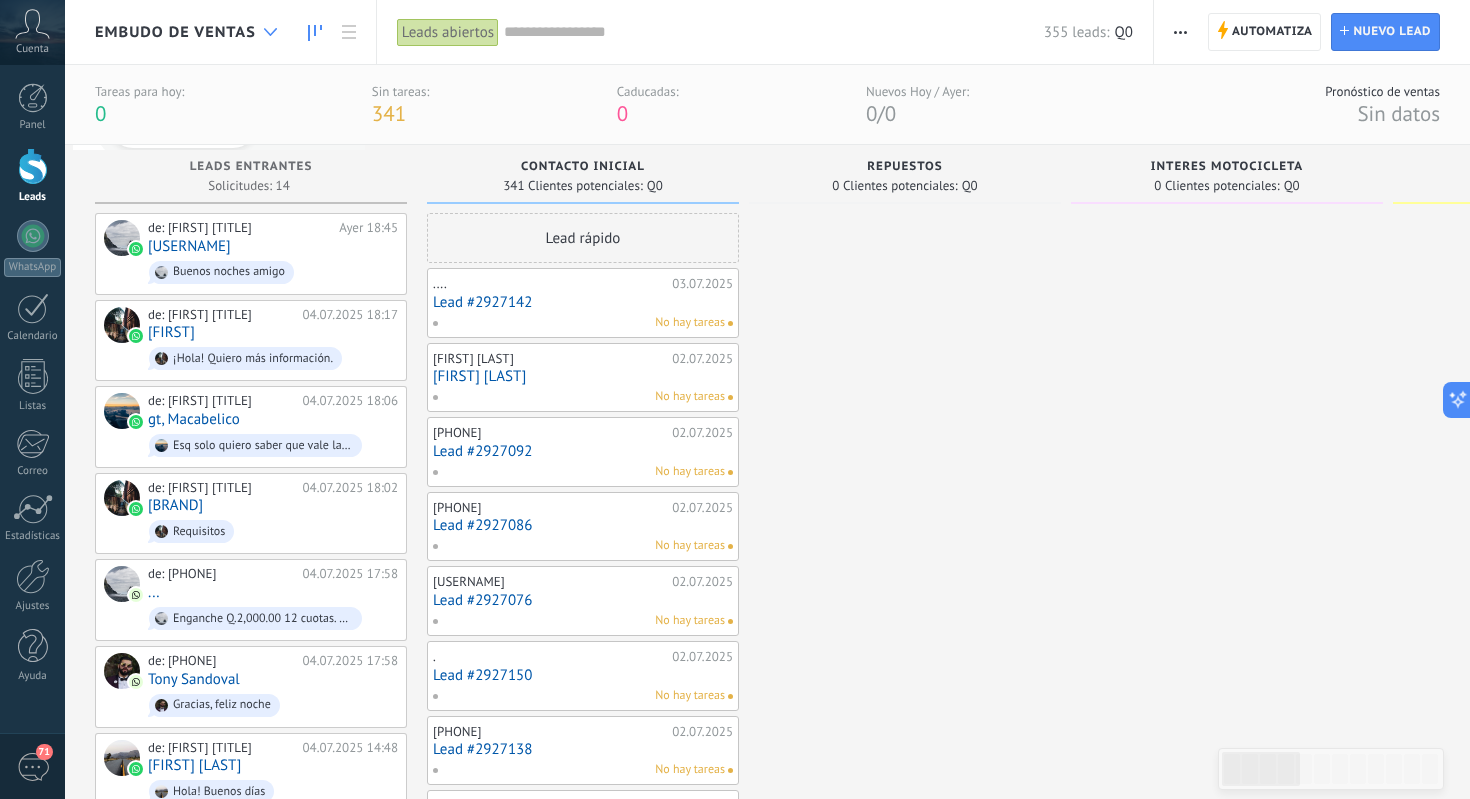 click at bounding box center [270, 32] 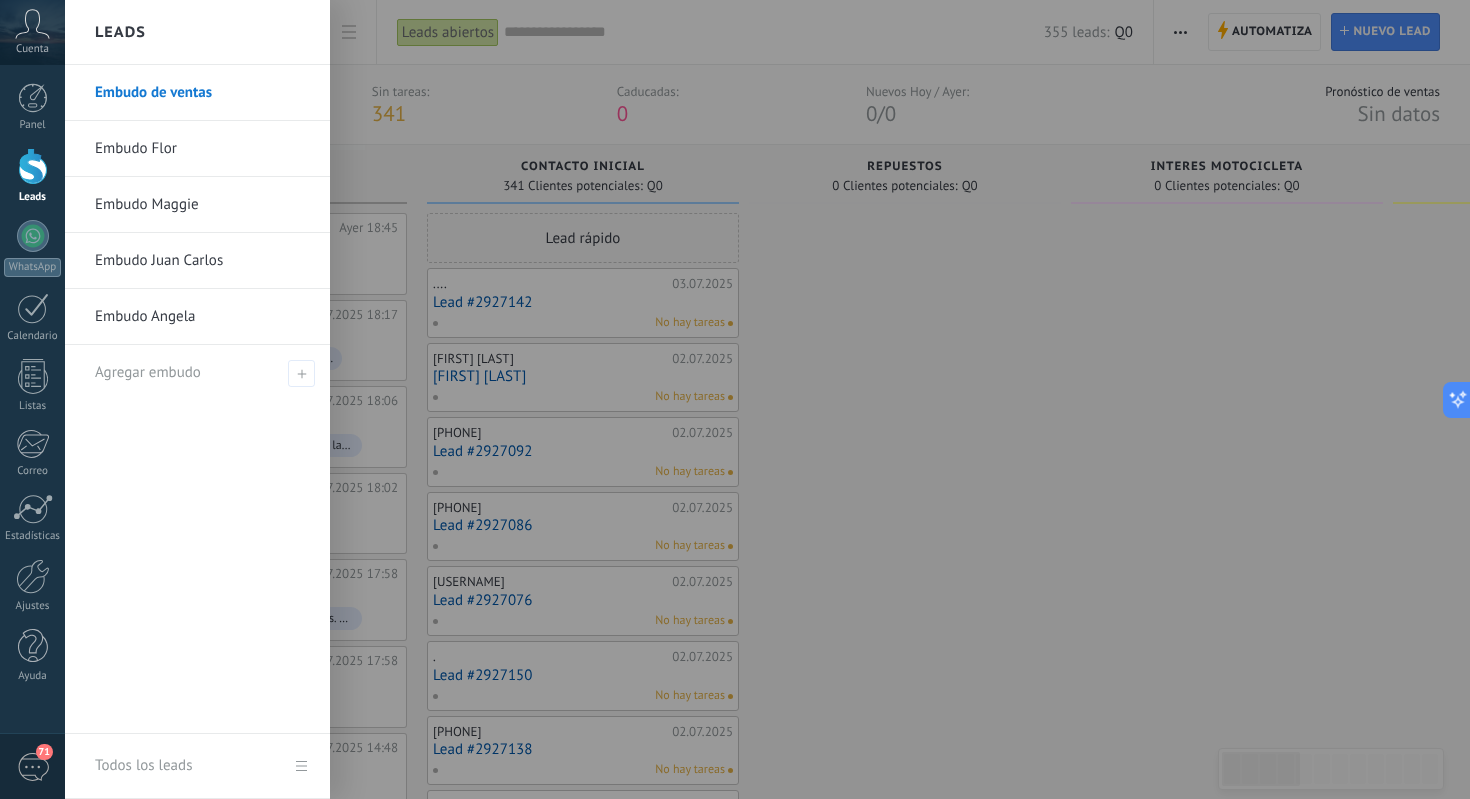 click on "Embudo Maggie" at bounding box center (202, 205) 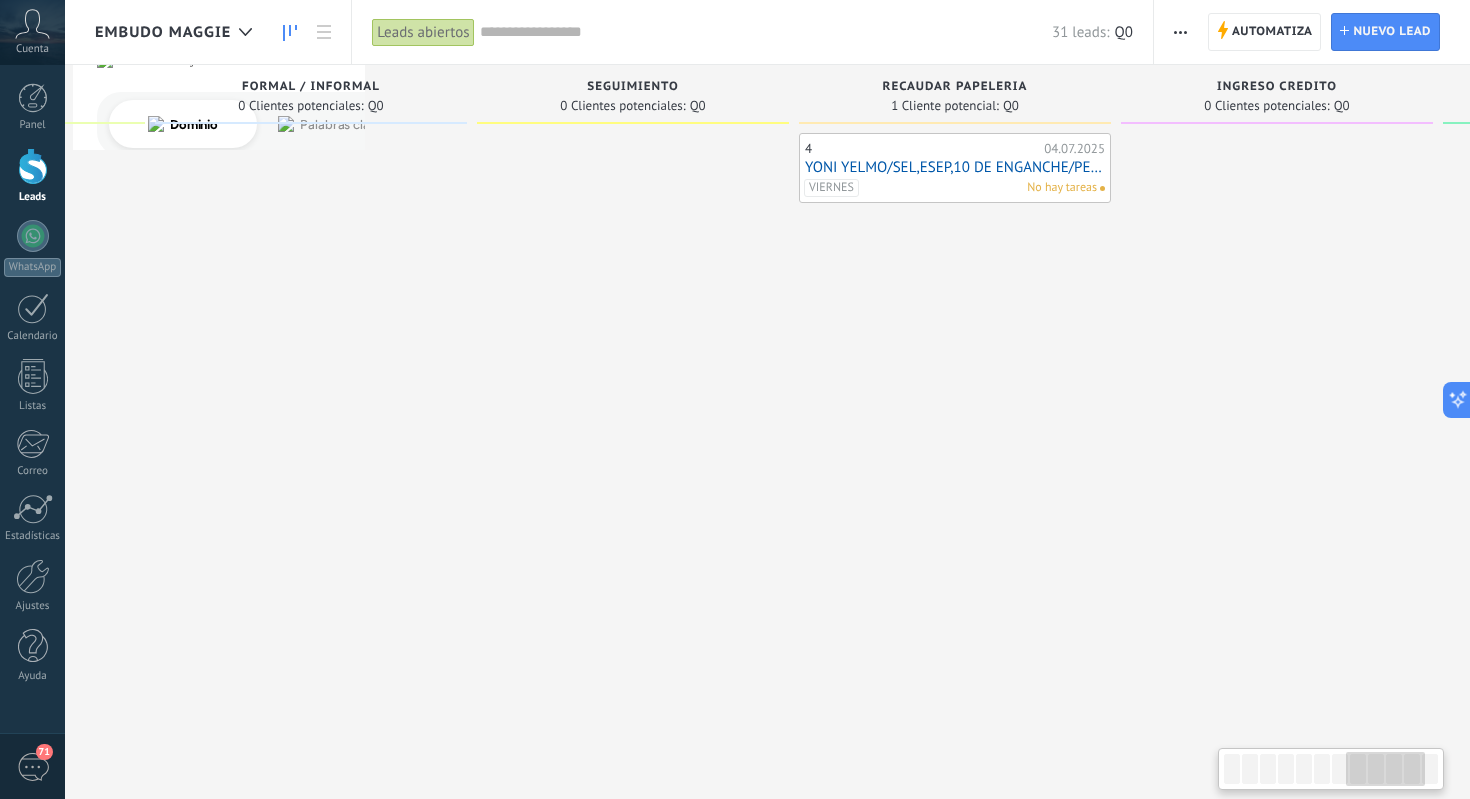 scroll, scrollTop: 0, scrollLeft: 2235, axis: horizontal 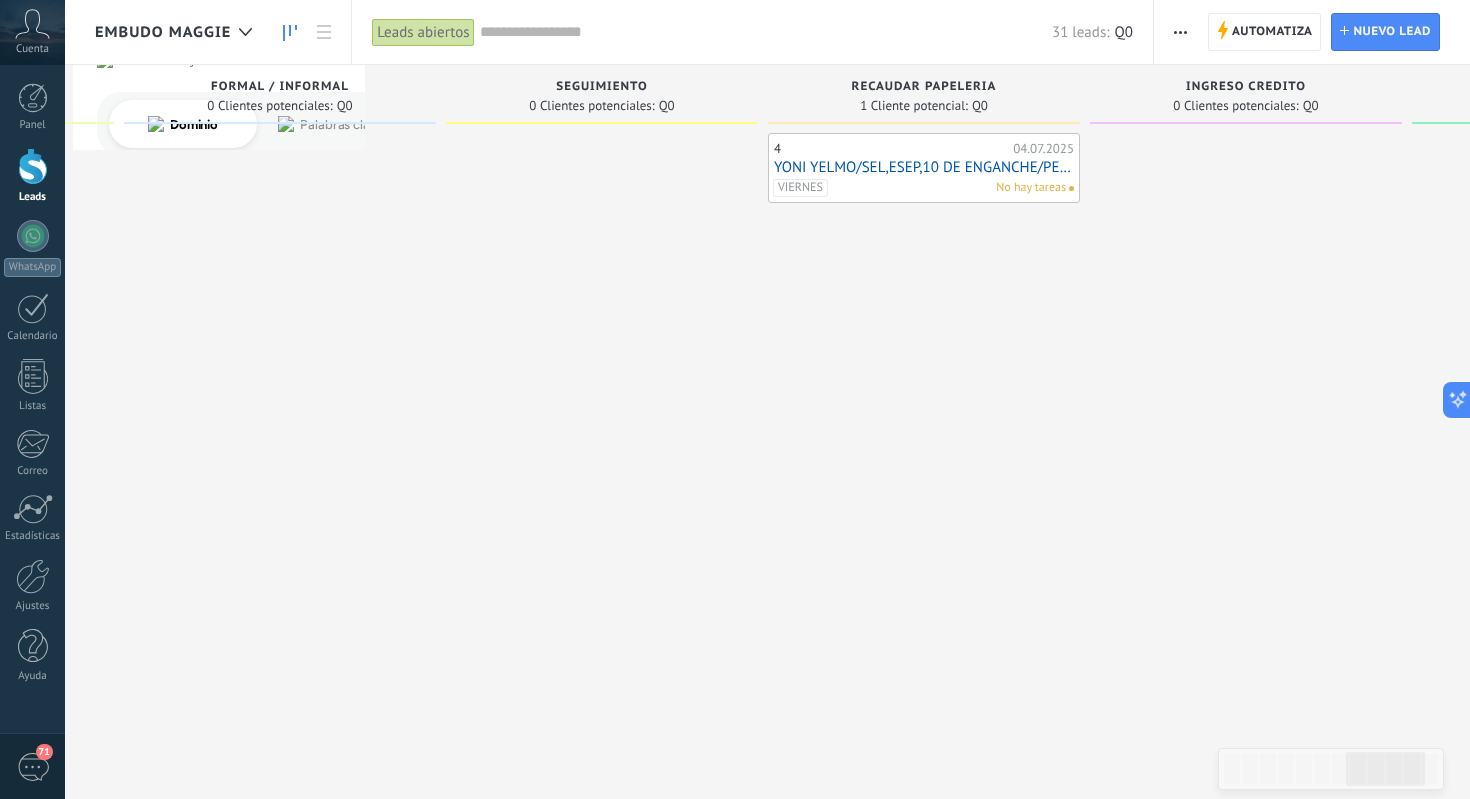click on "YONI YELMO/SEL,ESEP,10 DE ENGANCHE/PENDIENTE PAPE" at bounding box center (924, 167) 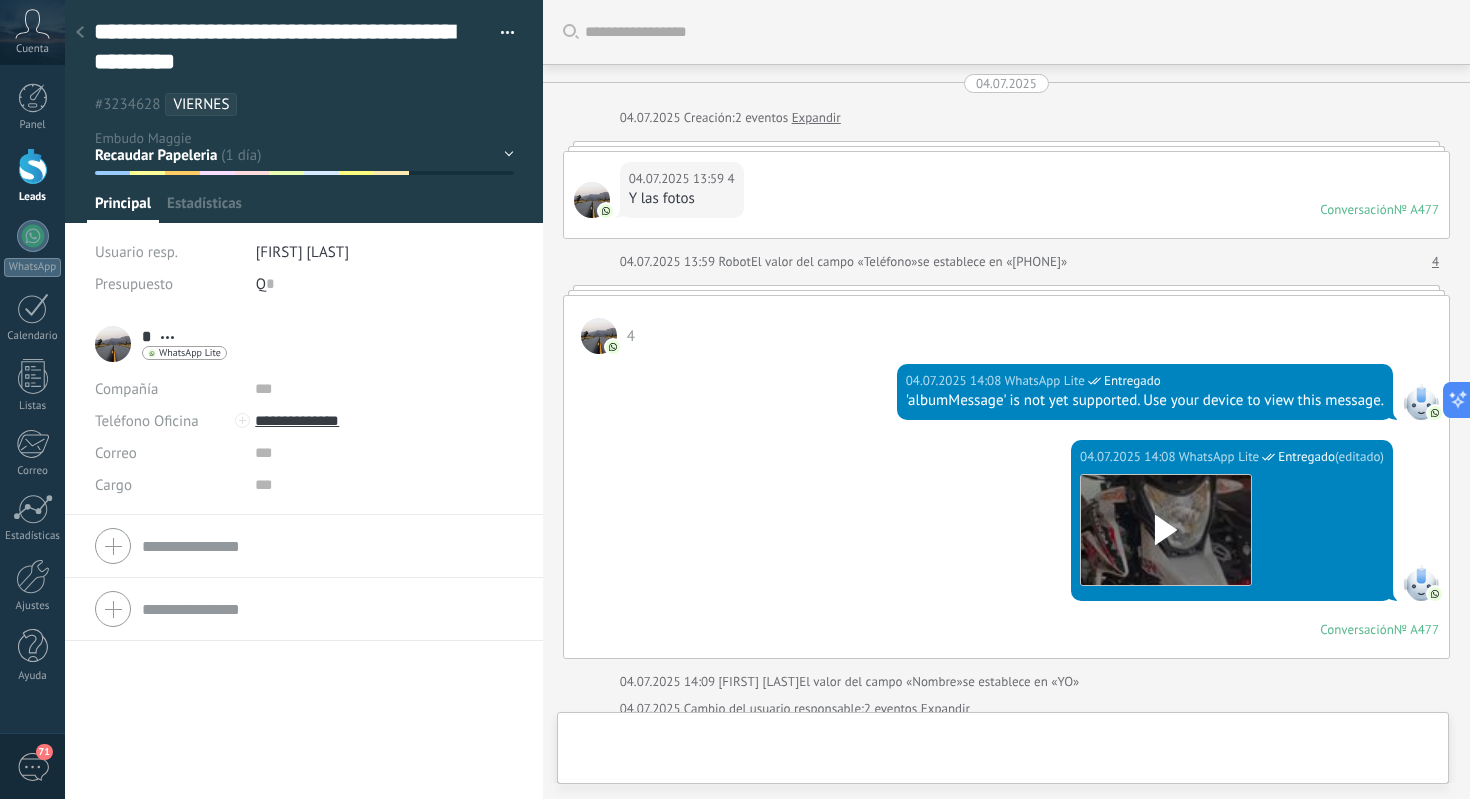 scroll, scrollTop: 60, scrollLeft: 0, axis: vertical 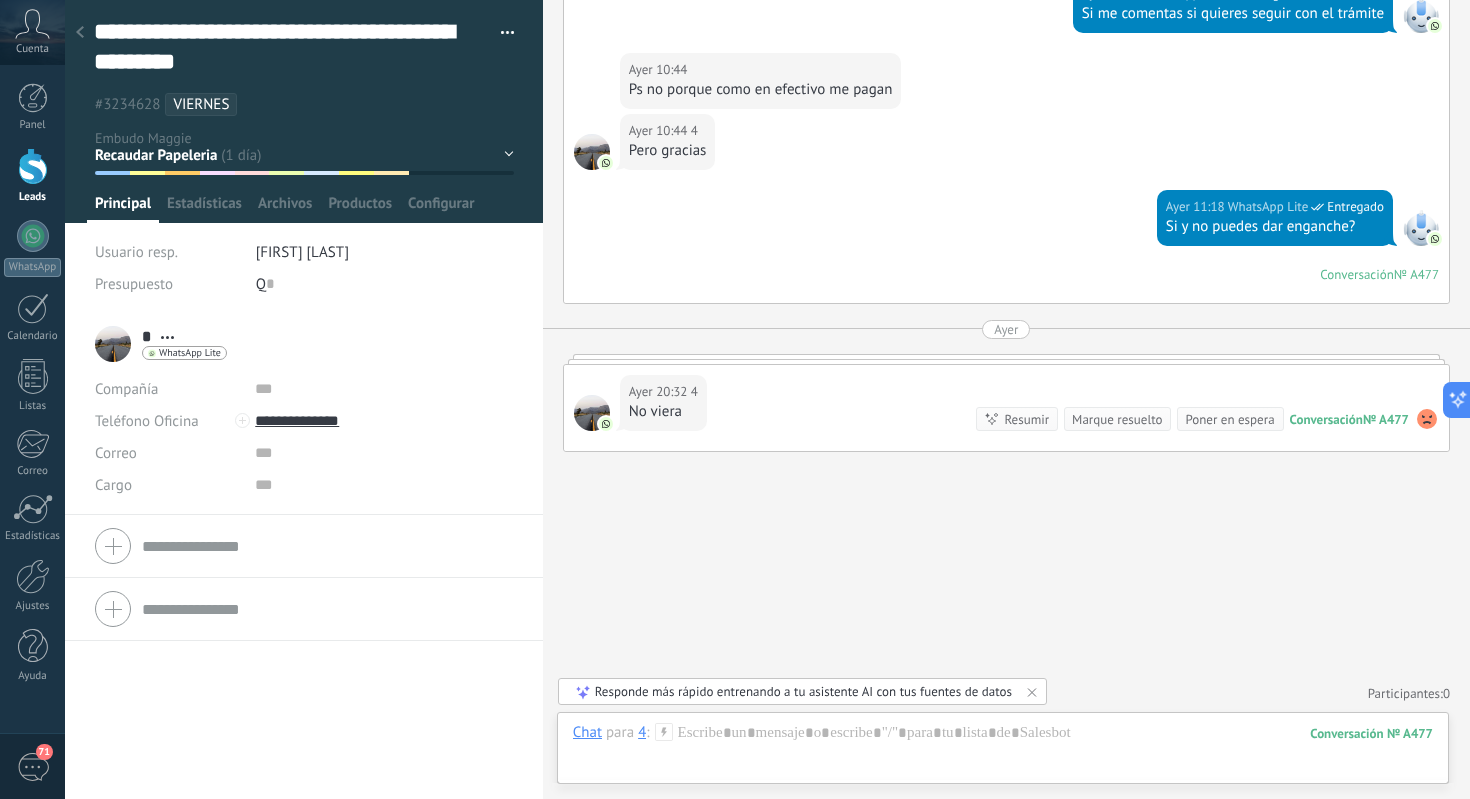 click at bounding box center [80, 32] 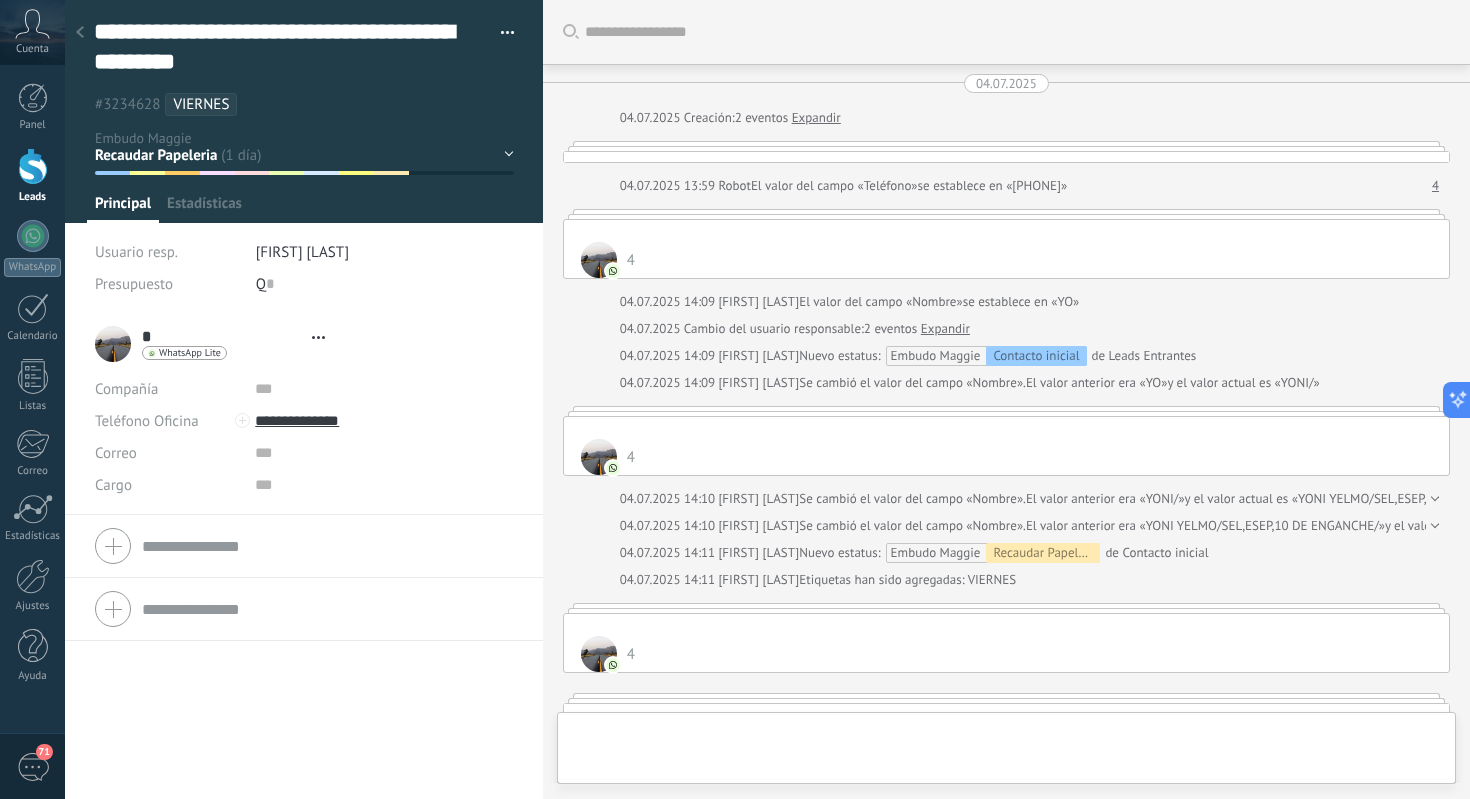 scroll, scrollTop: 60, scrollLeft: 0, axis: vertical 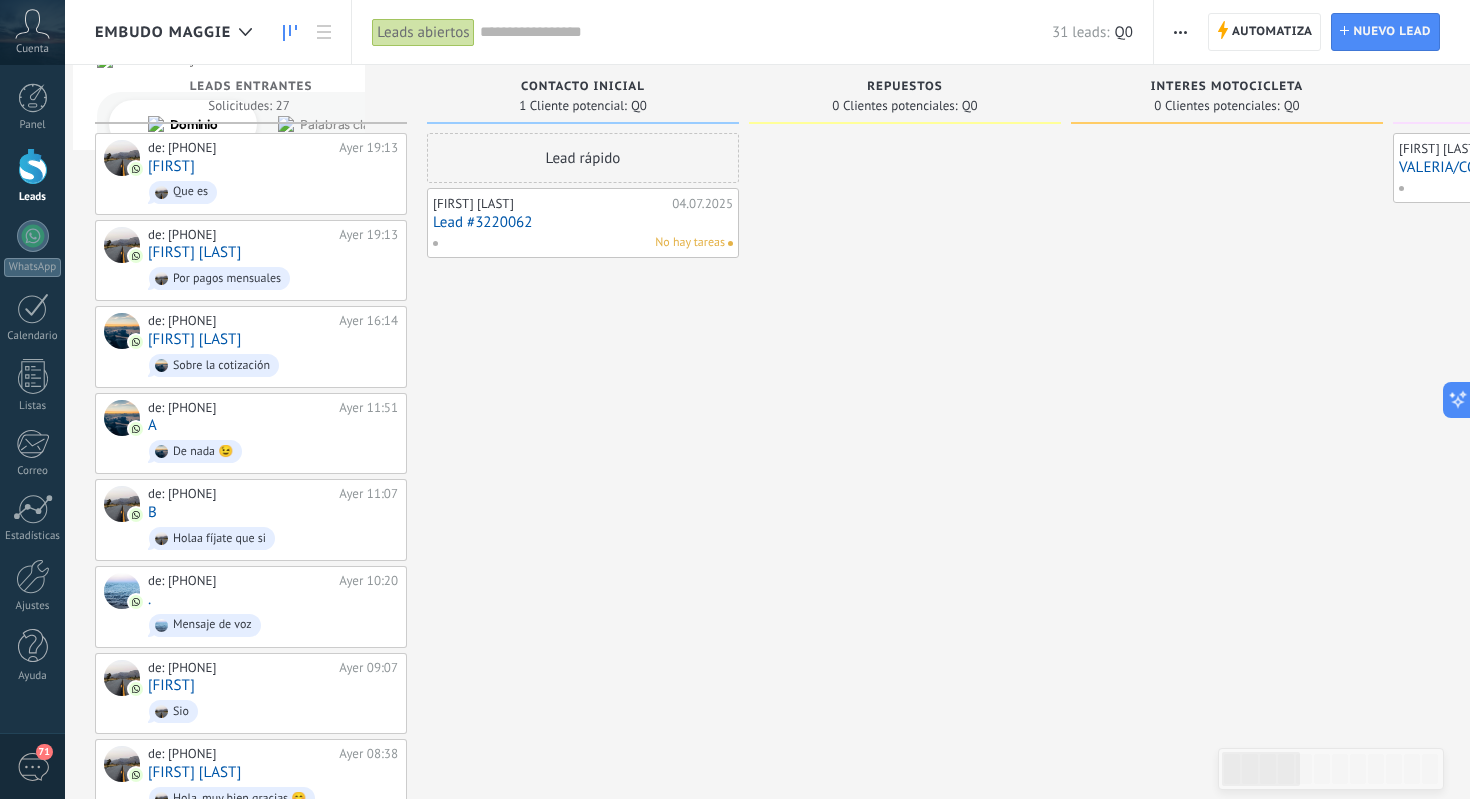 click on "Lead rápido Test Apellido 04.07.2025 Lead #3220062 No hay tareas" at bounding box center [583, 996] 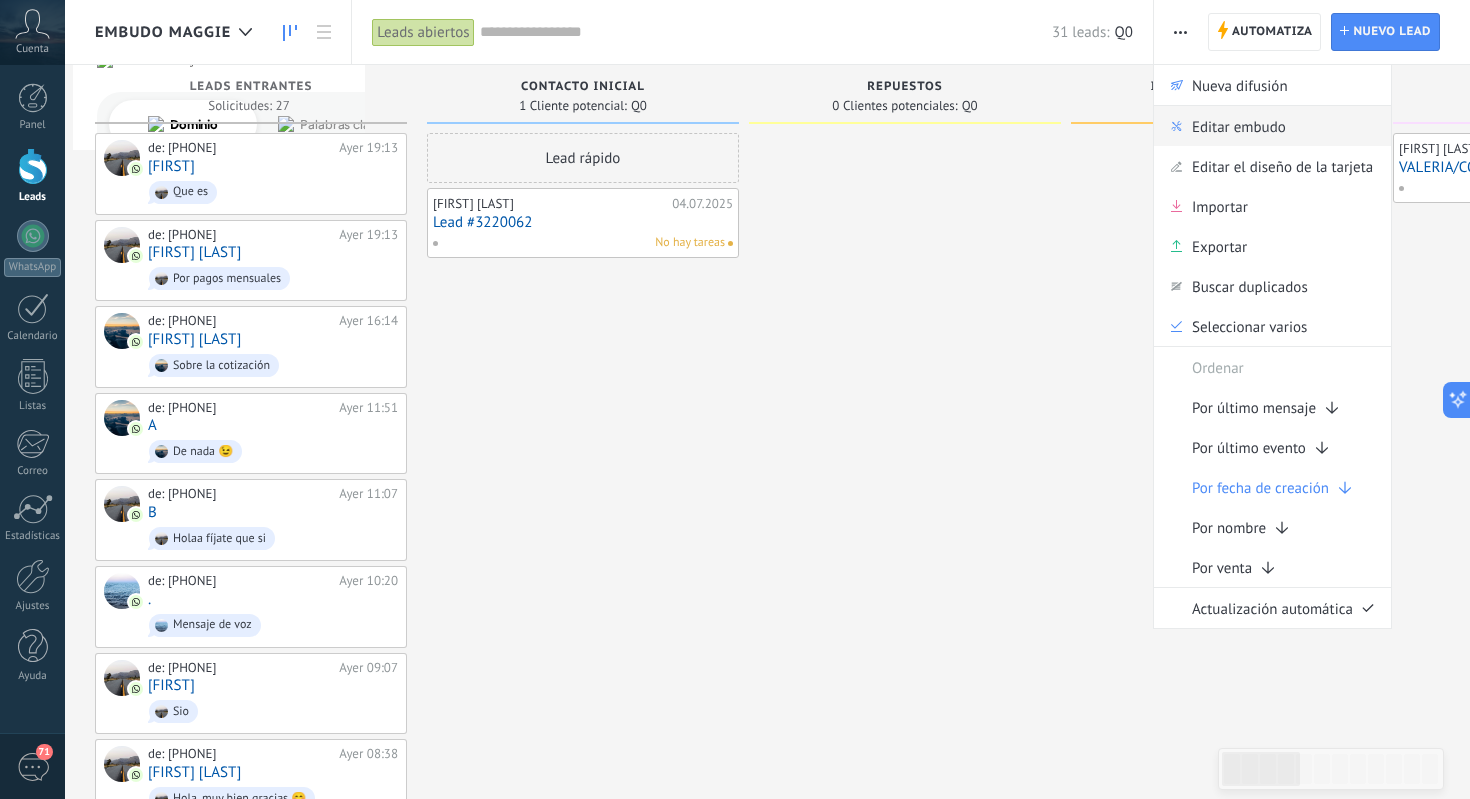 click on "Editar embudo" at bounding box center (1239, 126) 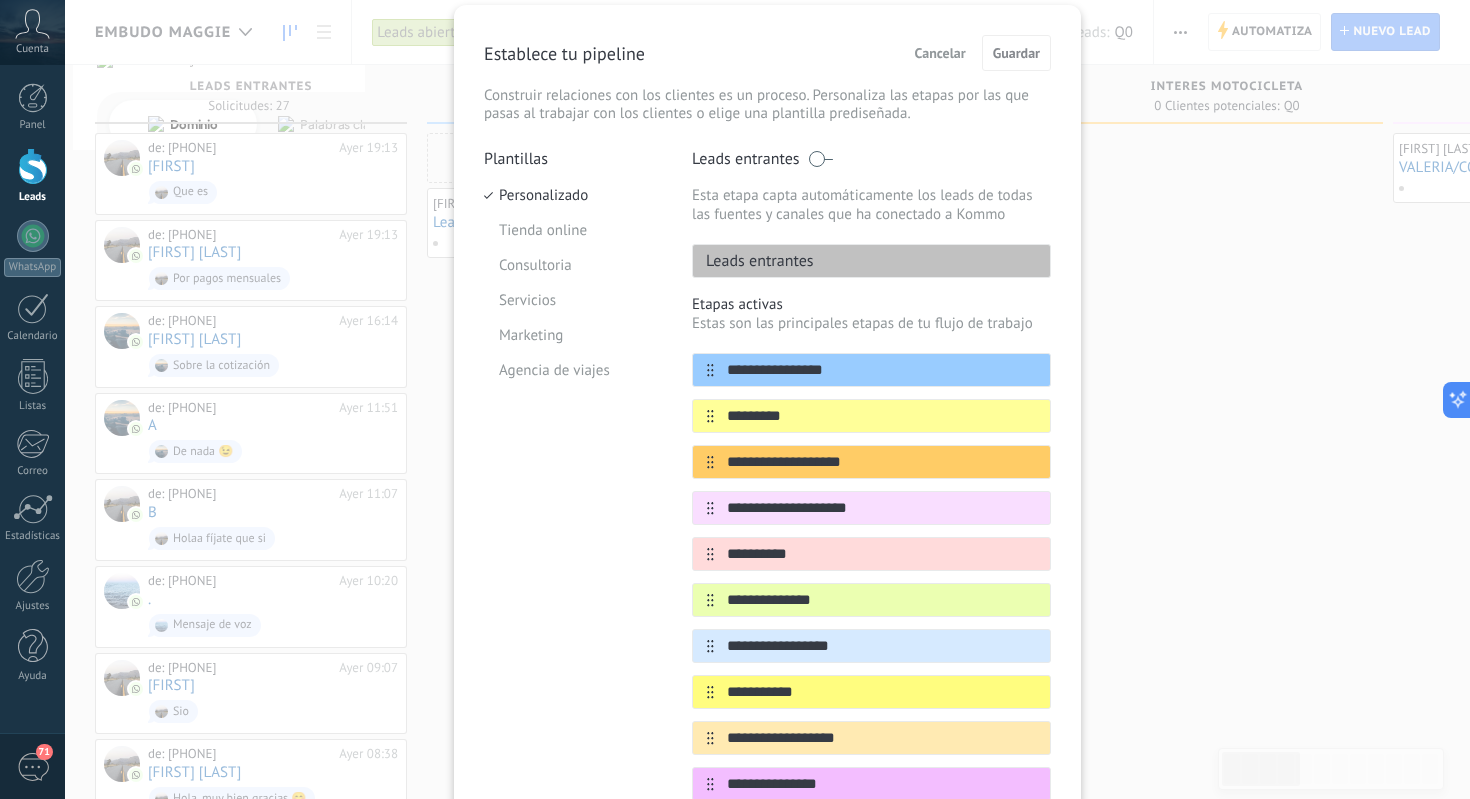 scroll, scrollTop: 0, scrollLeft: 0, axis: both 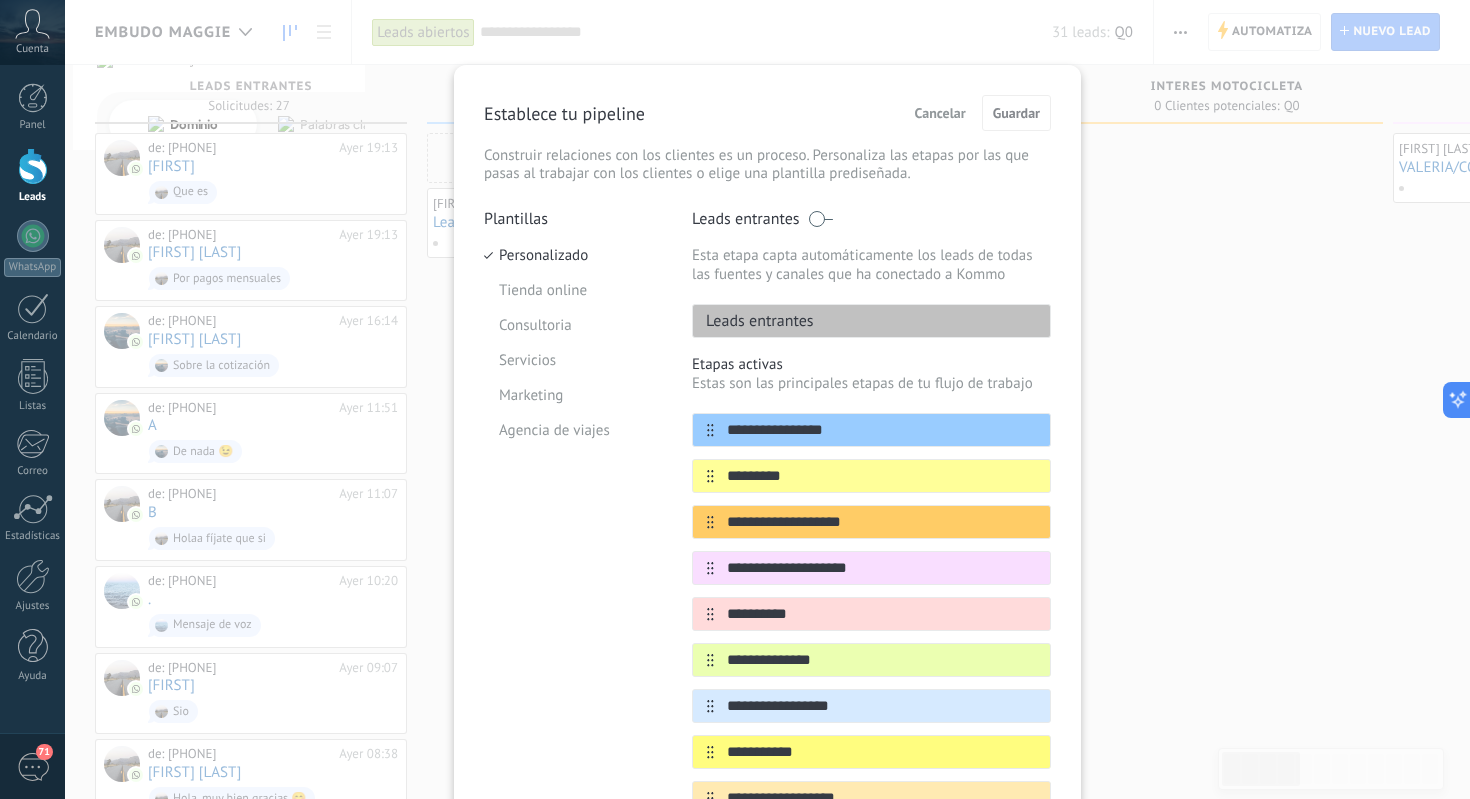 click on "**********" at bounding box center [767, 399] 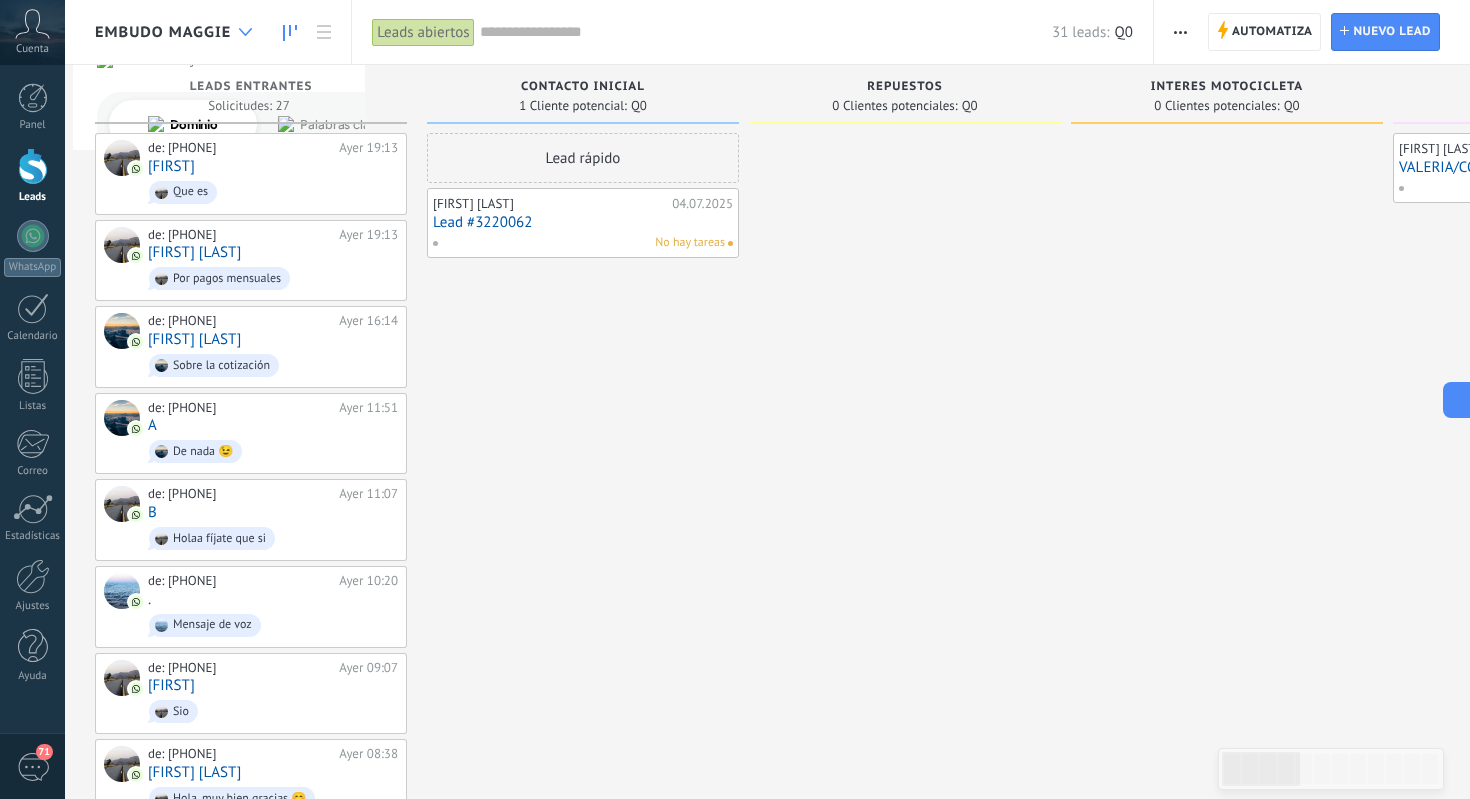 click at bounding box center [245, 32] 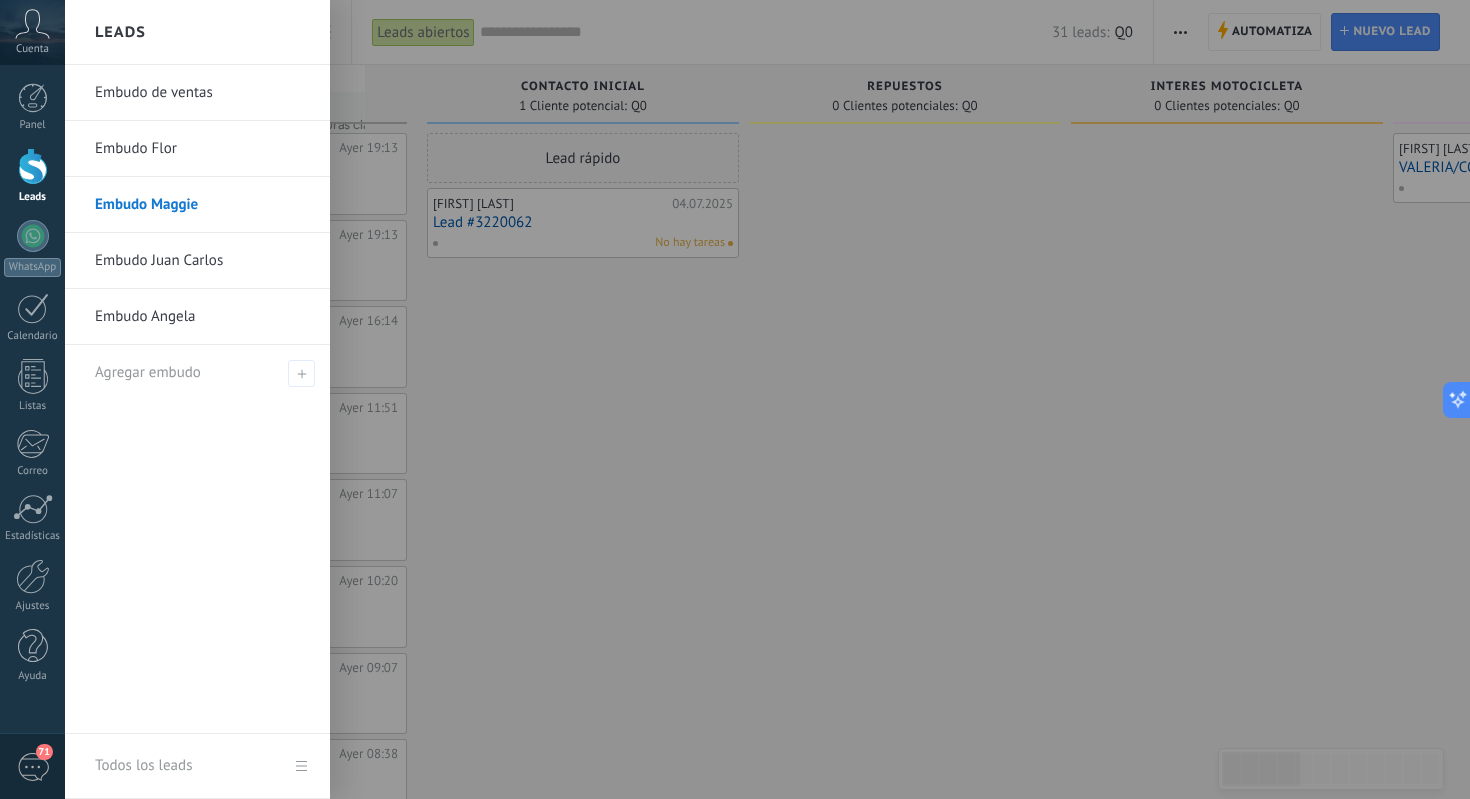 click on "Embudo de ventas" at bounding box center (202, 93) 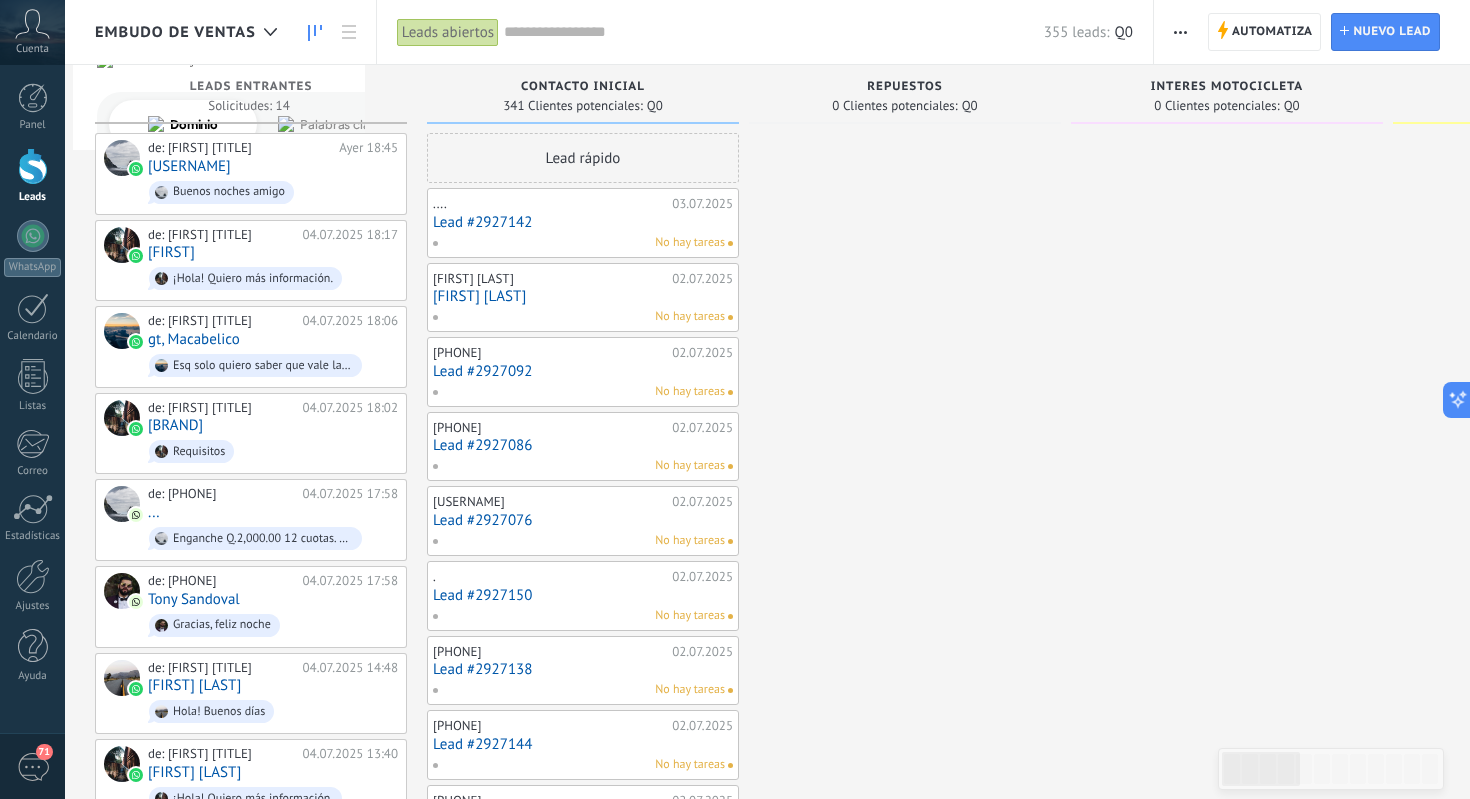 click at bounding box center (1180, 32) 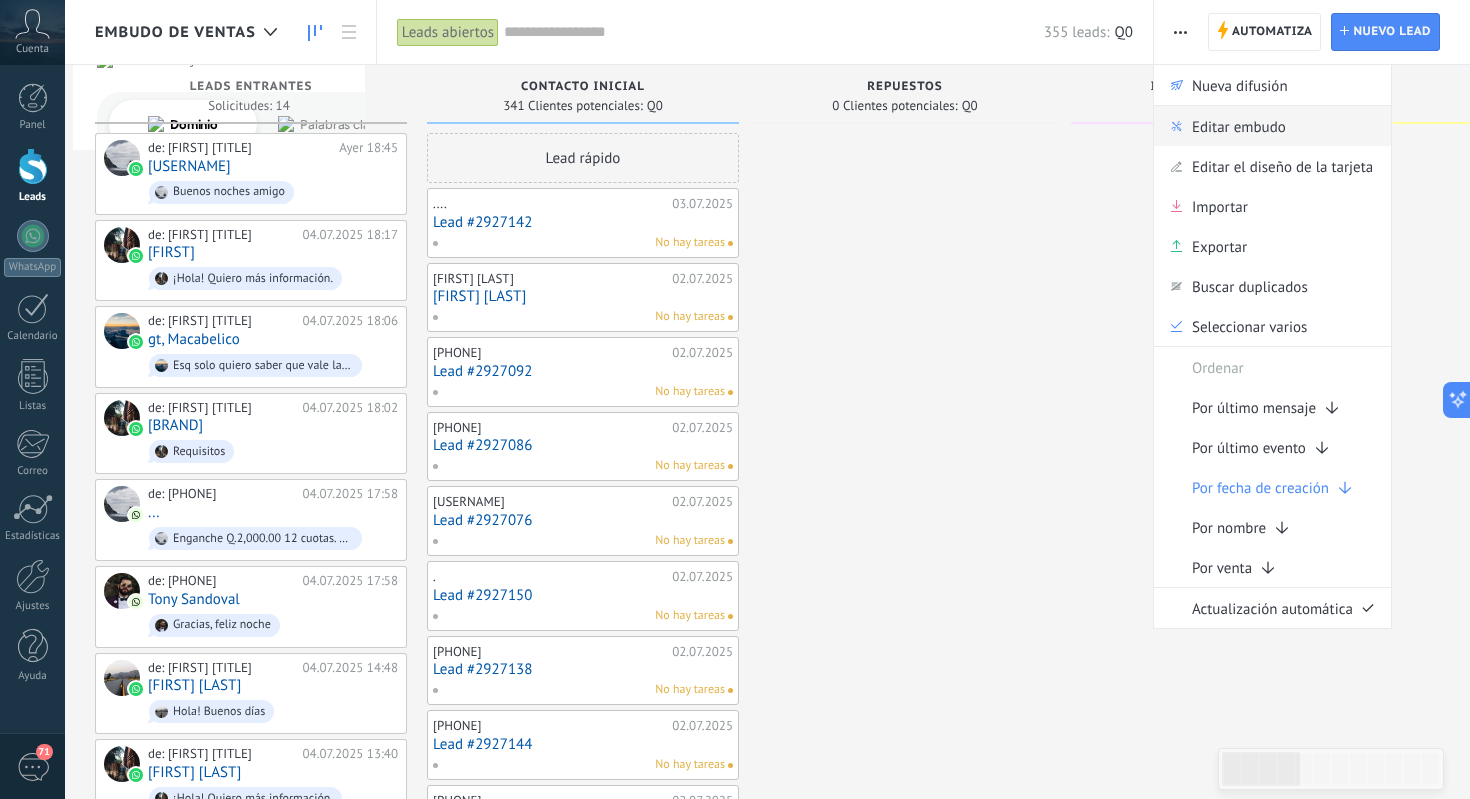 click on "Editar embudo" at bounding box center [1239, 126] 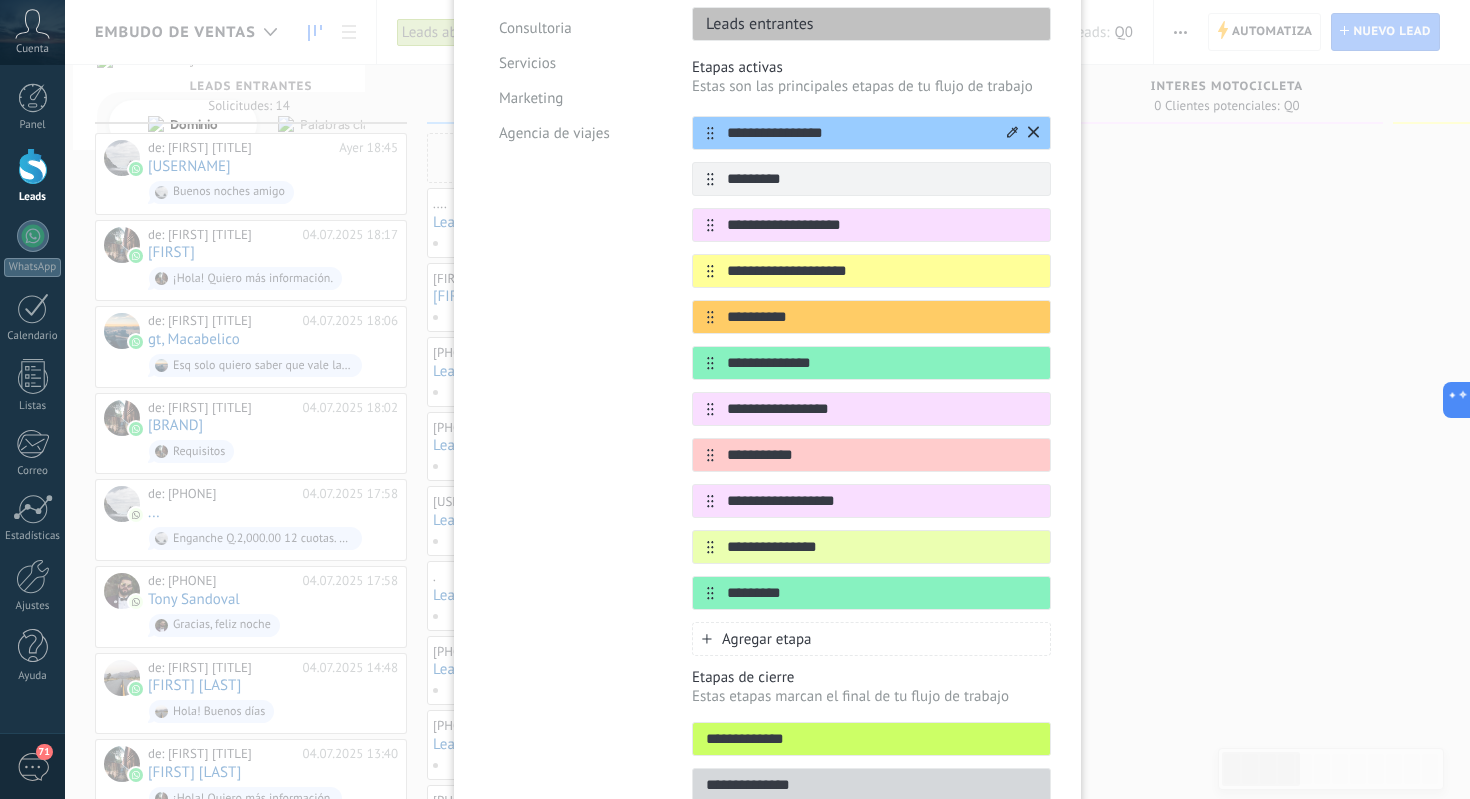 scroll, scrollTop: 310, scrollLeft: 0, axis: vertical 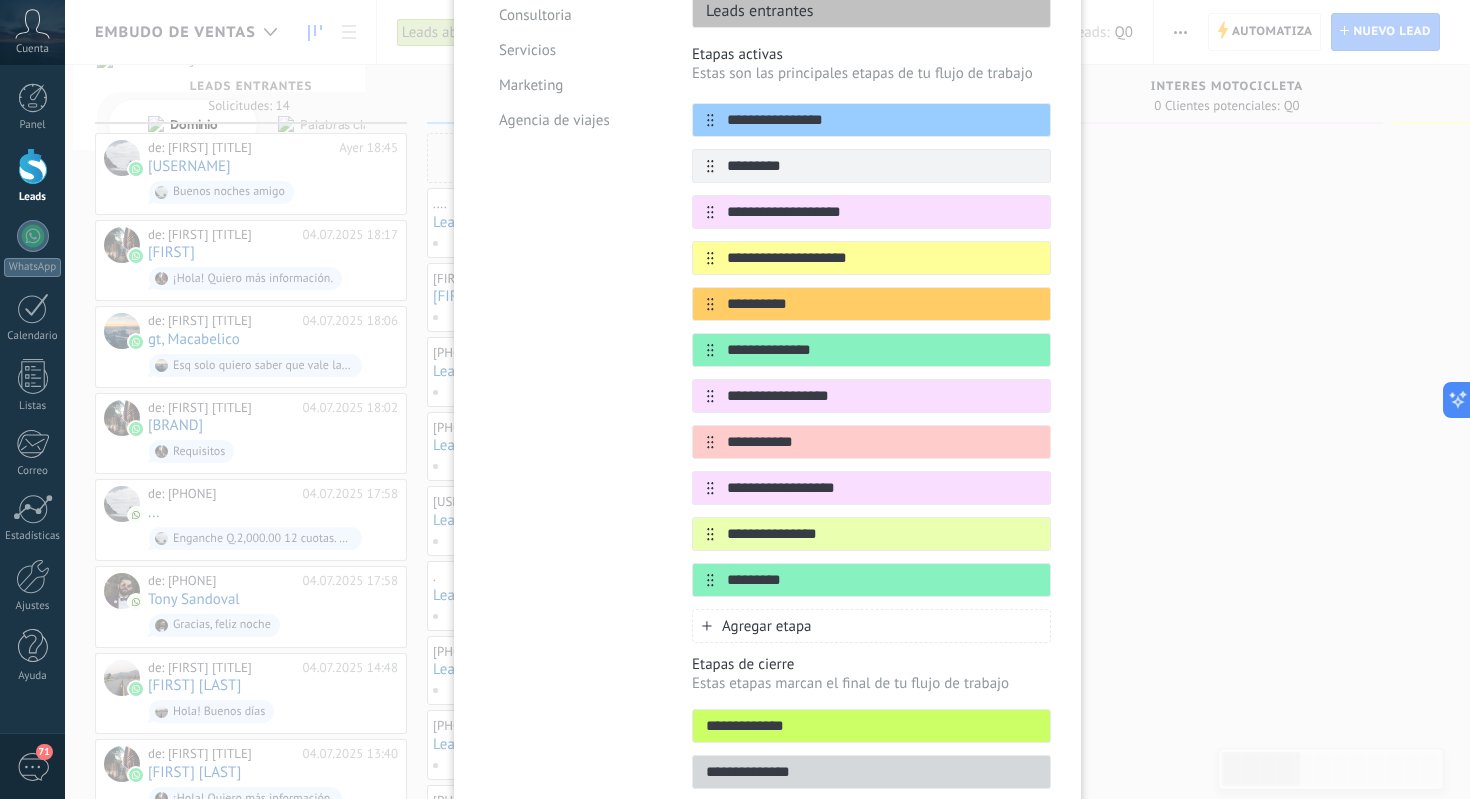 click on "**********" at bounding box center (767, 399) 